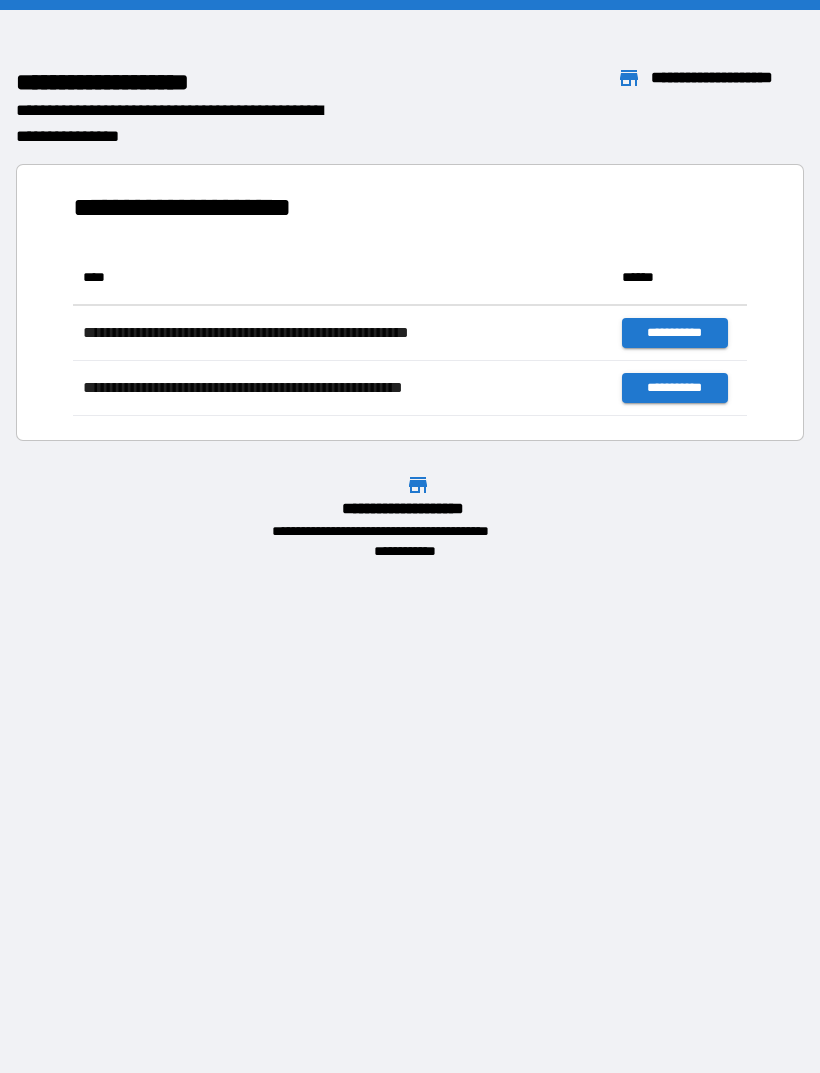 scroll, scrollTop: 0, scrollLeft: 0, axis: both 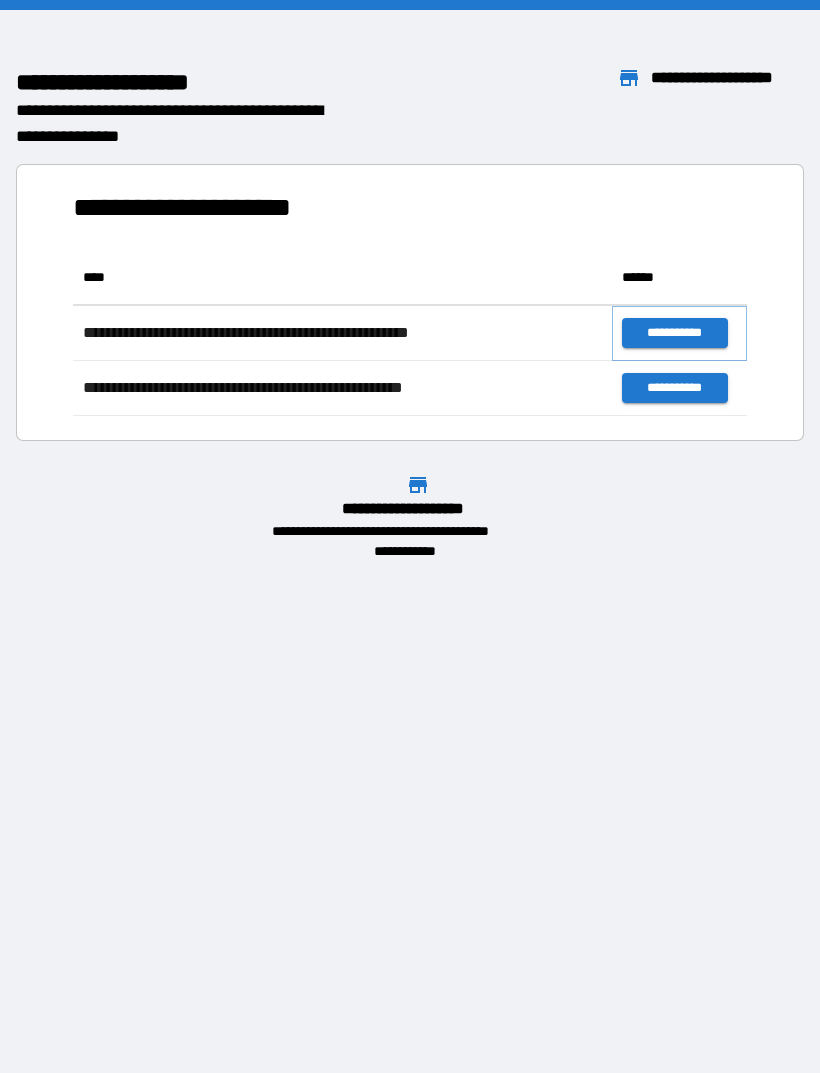 click on "**********" at bounding box center [674, 333] 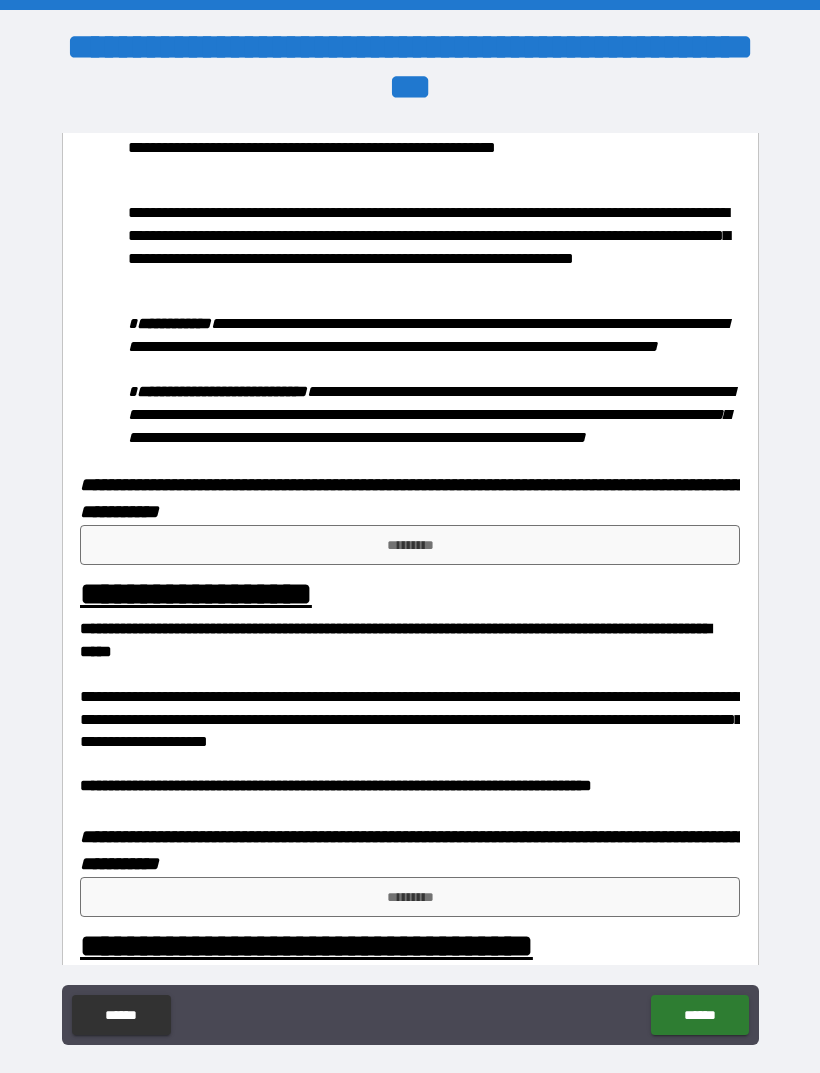 scroll, scrollTop: 978, scrollLeft: 0, axis: vertical 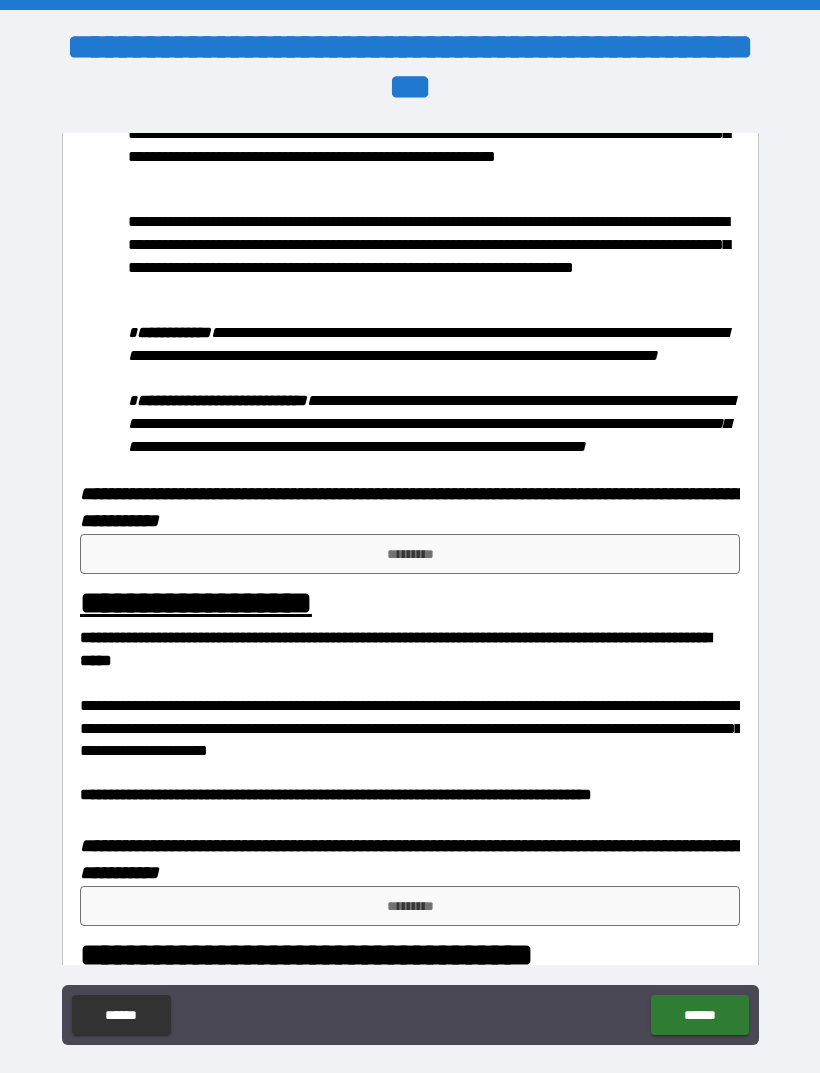 click on "*********" at bounding box center [410, 554] 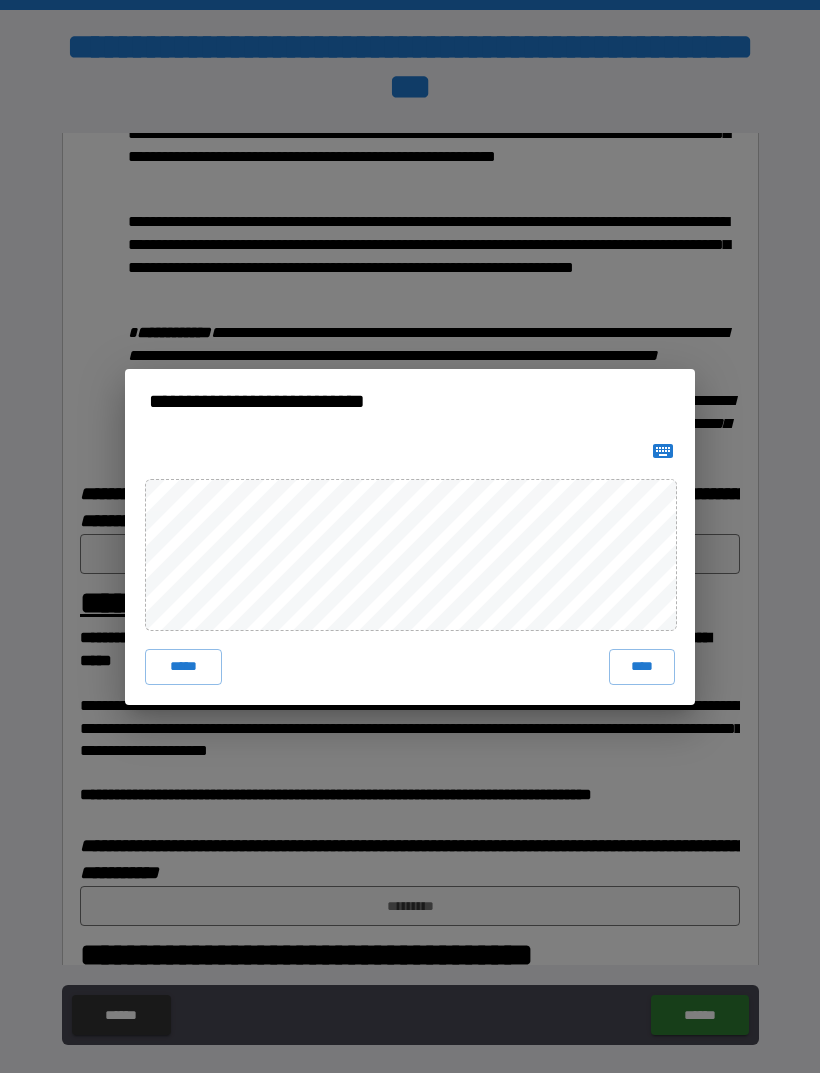 click on "****" at bounding box center [642, 667] 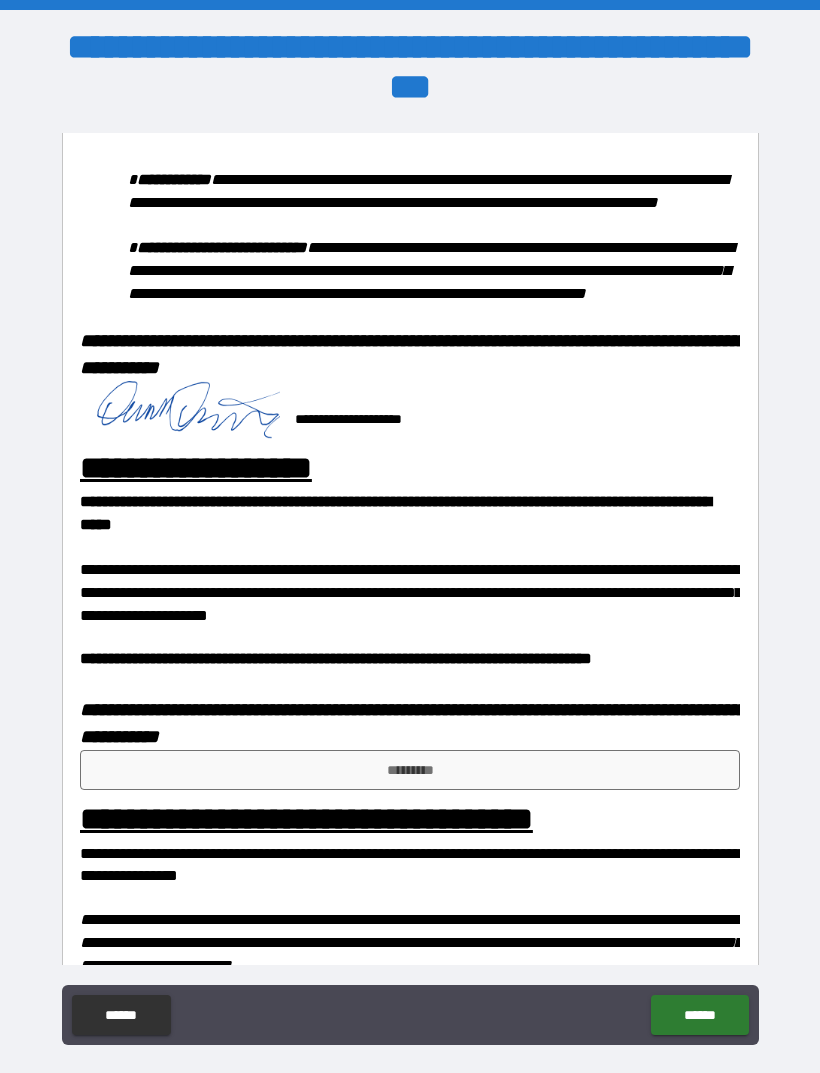 scroll, scrollTop: 1129, scrollLeft: 0, axis: vertical 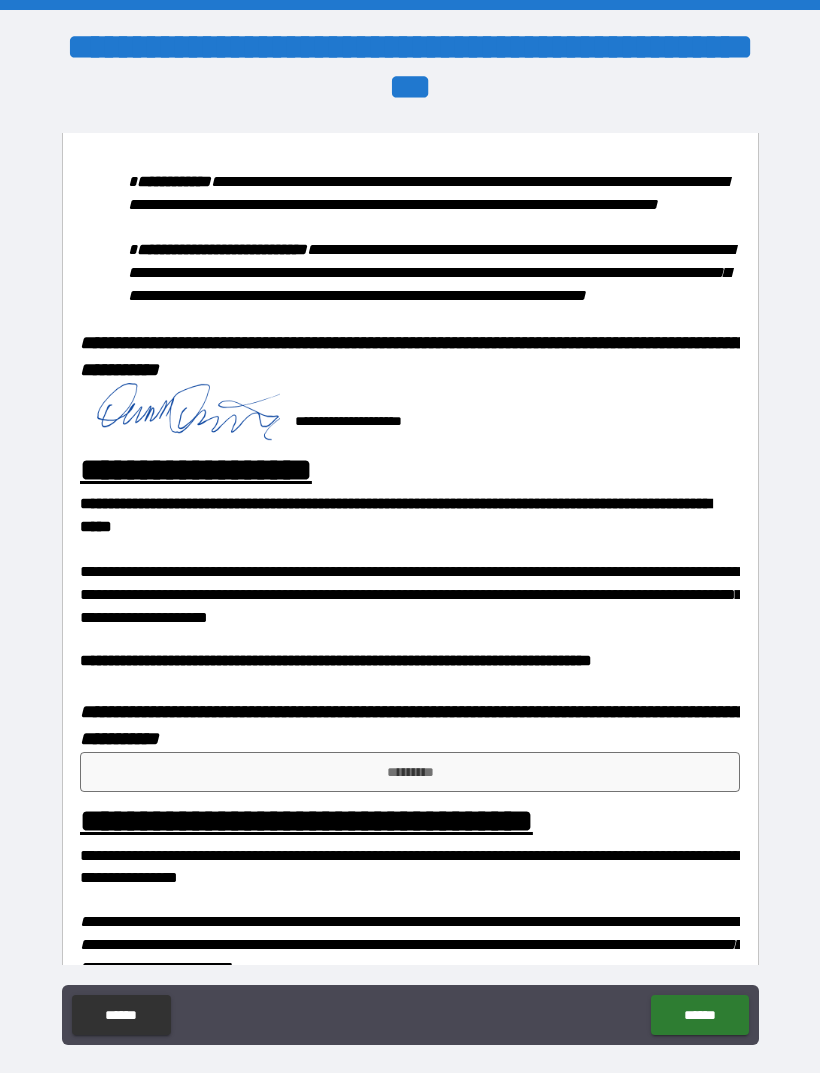 click on "*********" at bounding box center [410, 772] 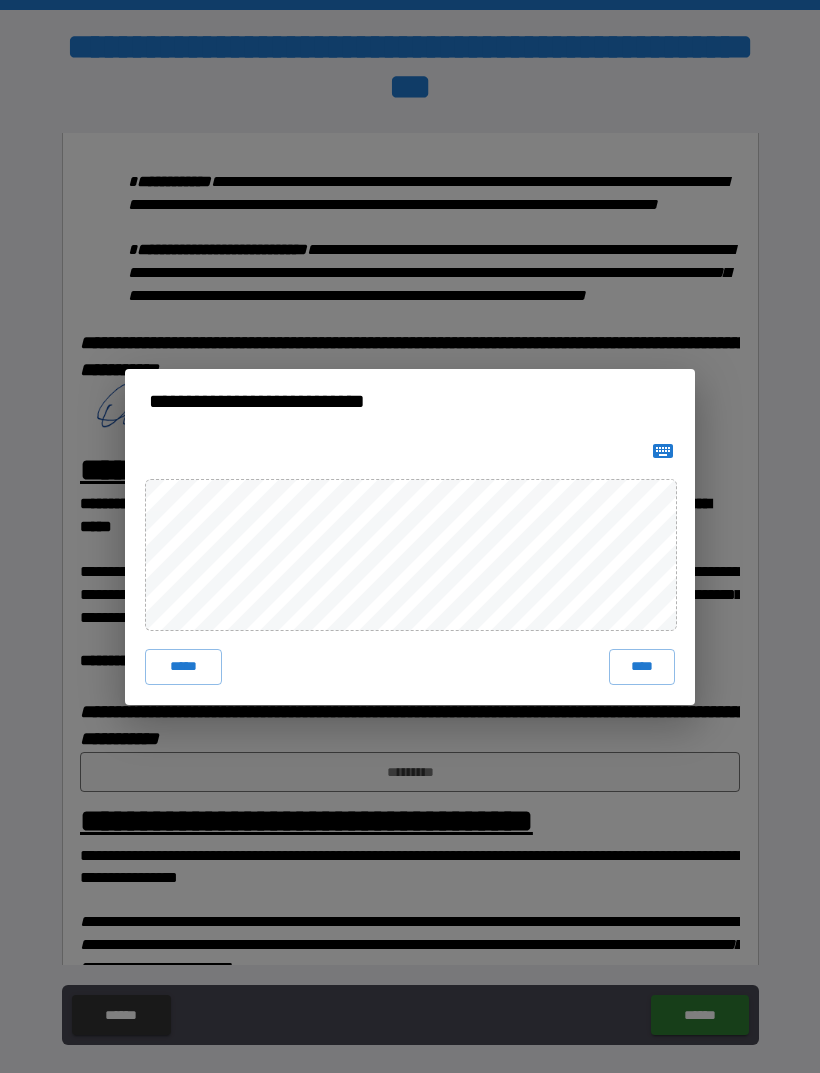 click on "****" at bounding box center (642, 667) 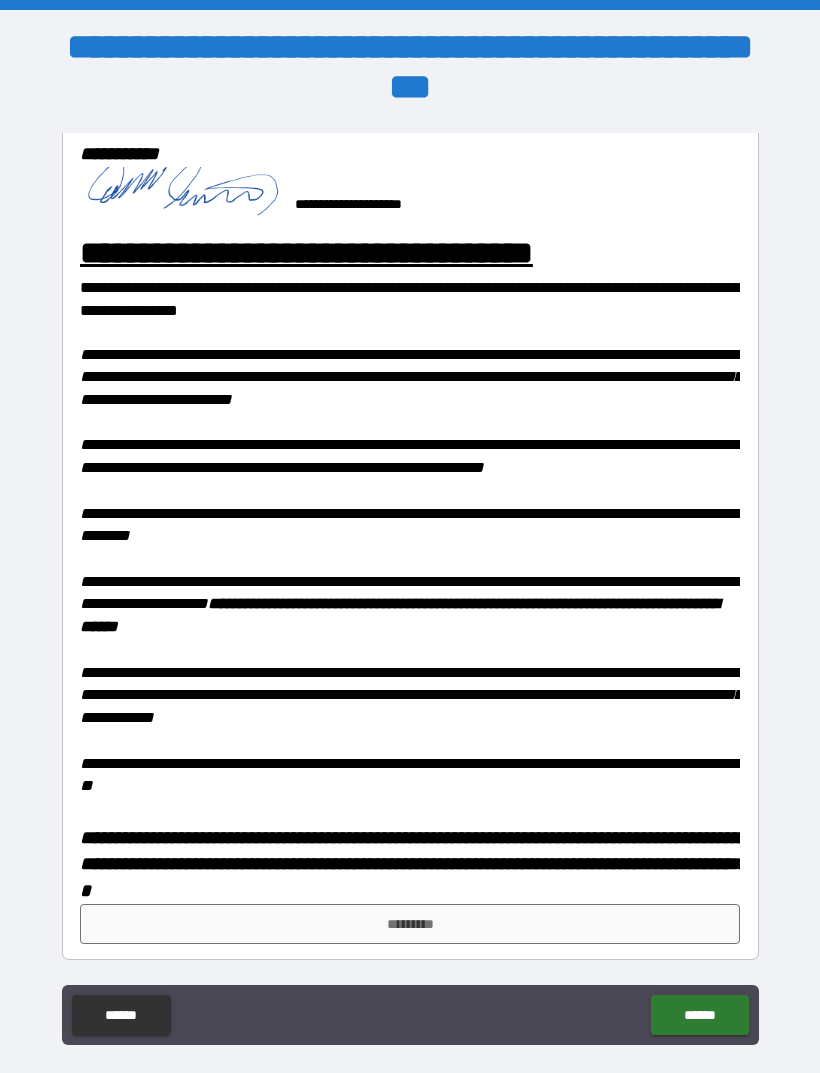 scroll, scrollTop: 1722, scrollLeft: 0, axis: vertical 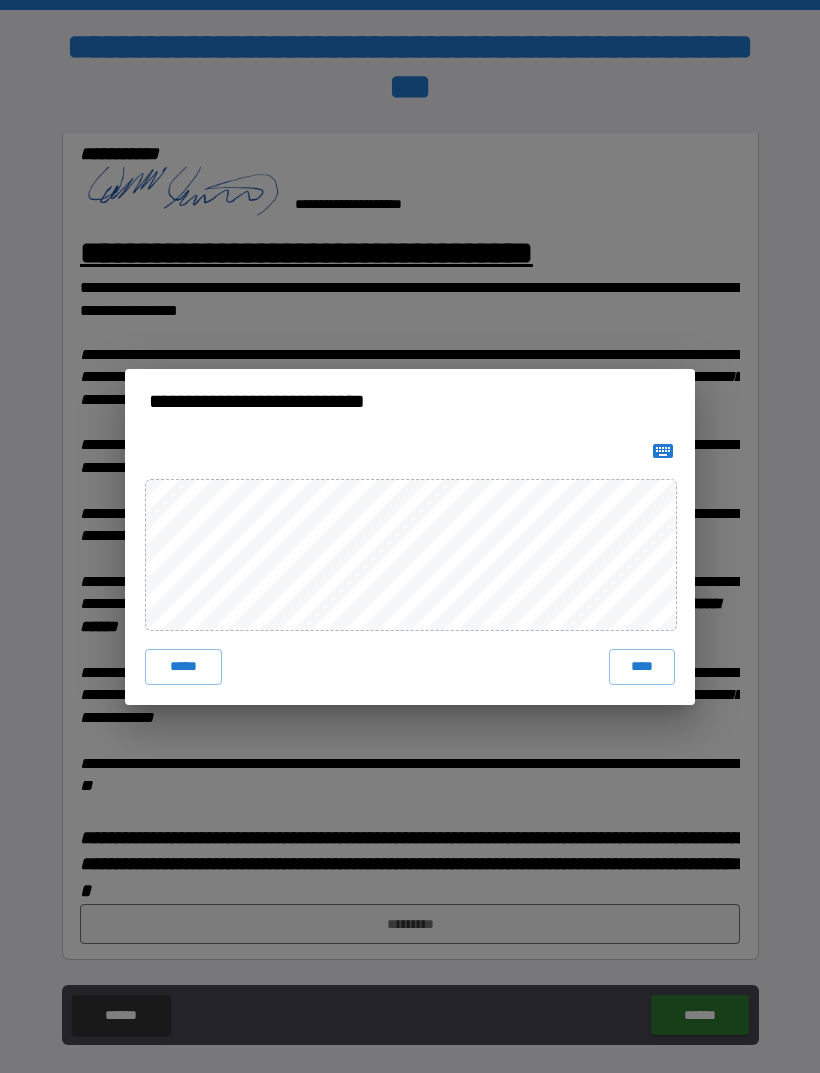 click on "**********" at bounding box center (410, 536) 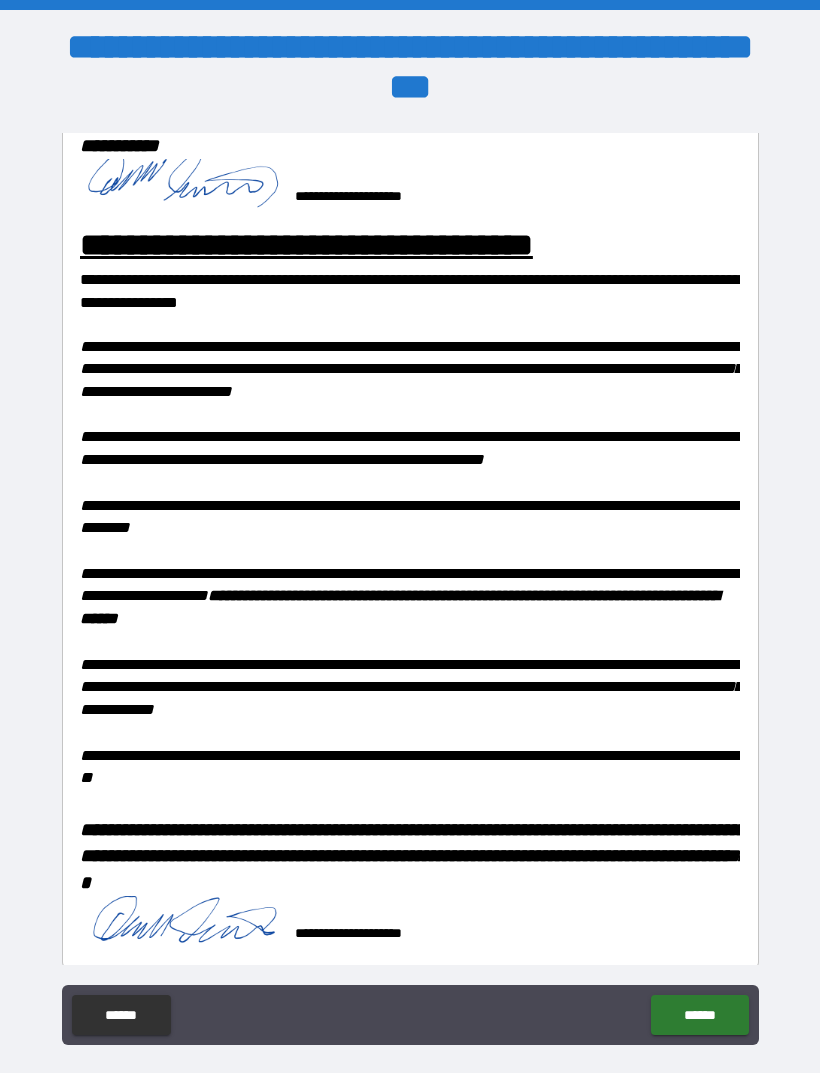 click at bounding box center [410, 642] 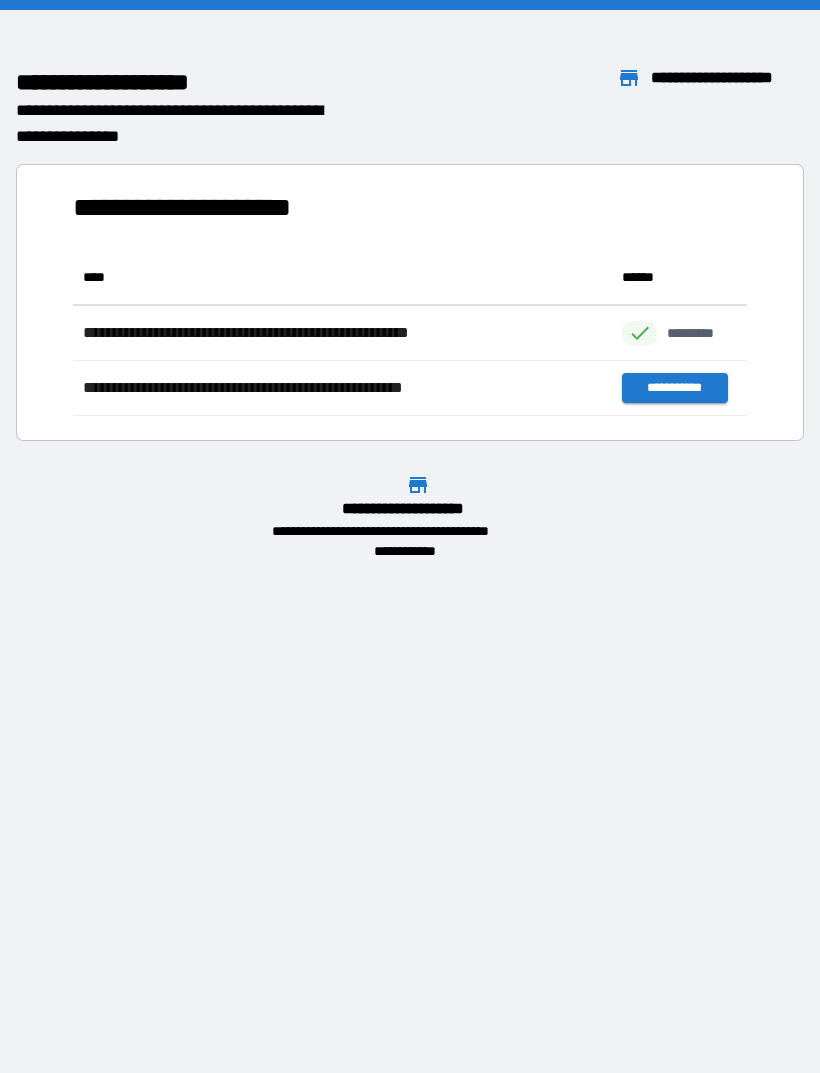 scroll, scrollTop: 1, scrollLeft: 1, axis: both 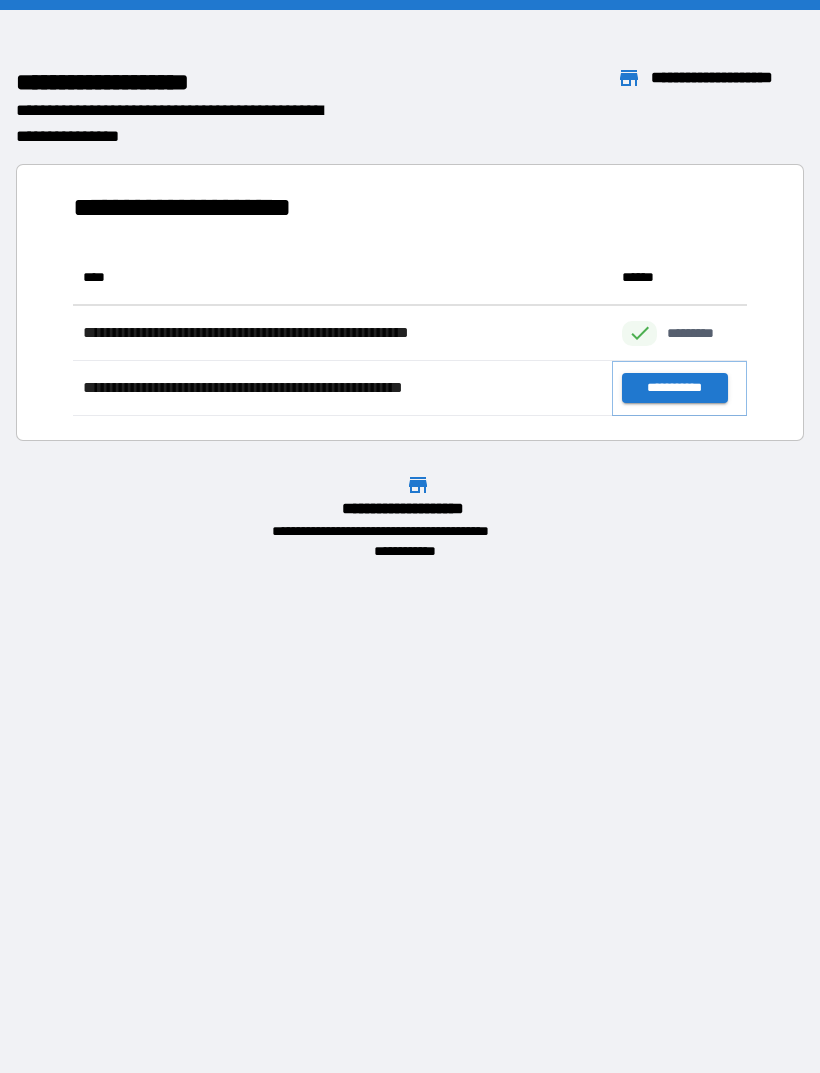 click on "**********" at bounding box center [674, 388] 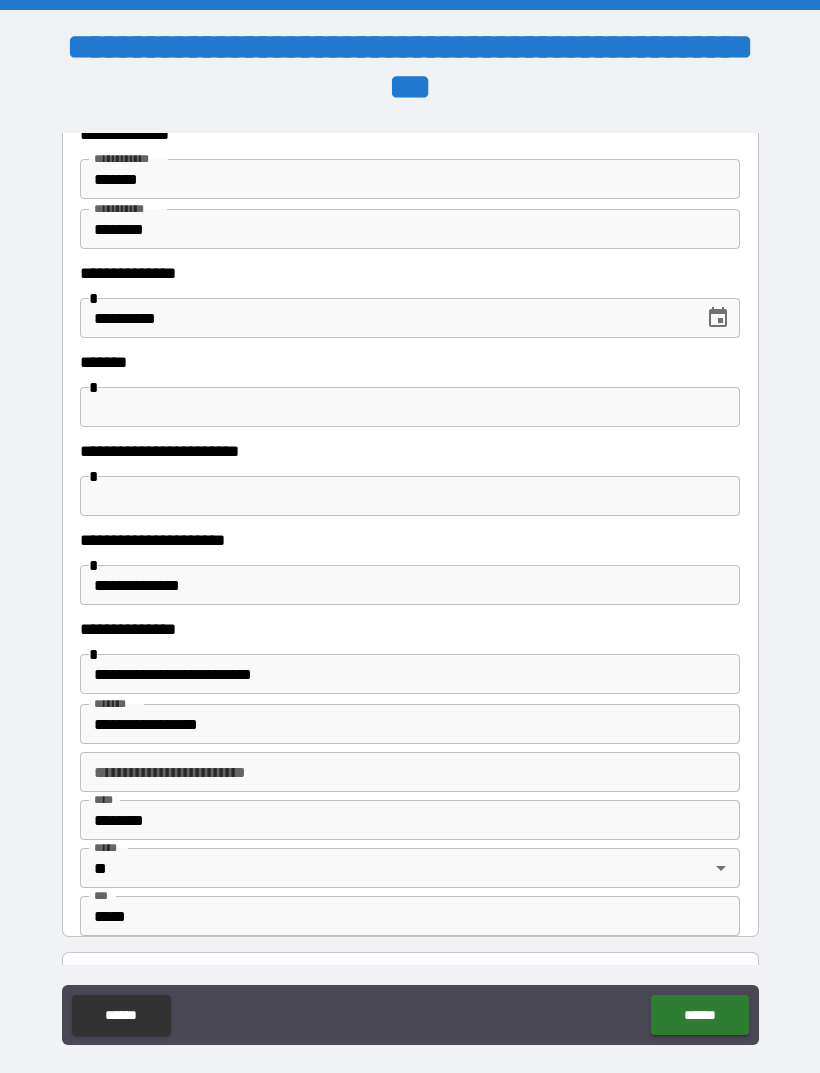 scroll, scrollTop: 169, scrollLeft: 0, axis: vertical 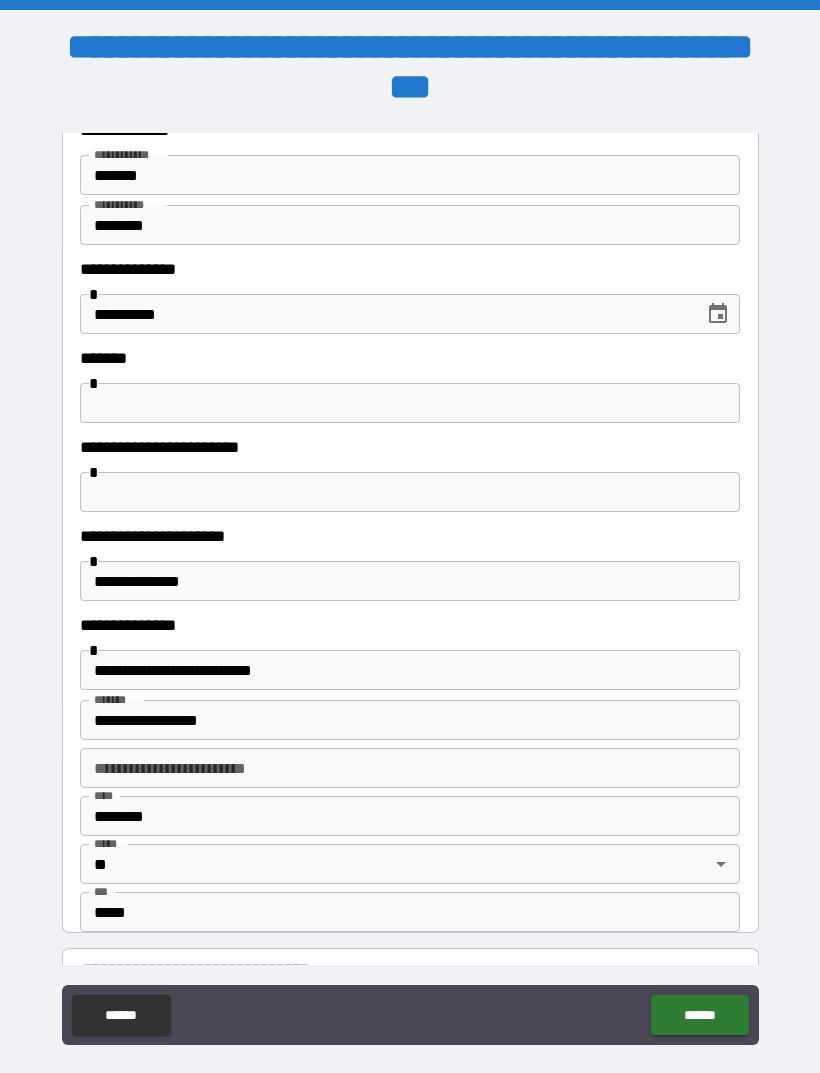 click at bounding box center (410, 492) 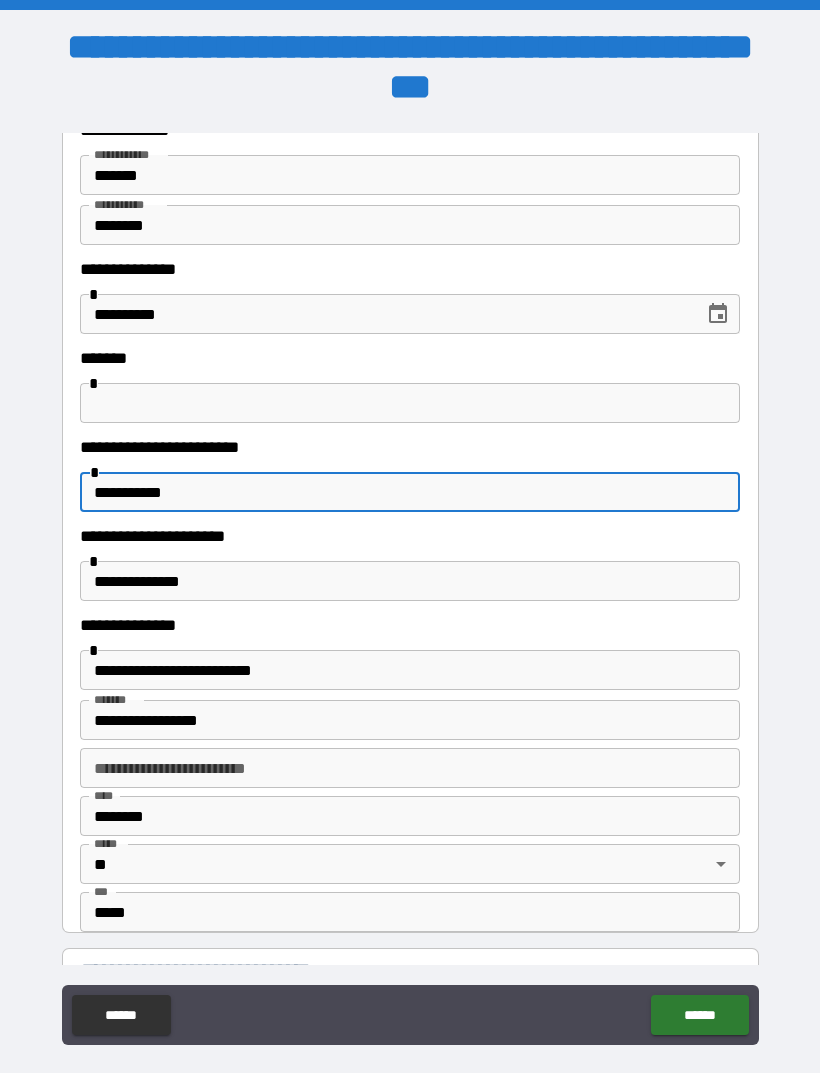 type on "**********" 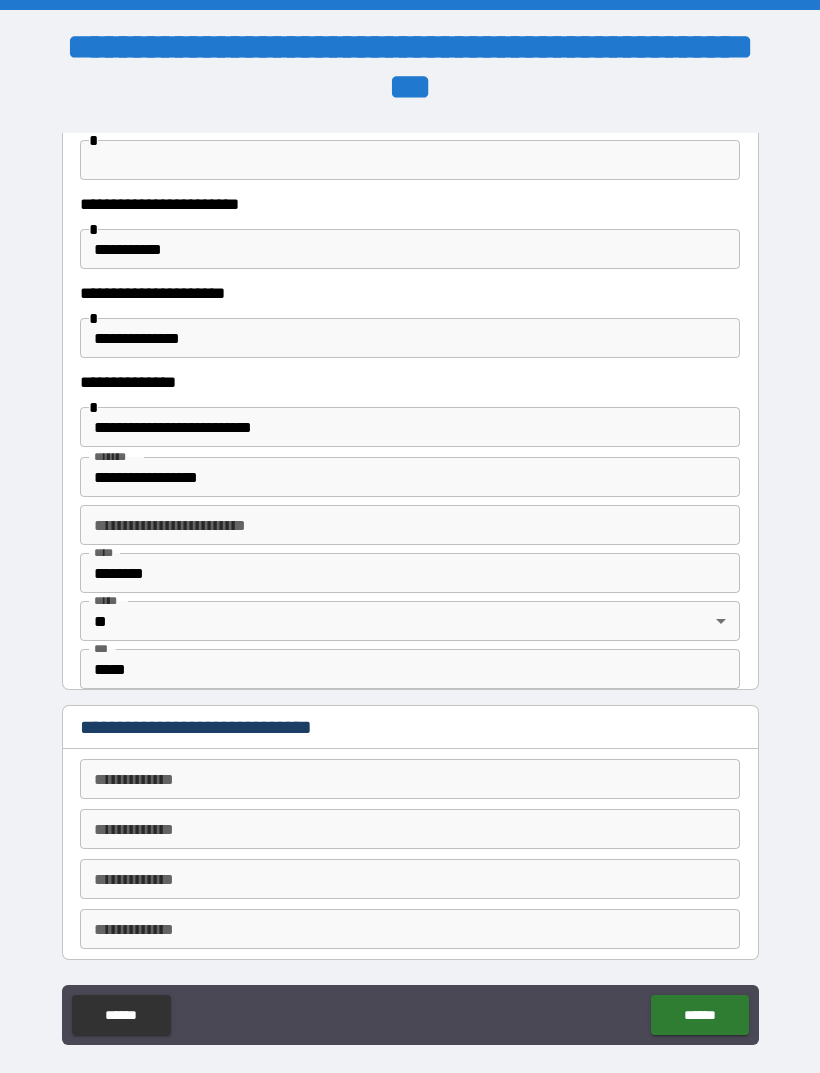 scroll, scrollTop: 565, scrollLeft: 0, axis: vertical 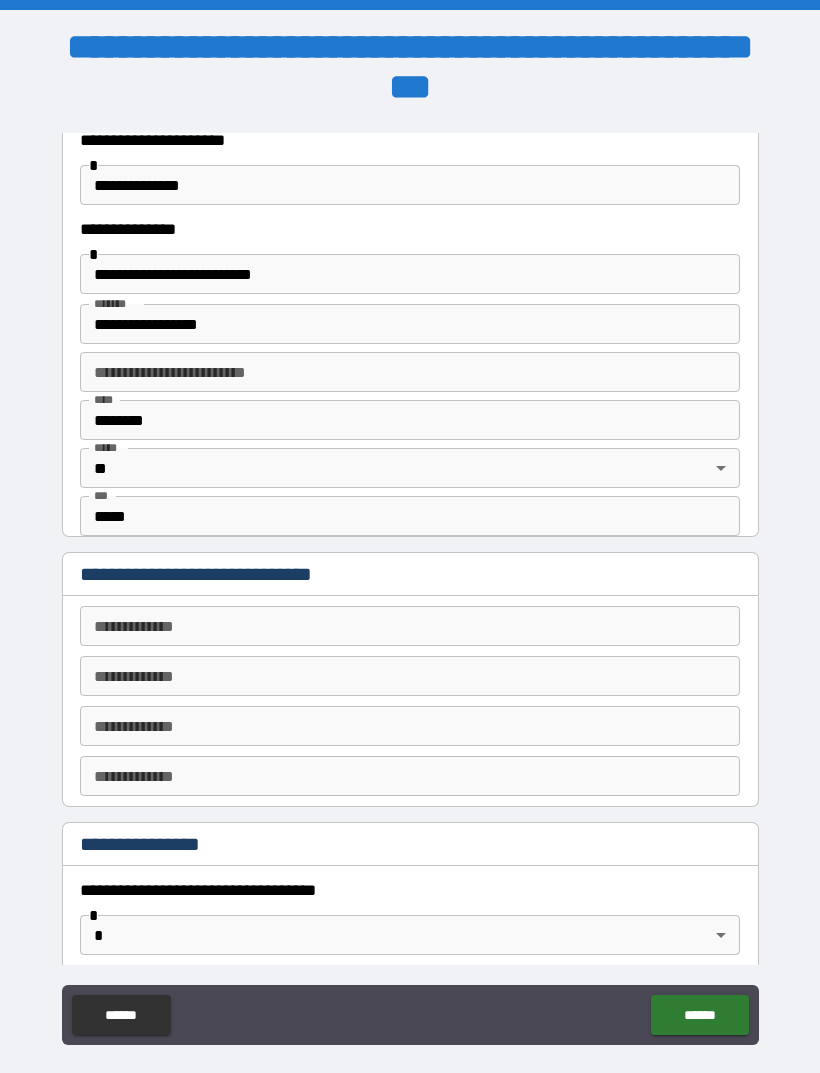 click on "**********" at bounding box center [410, 626] 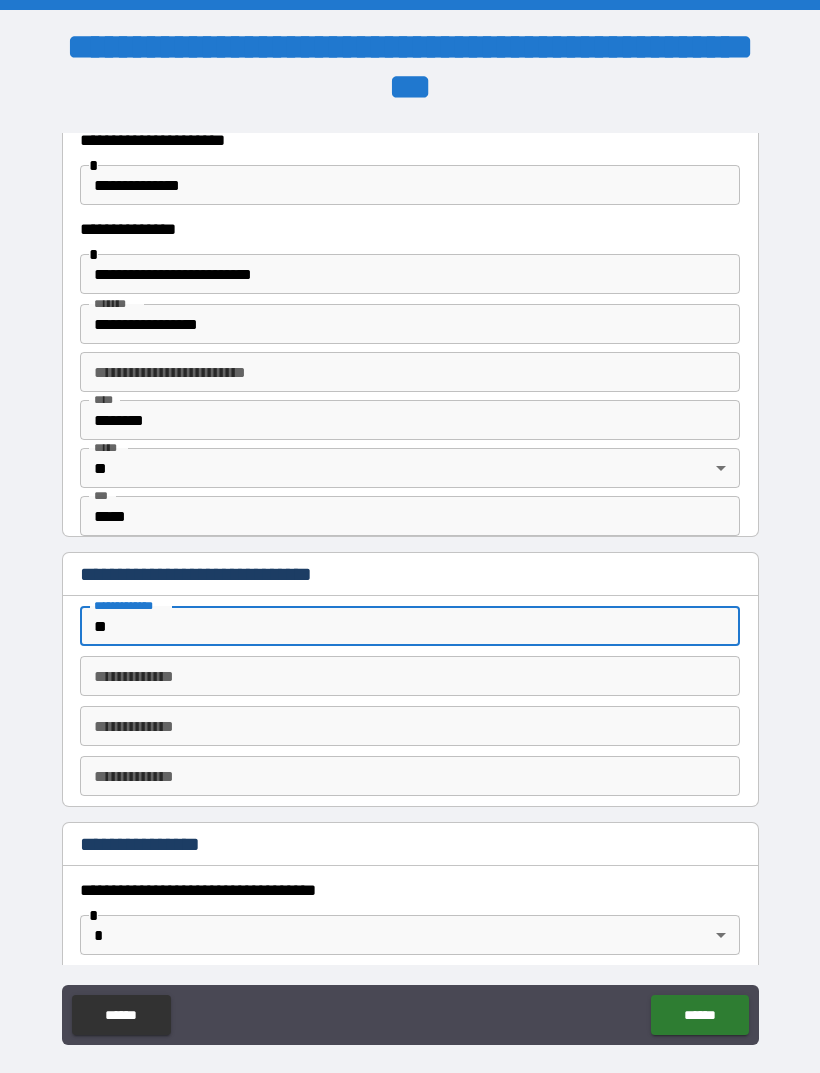 type on "*" 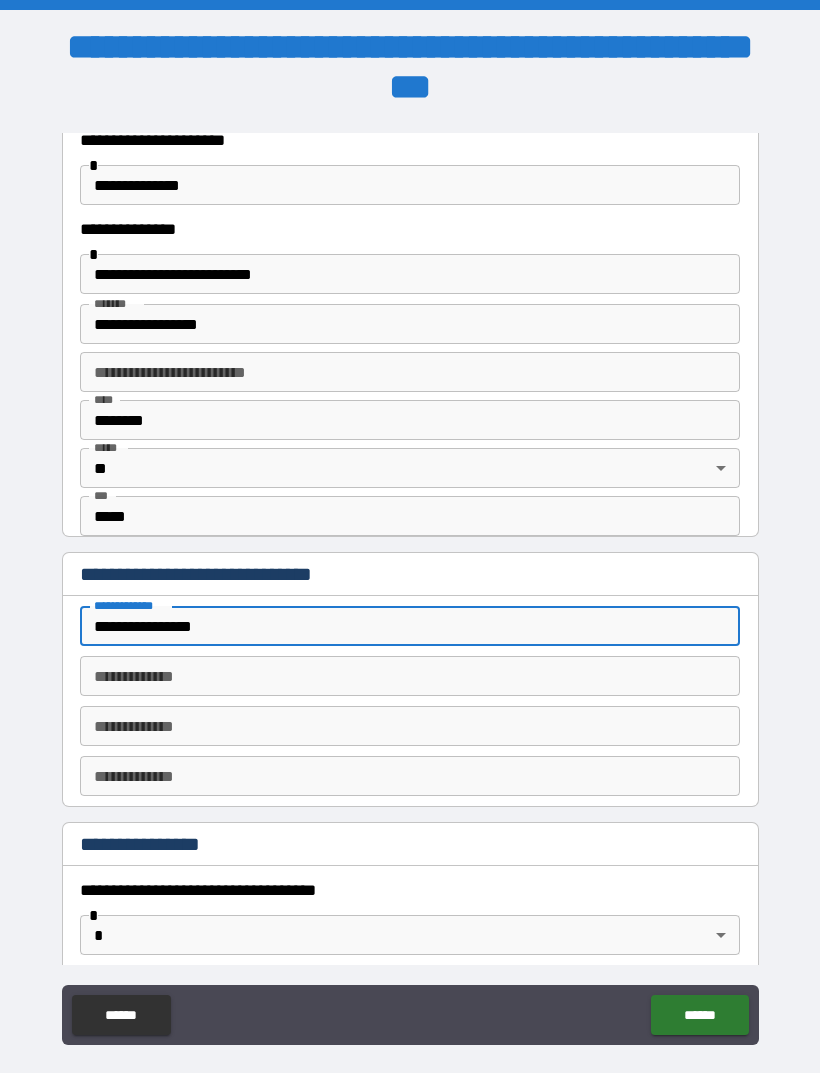 type on "**********" 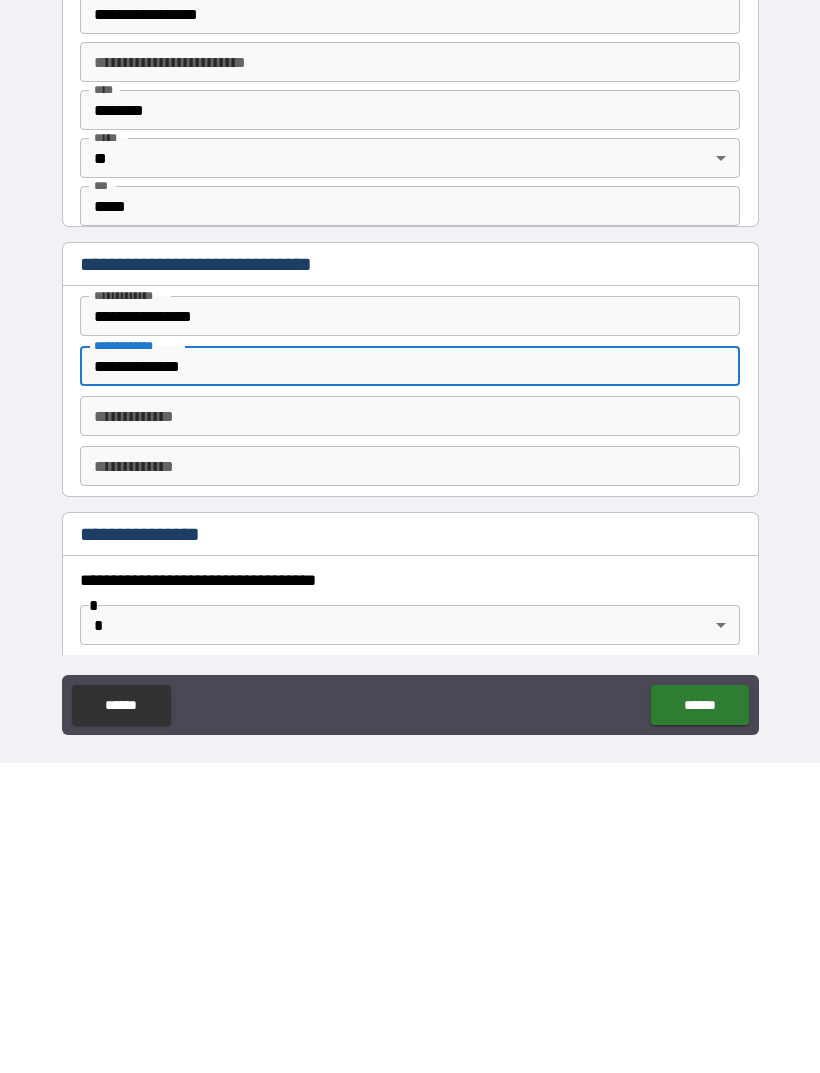 type on "**********" 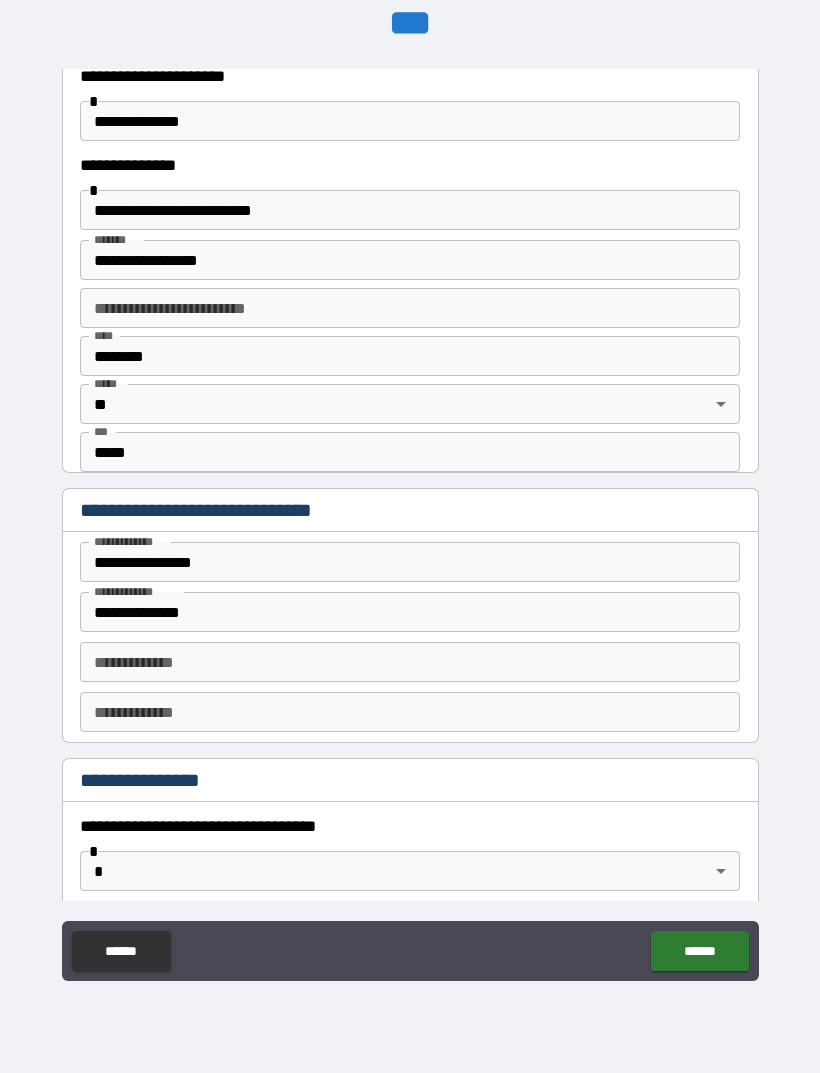 click on "**********" at bounding box center (410, 504) 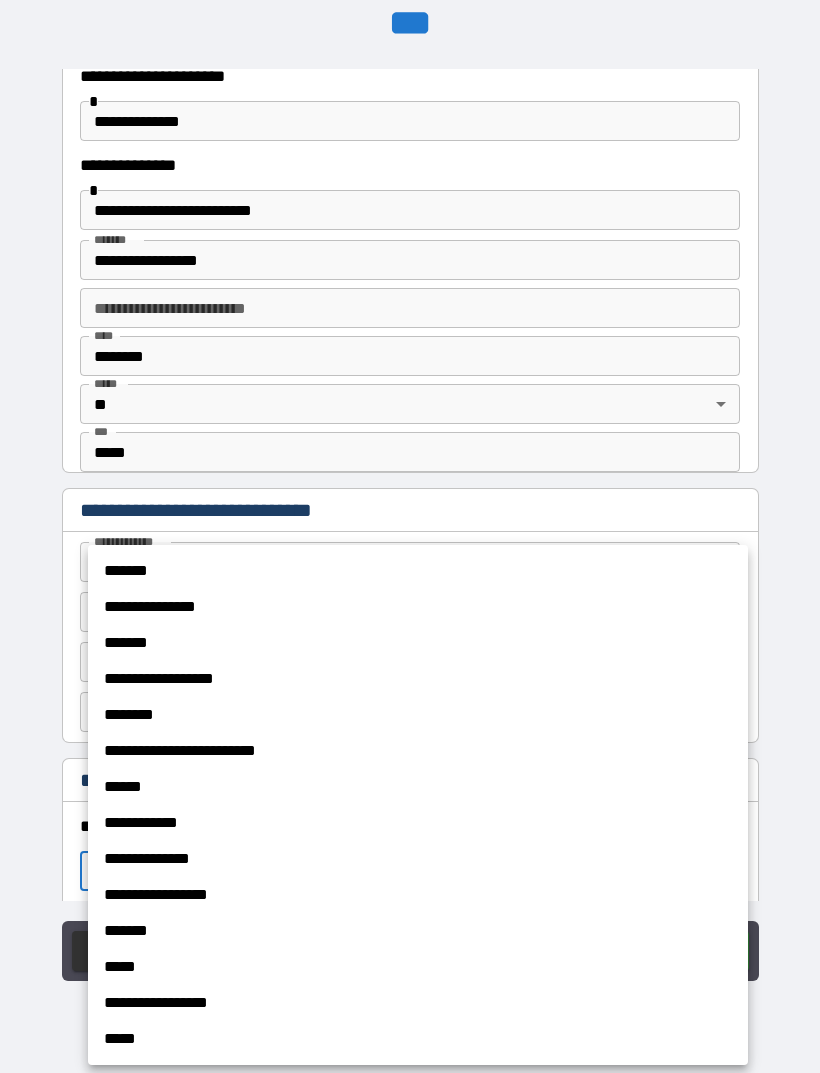 click on "*******" at bounding box center (418, 571) 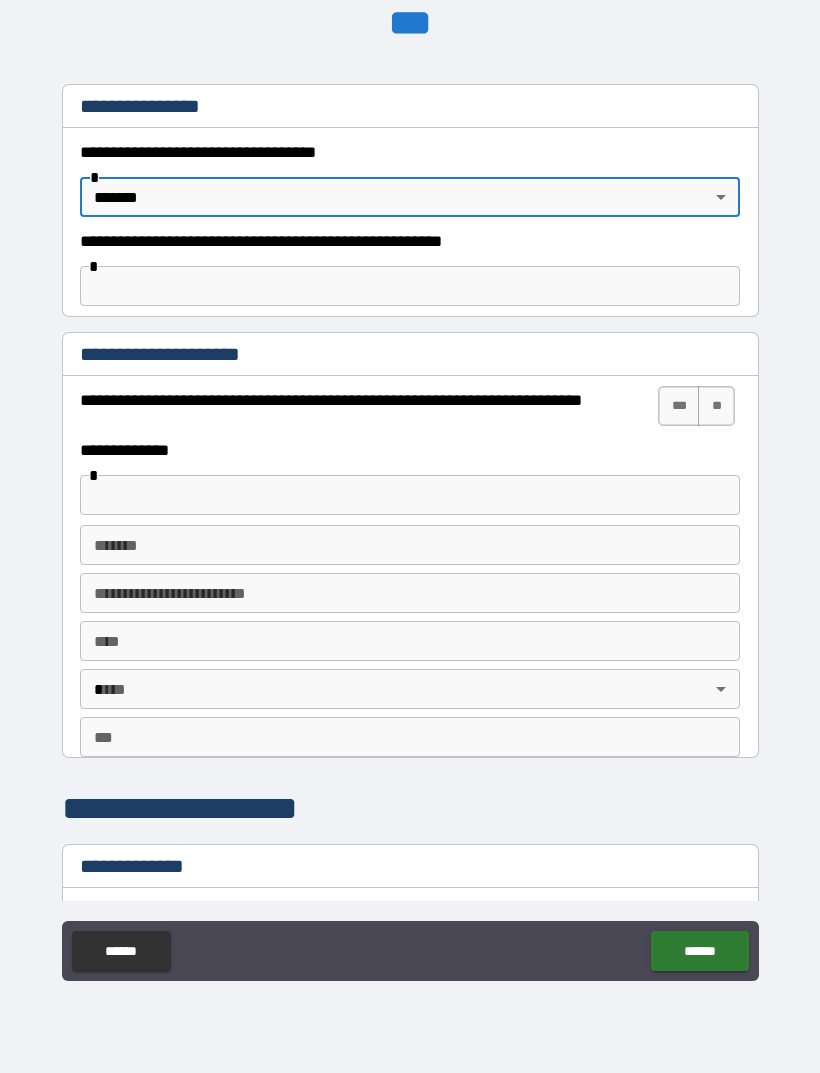 scroll, scrollTop: 1229, scrollLeft: 0, axis: vertical 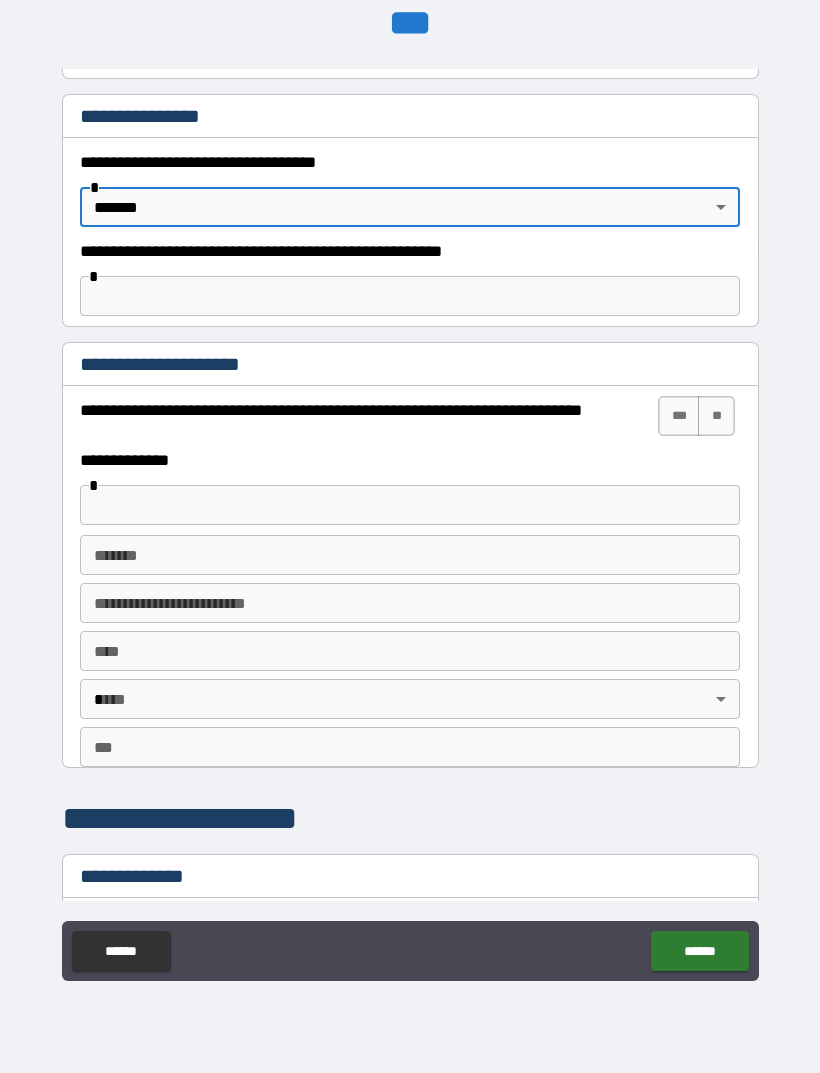 click on "***" at bounding box center [679, 416] 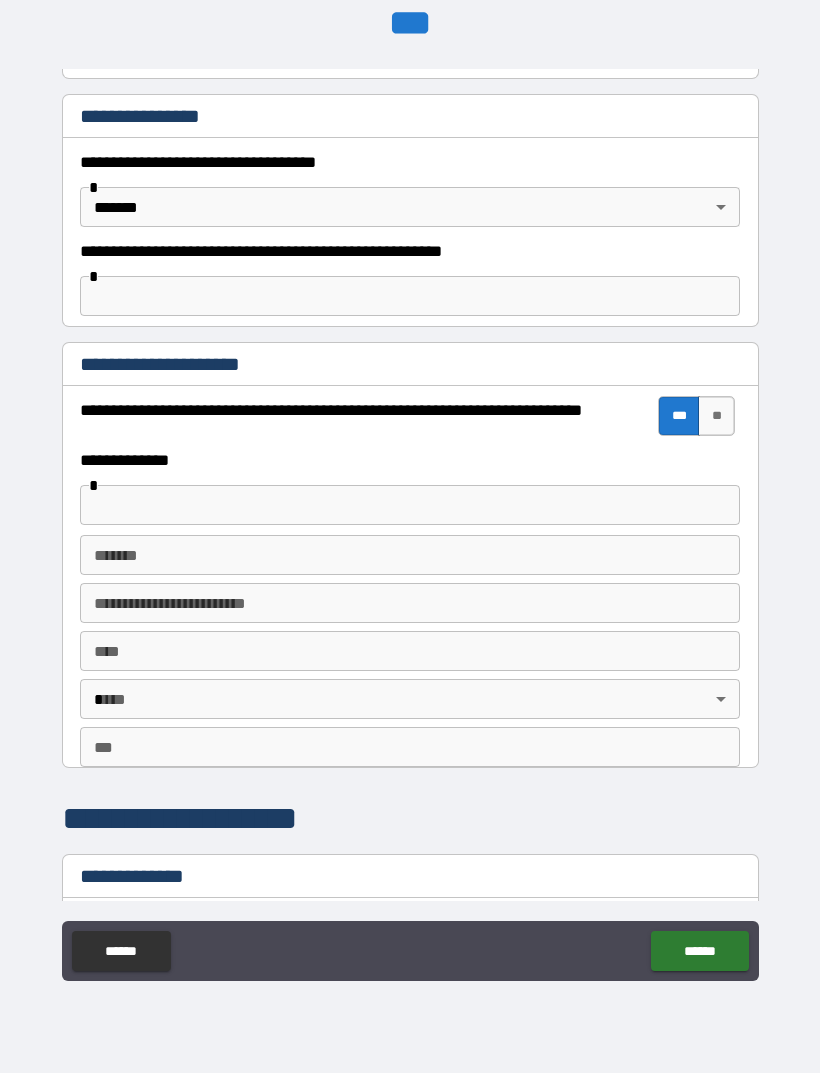 click on "**" at bounding box center (716, 416) 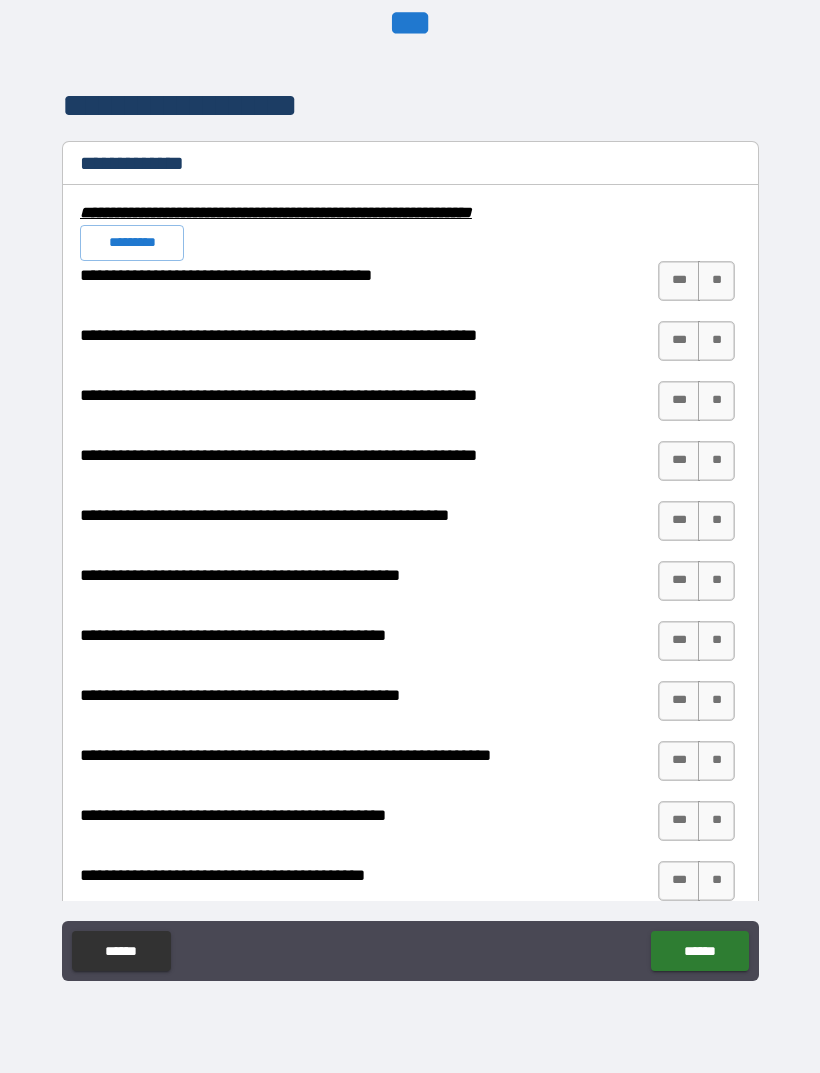 scroll, scrollTop: 1953, scrollLeft: 0, axis: vertical 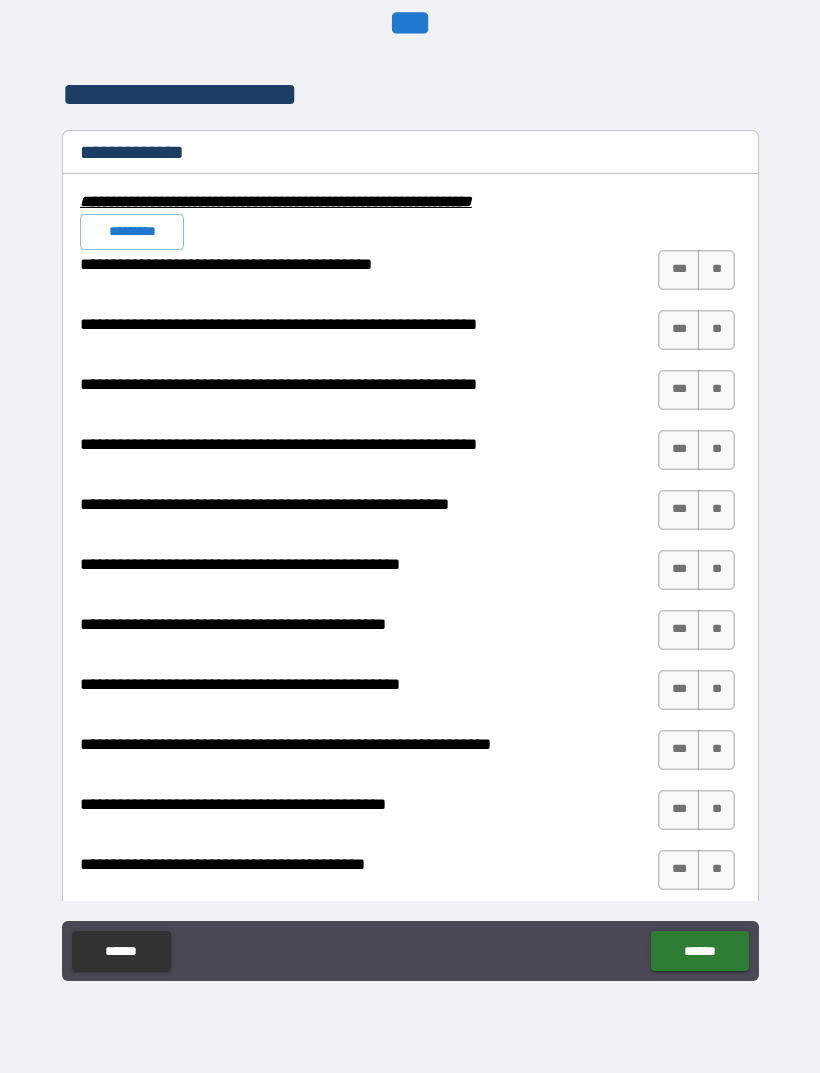 click on "**" at bounding box center (716, 270) 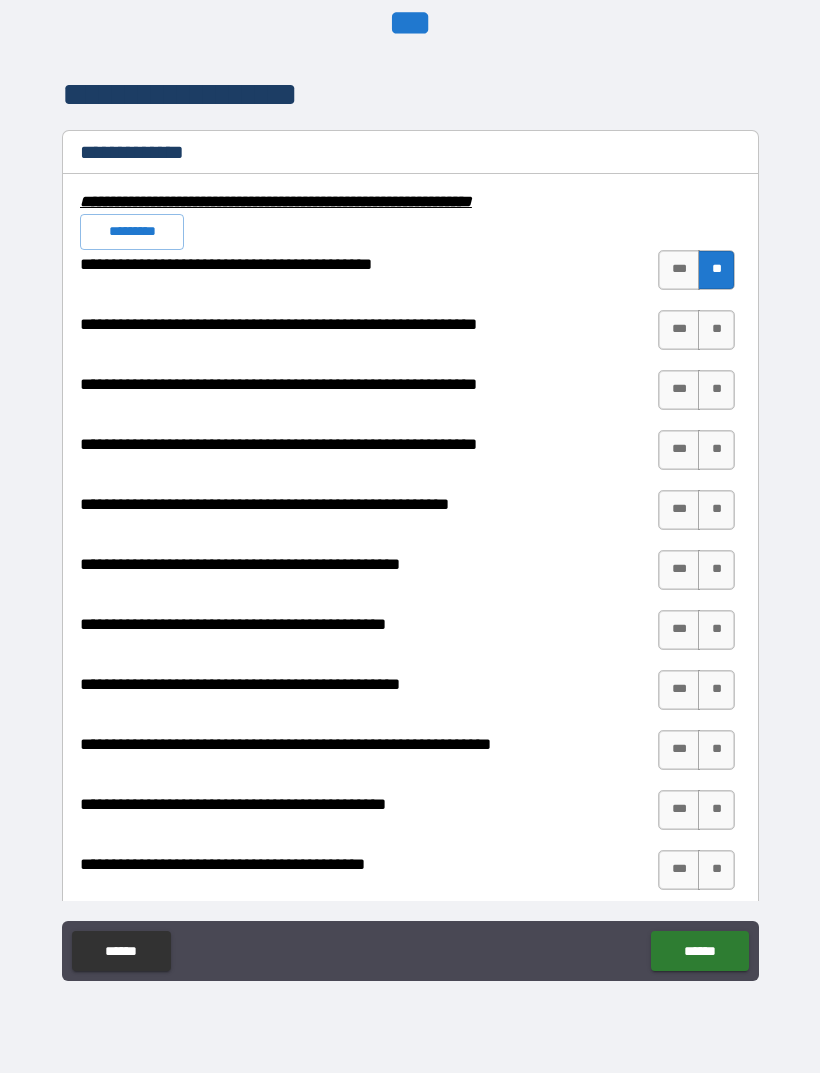 click on "**" at bounding box center [716, 330] 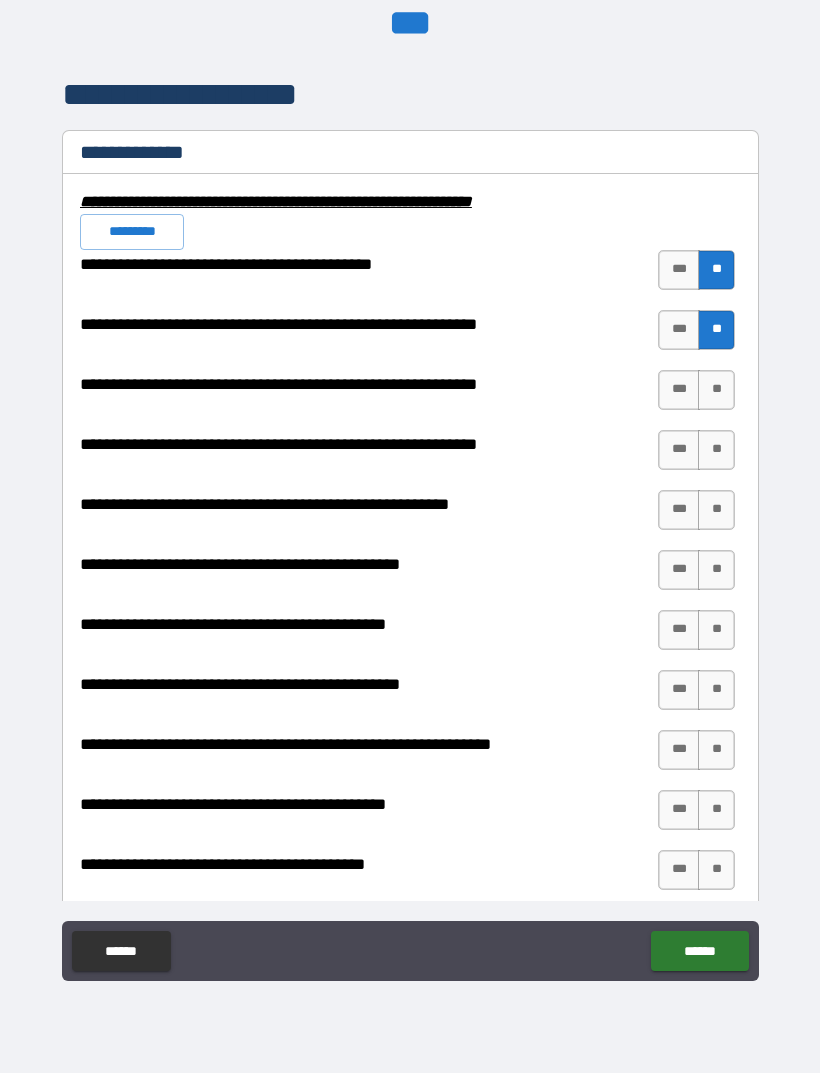 click on "**" at bounding box center [716, 390] 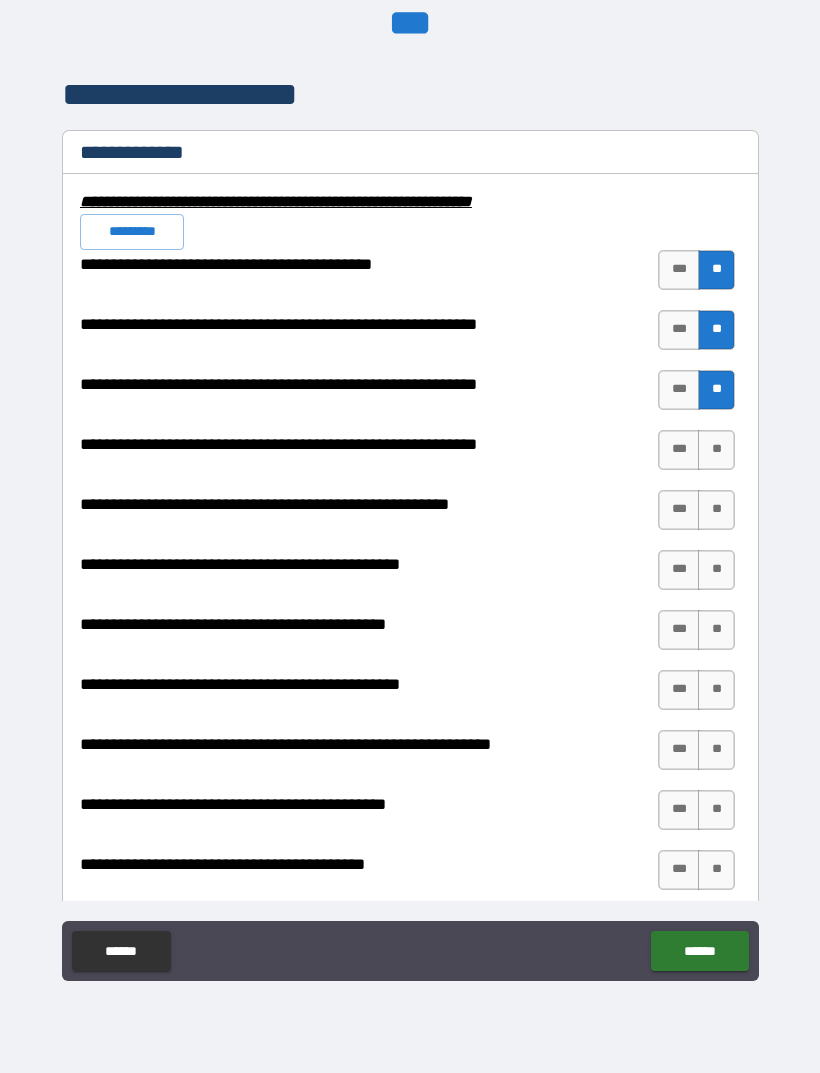 click on "***" at bounding box center [679, 450] 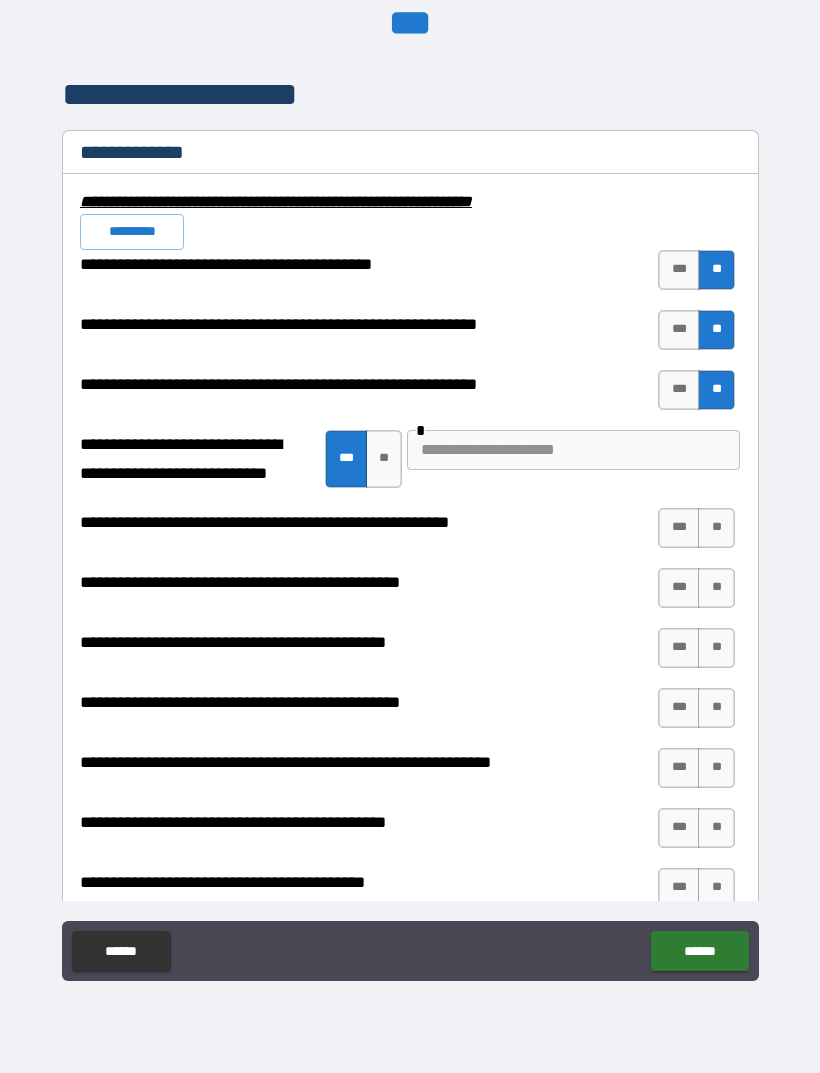 click at bounding box center (573, 450) 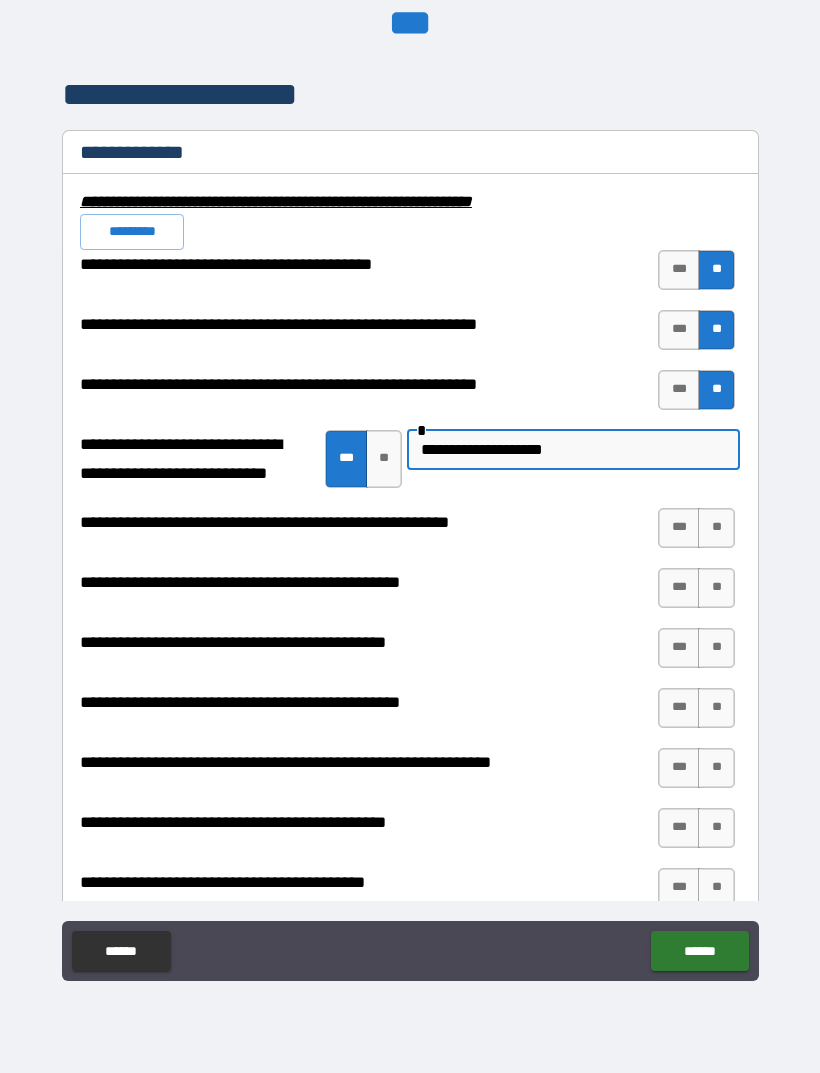 type on "**********" 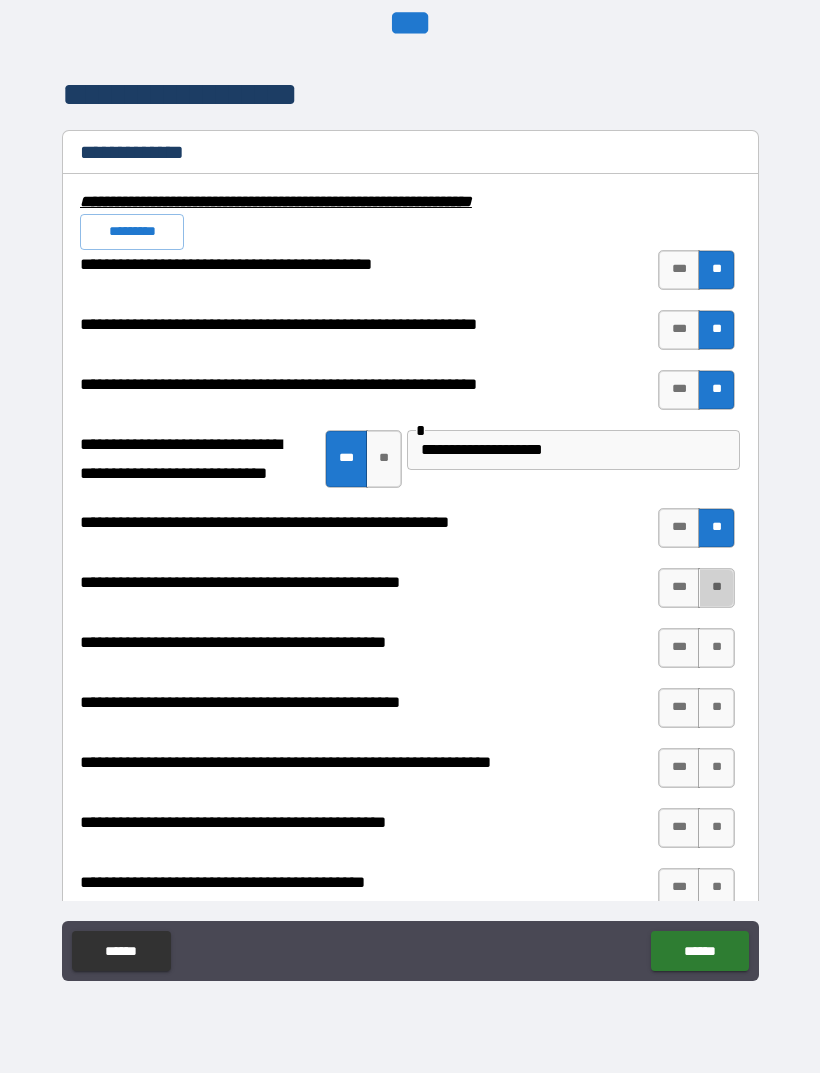 click on "**" at bounding box center [716, 588] 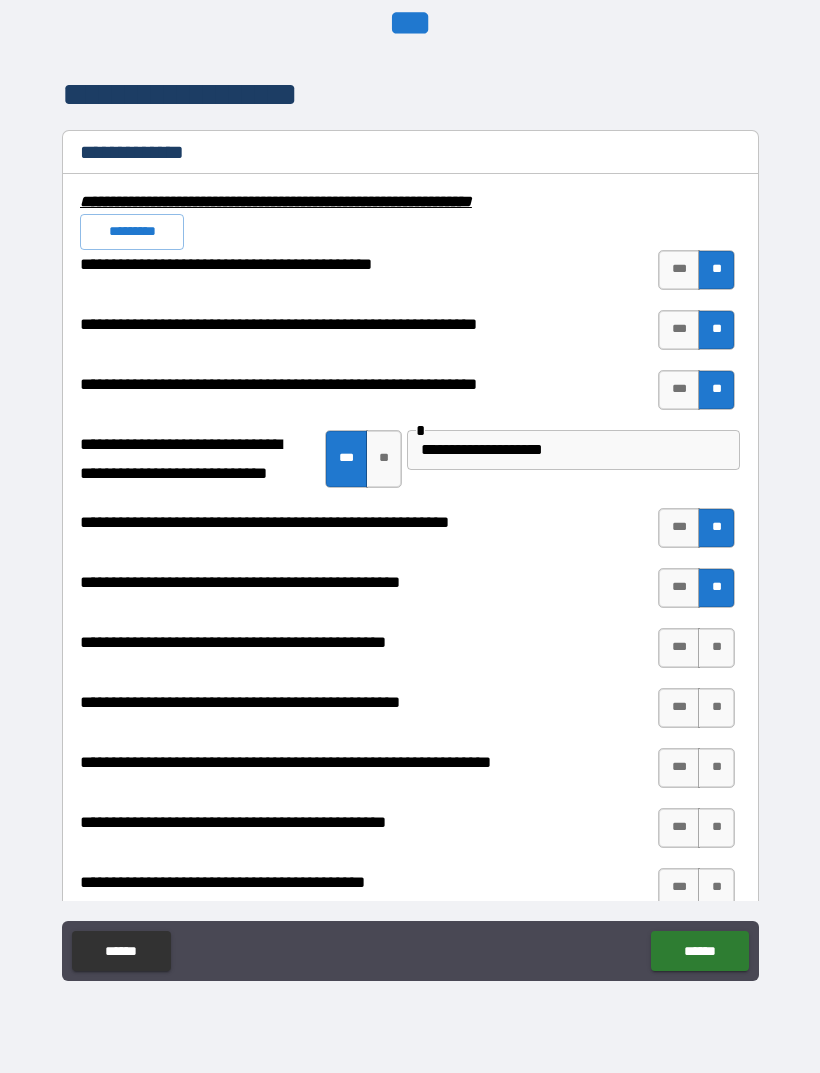 click on "**" at bounding box center [716, 648] 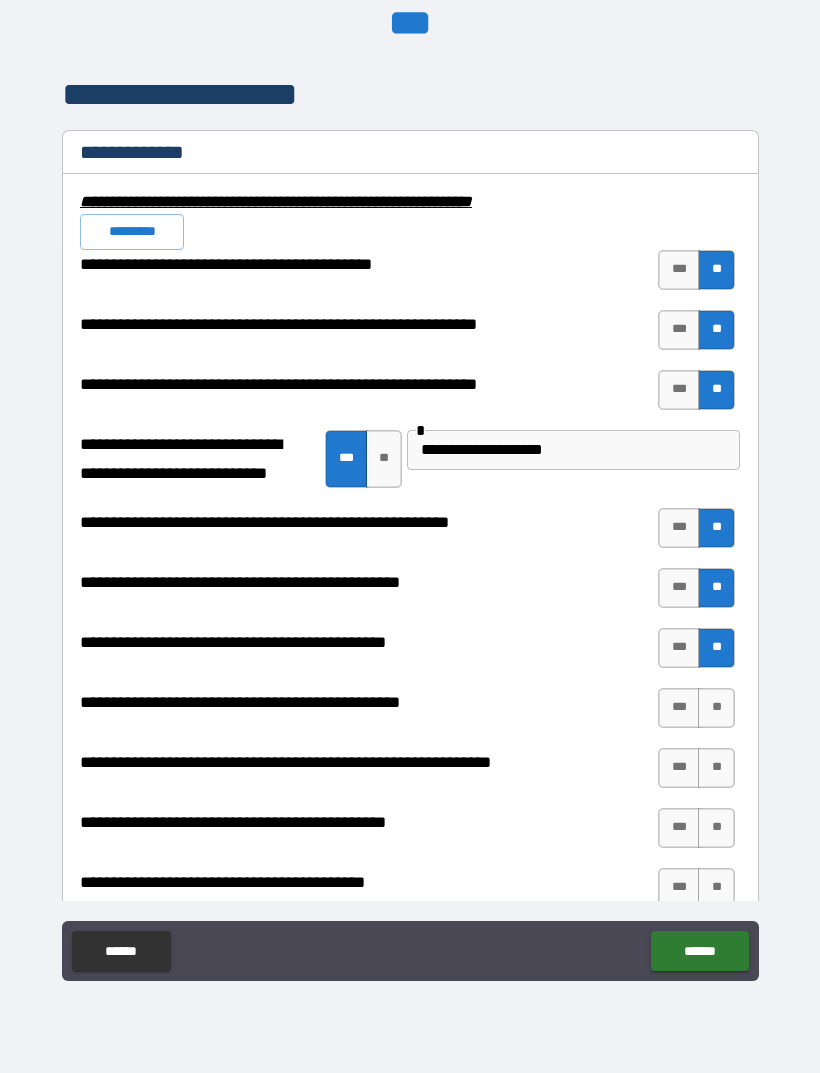 click on "**" at bounding box center [716, 768] 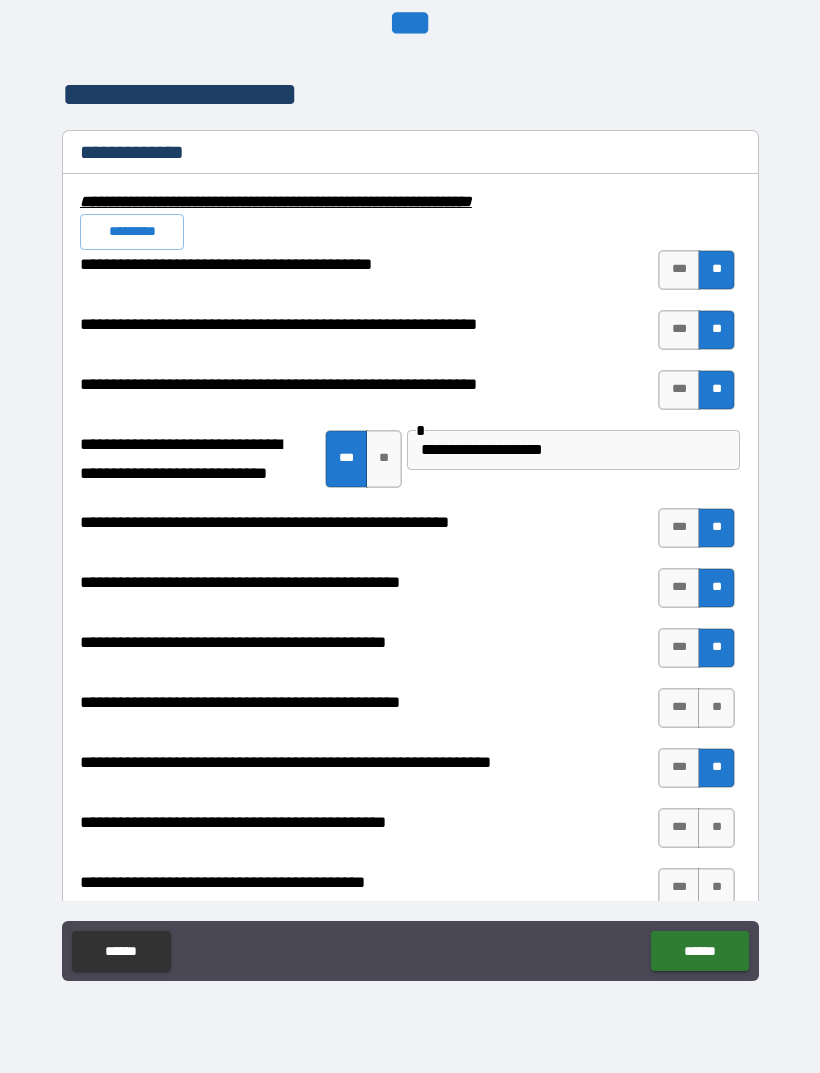 click on "**" at bounding box center (716, 708) 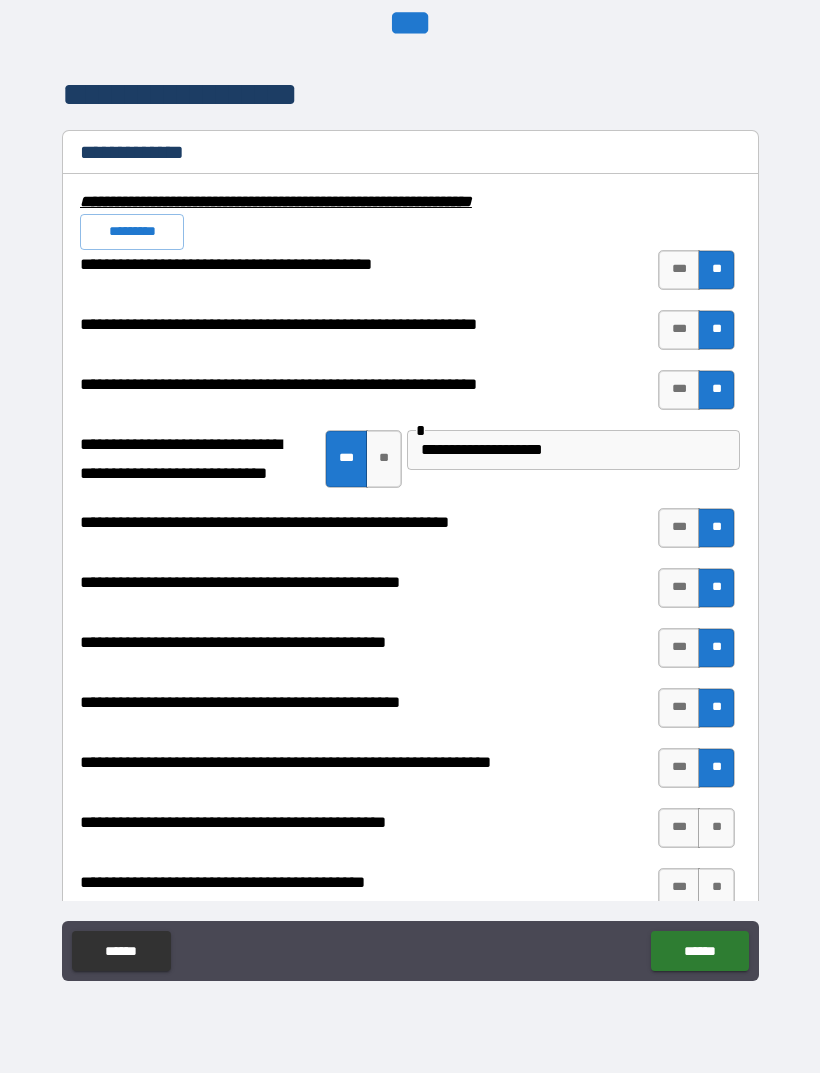 click on "**" at bounding box center [716, 828] 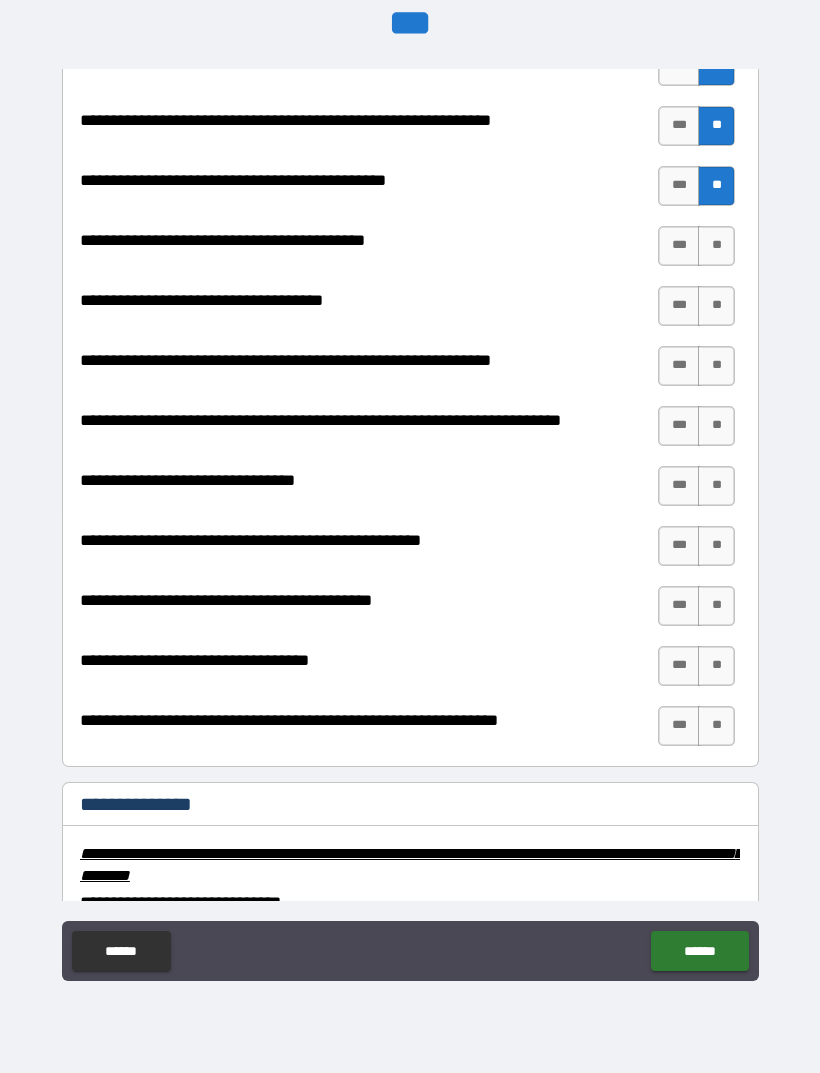 scroll, scrollTop: 2595, scrollLeft: 0, axis: vertical 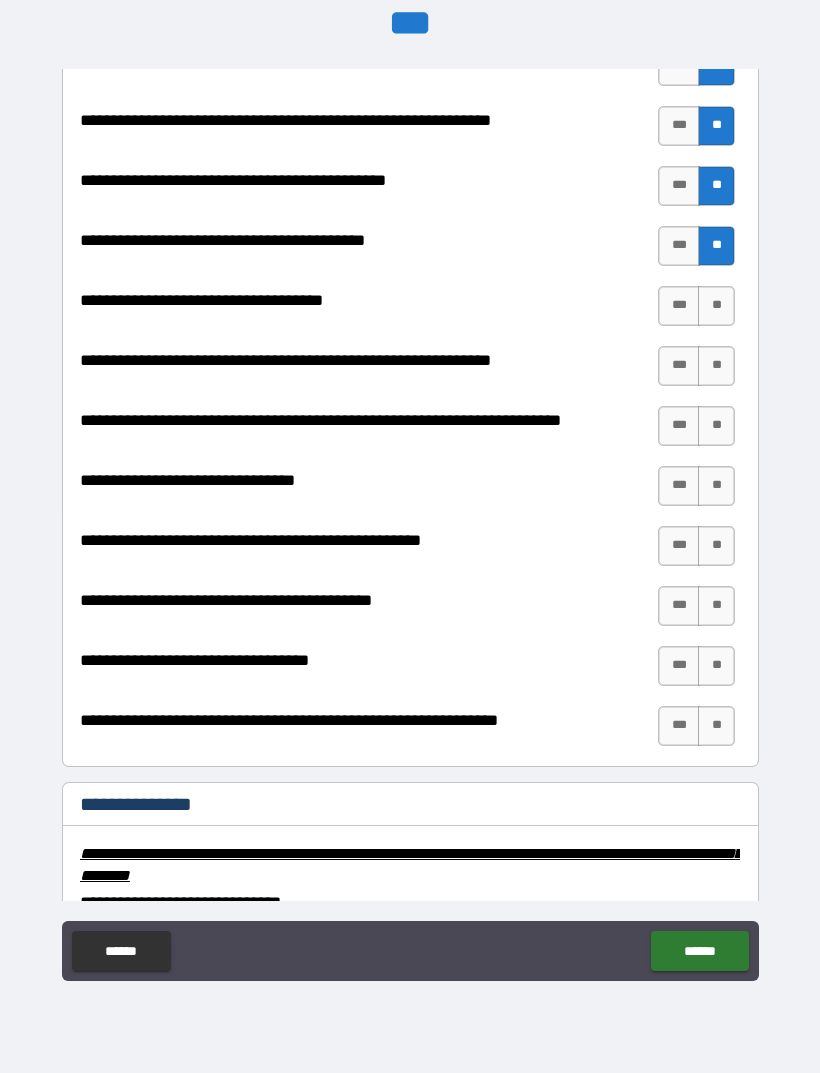click on "**" at bounding box center (716, 306) 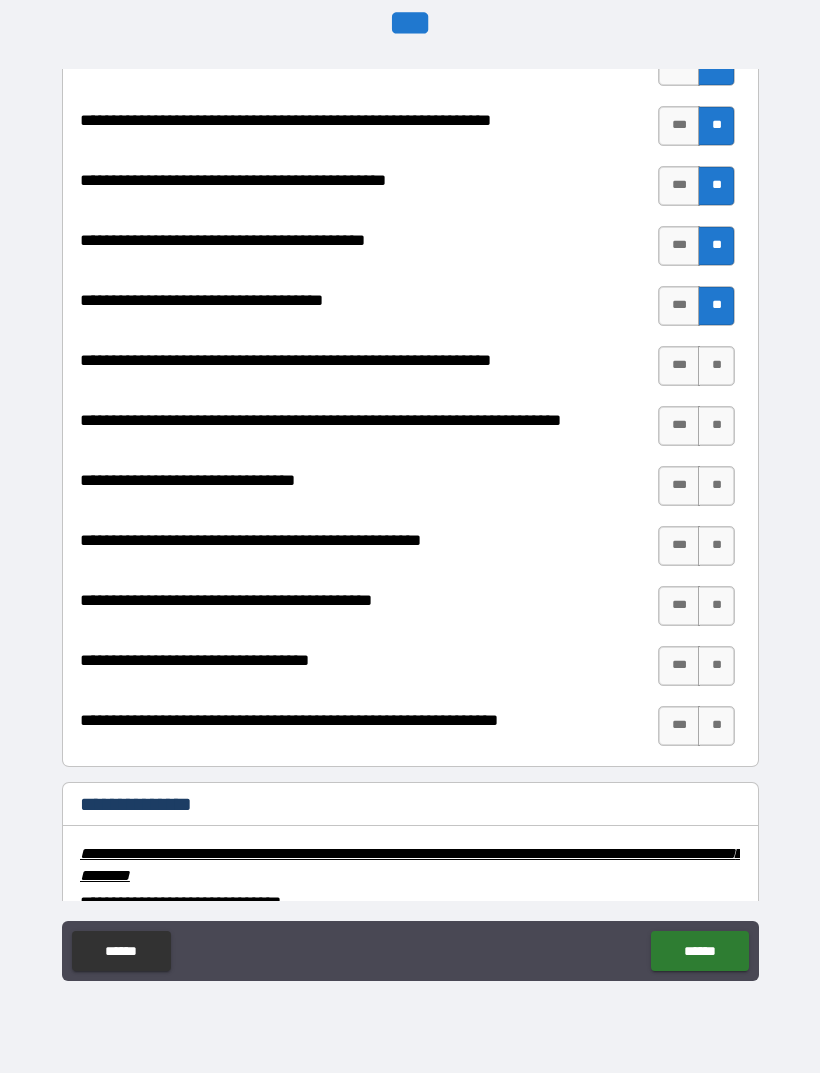 click on "**" at bounding box center (716, 366) 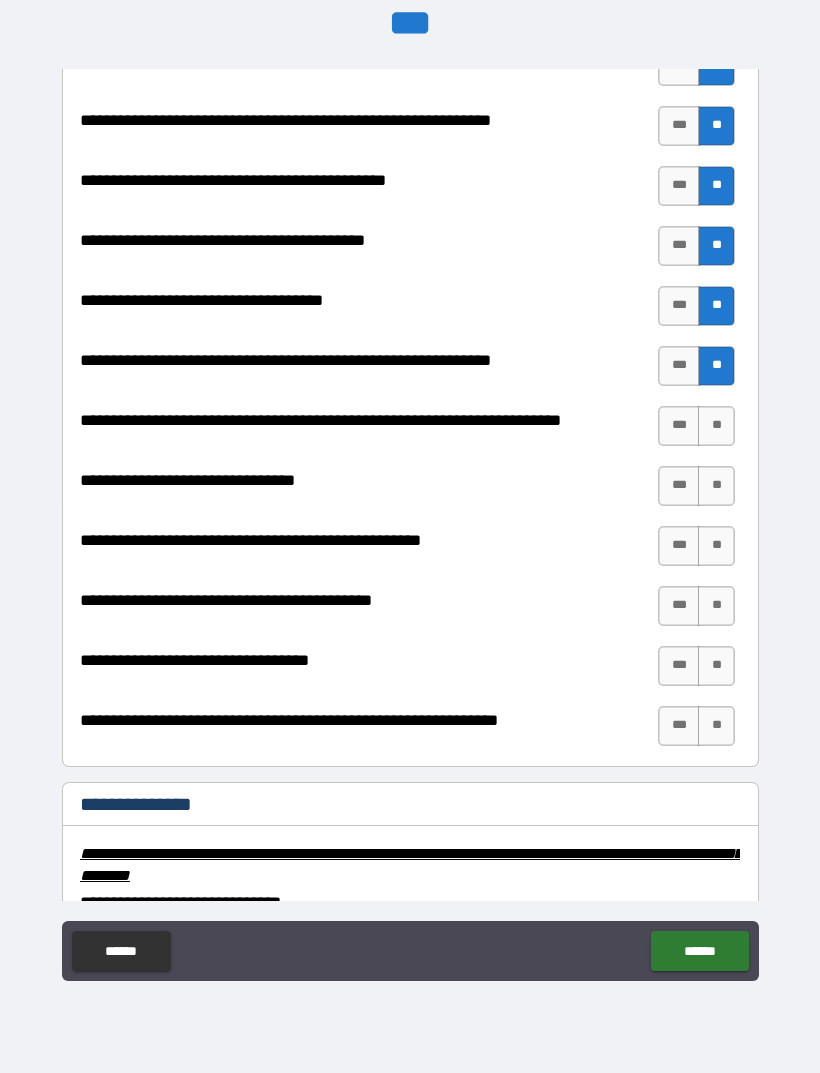 click on "**" at bounding box center (716, 426) 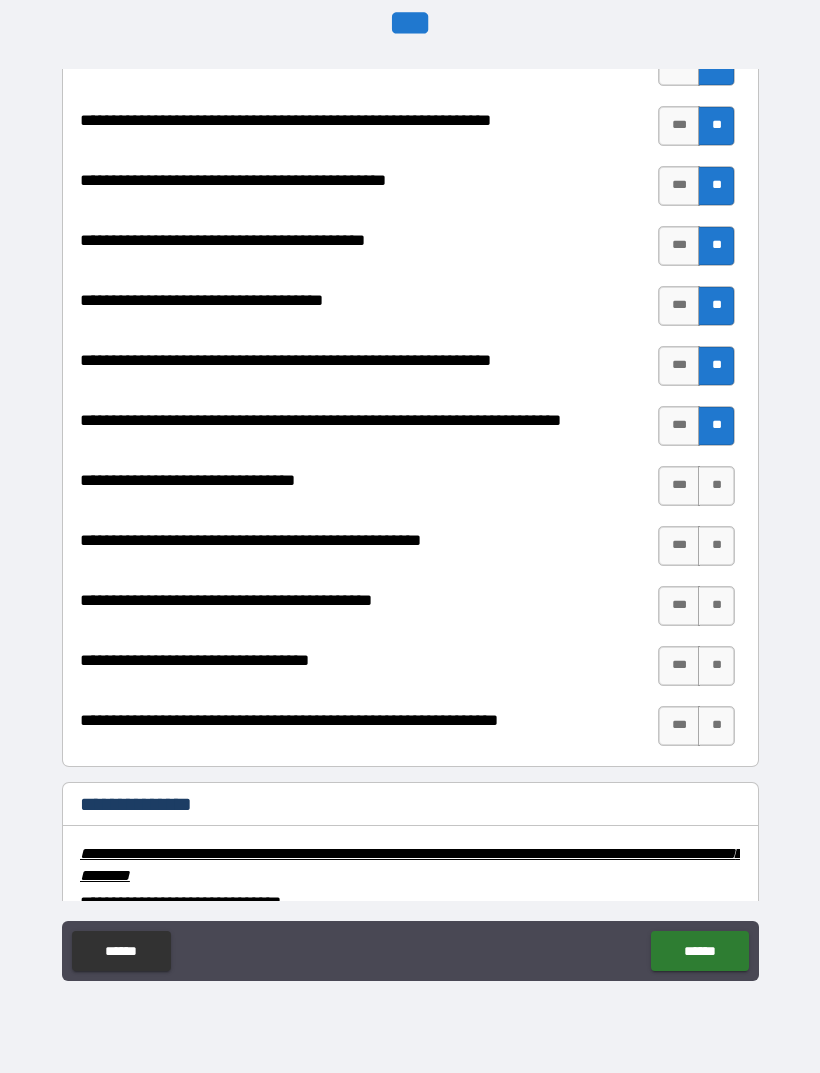 click on "**" at bounding box center [716, 486] 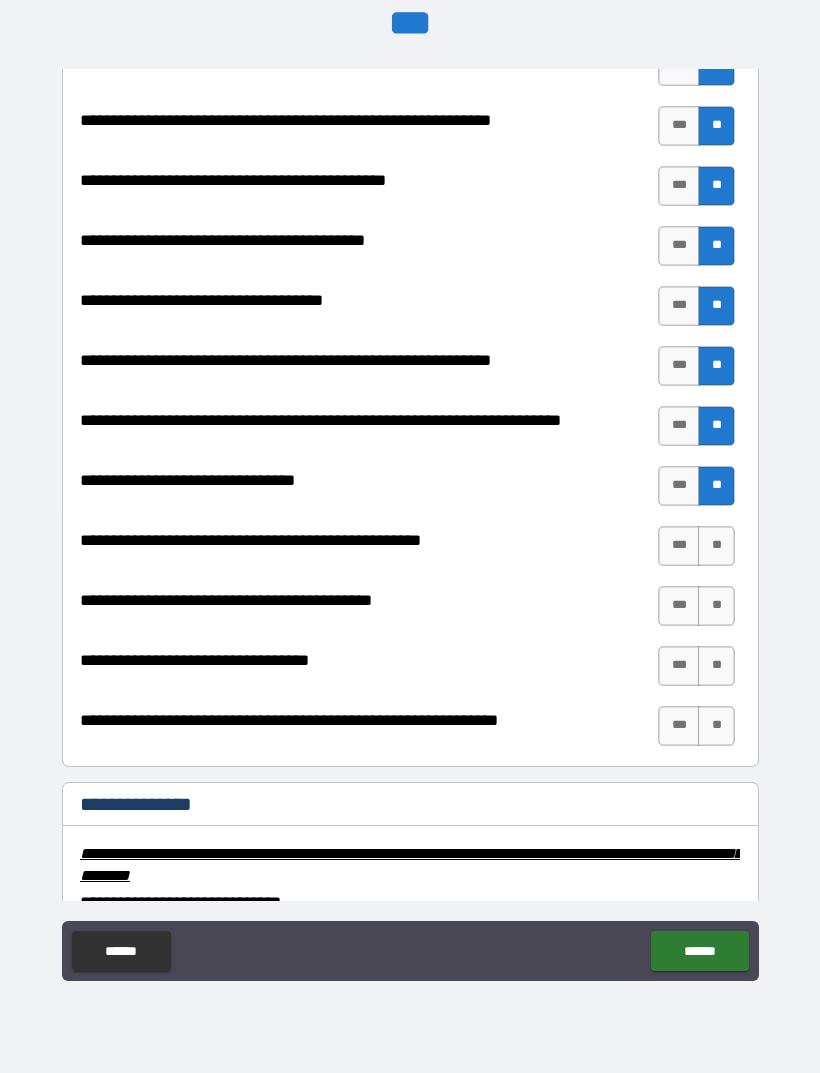 click on "**" at bounding box center (716, 546) 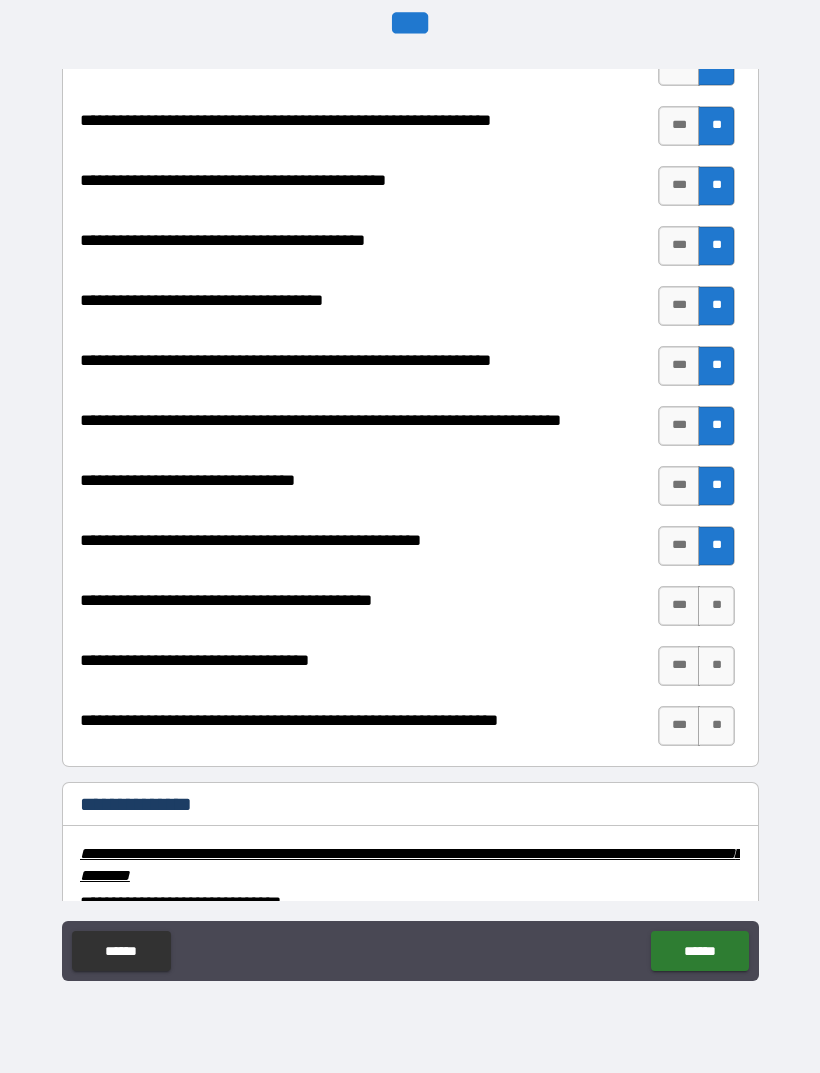 click on "**" at bounding box center [716, 606] 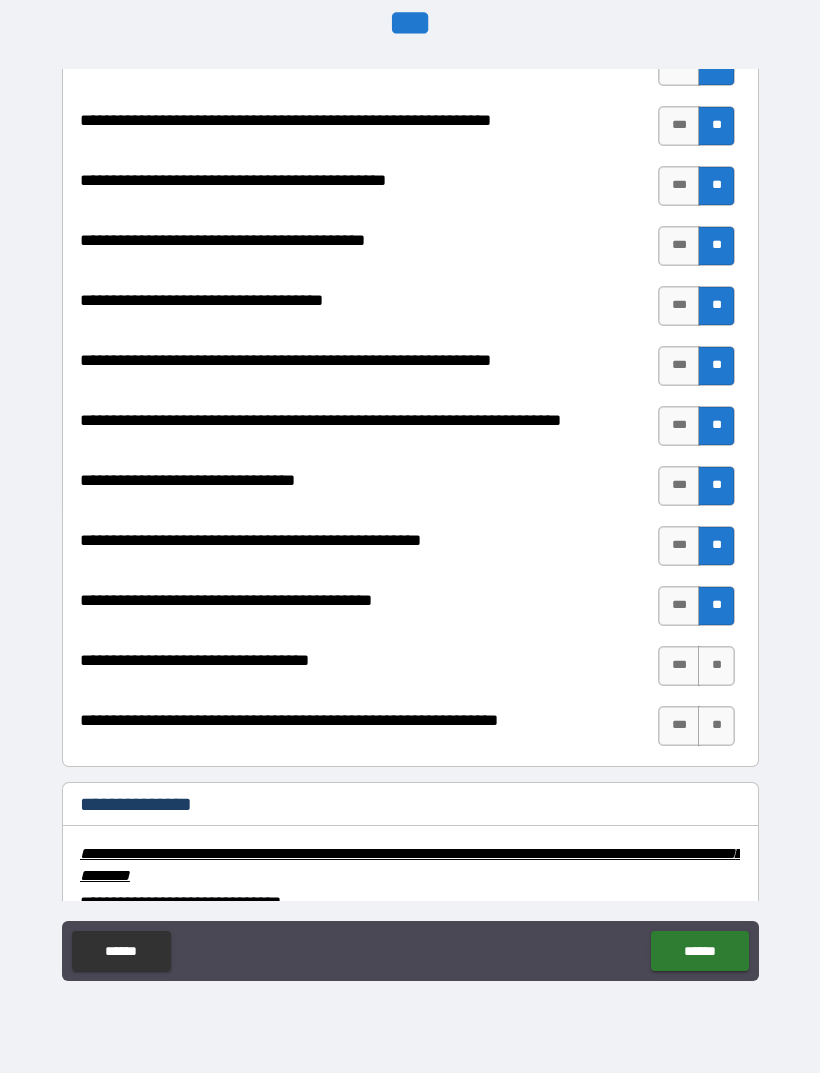 click on "**" at bounding box center [716, 666] 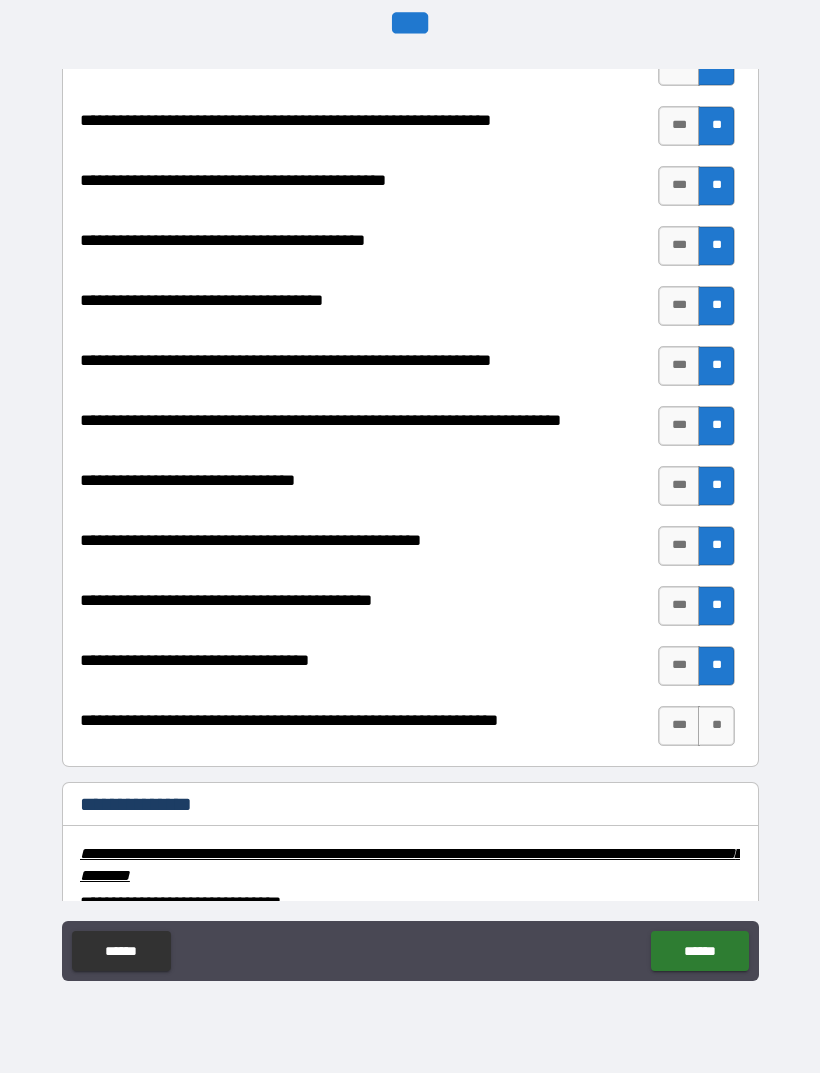 click on "**" at bounding box center [716, 726] 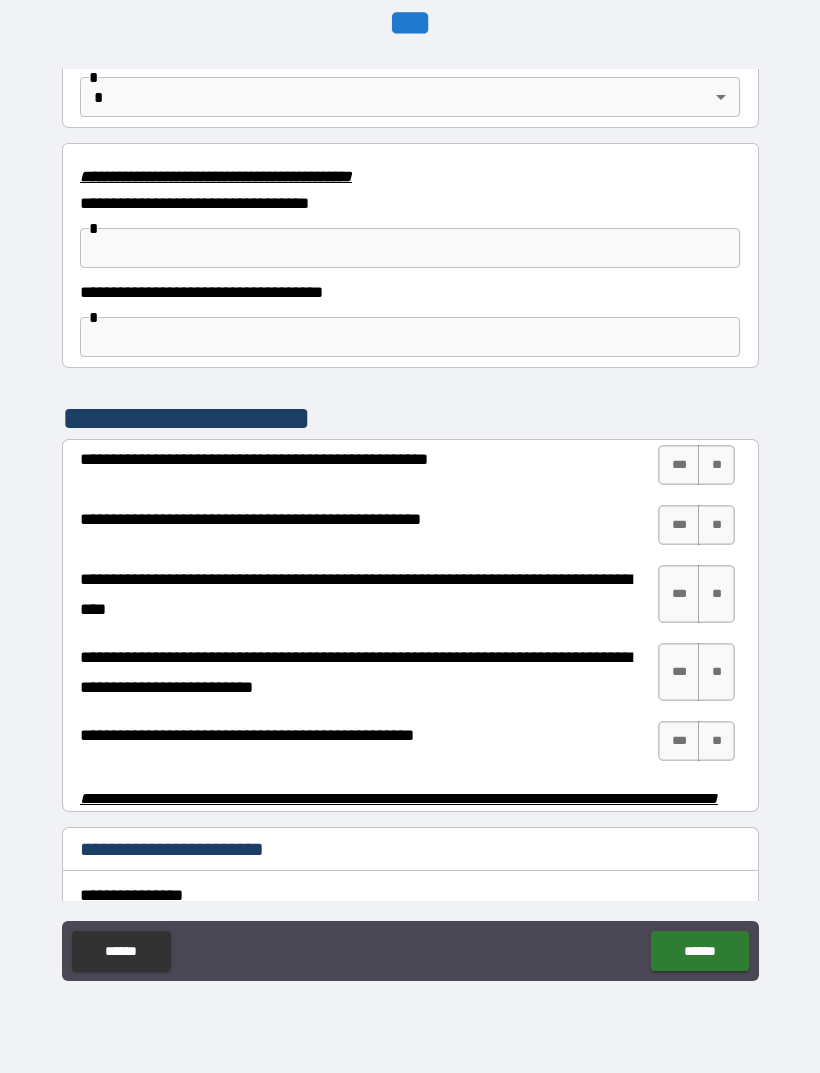 scroll, scrollTop: 3534, scrollLeft: 0, axis: vertical 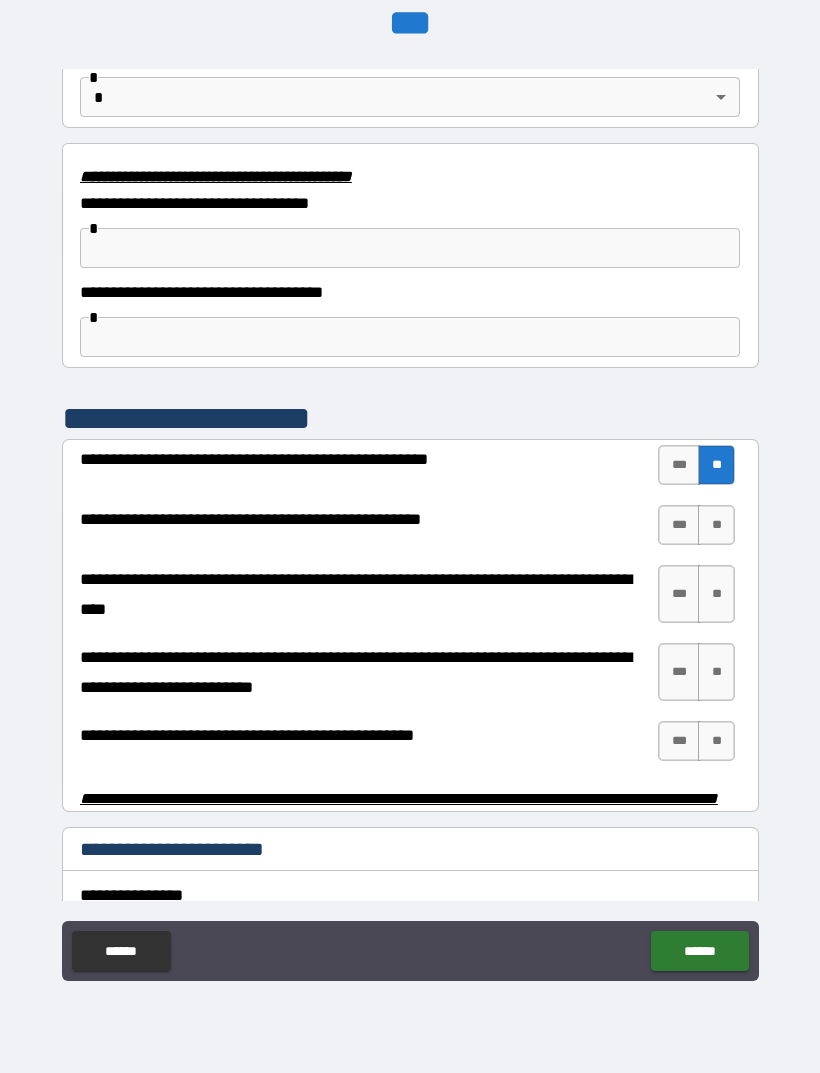 click on "**" at bounding box center [716, 525] 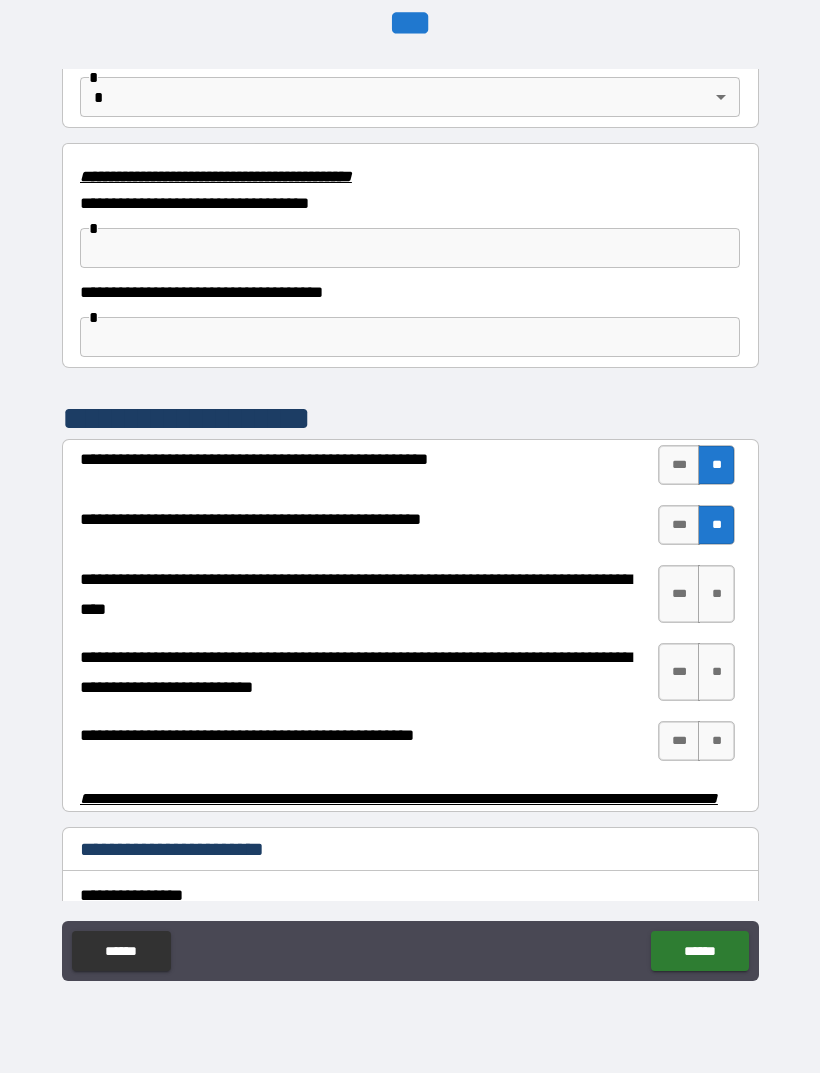 click on "***" at bounding box center (679, 594) 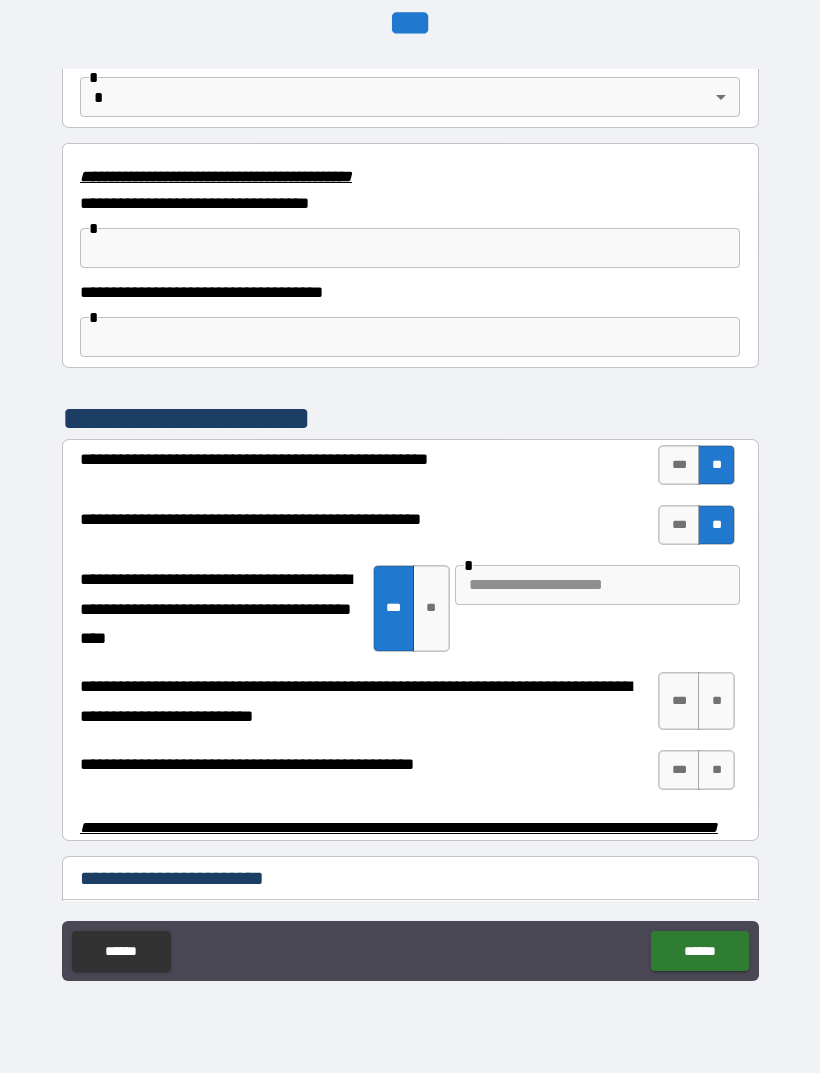 click at bounding box center [597, 585] 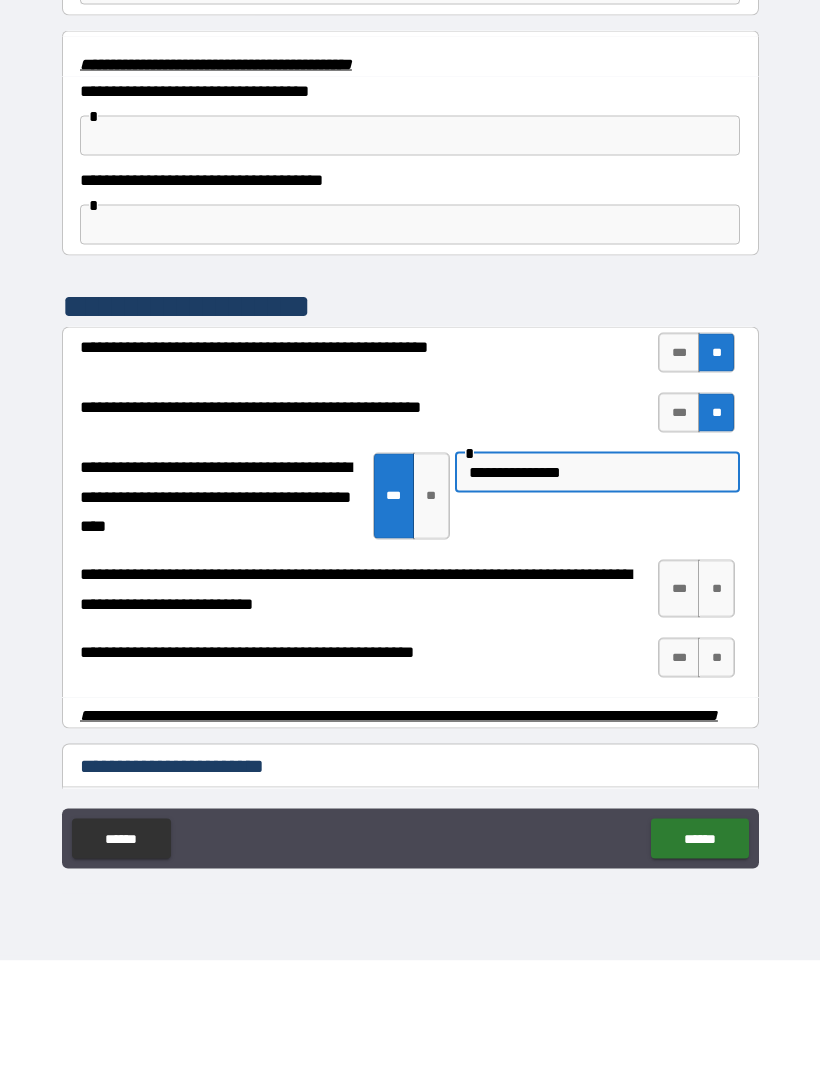 type on "**********" 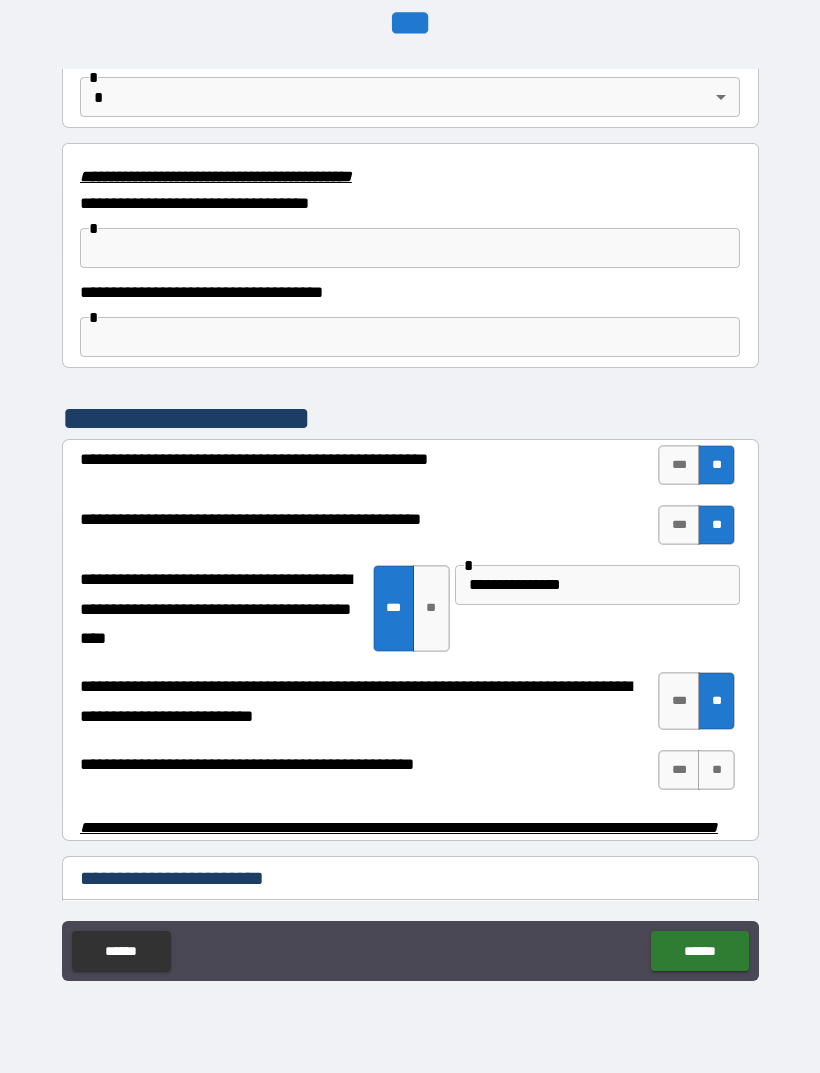 click on "**" at bounding box center [716, 770] 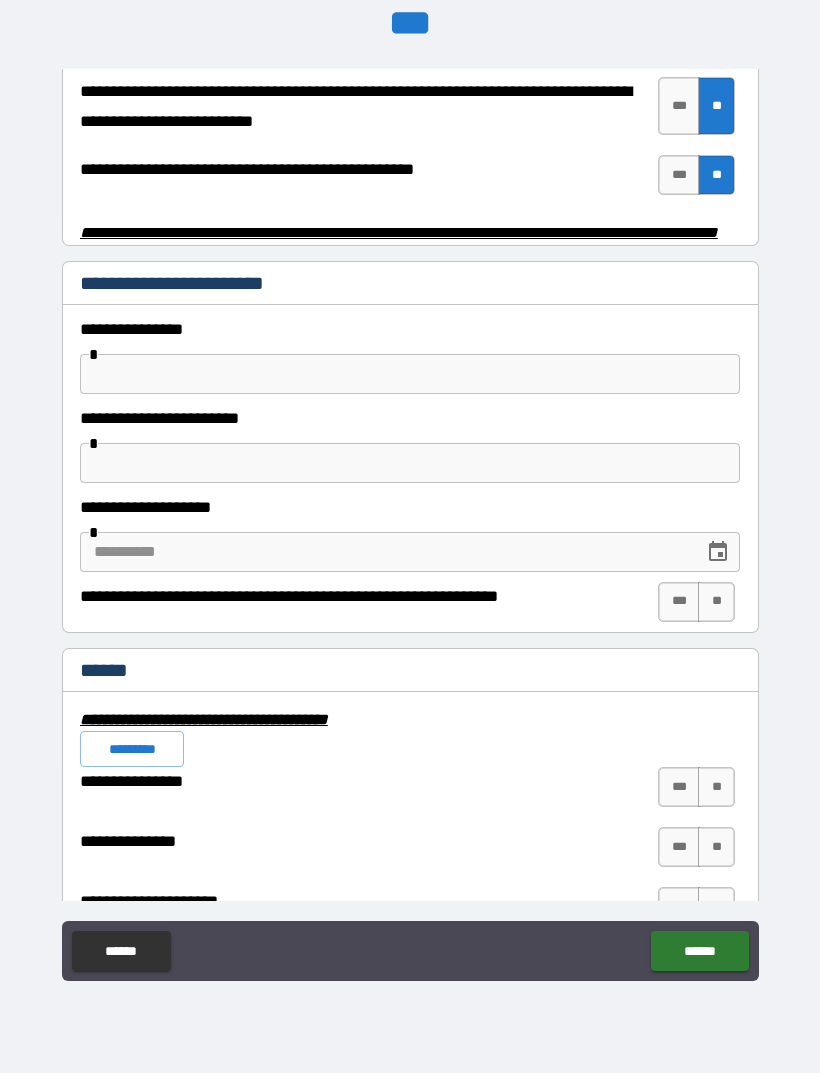 scroll, scrollTop: 4131, scrollLeft: 0, axis: vertical 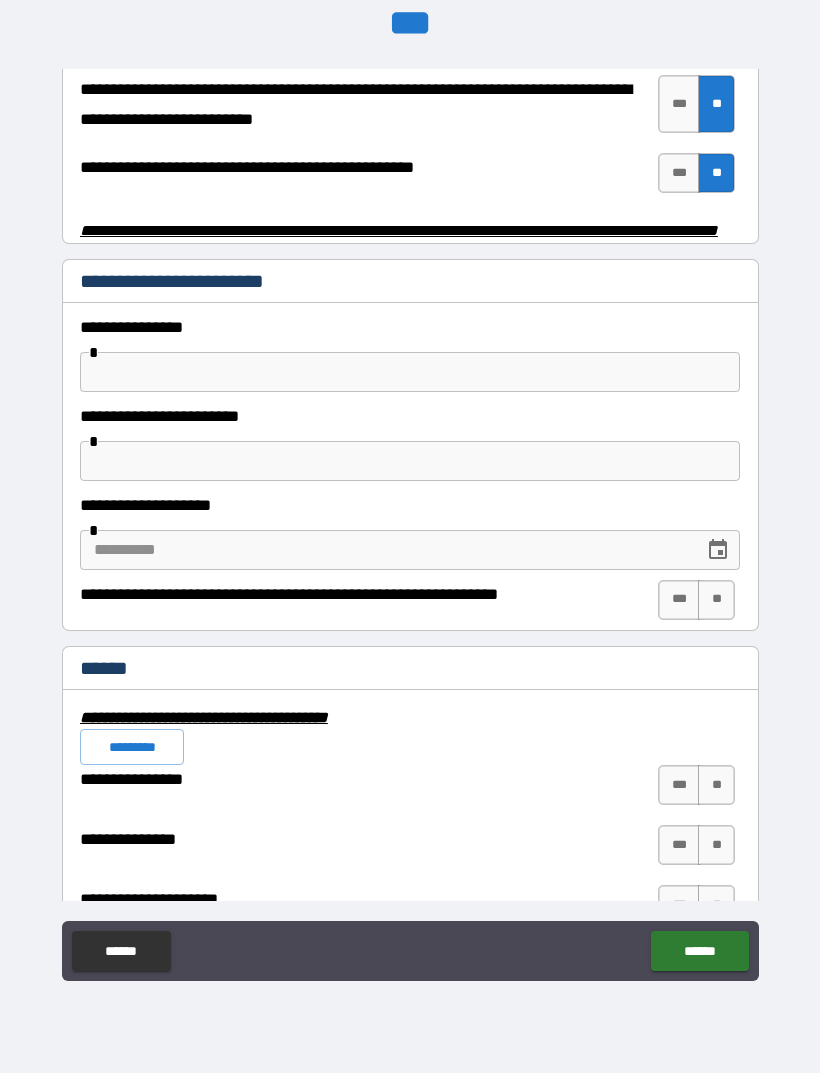 click on "***" at bounding box center (679, 173) 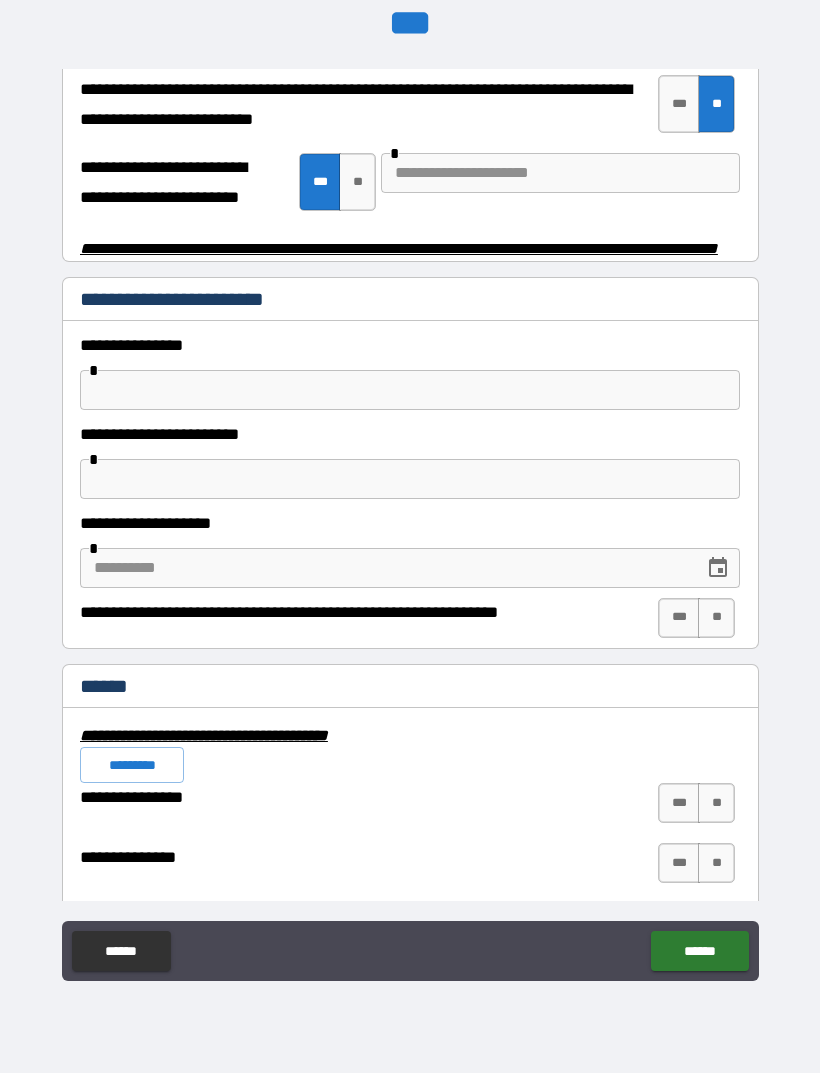 click on "**" at bounding box center (357, 182) 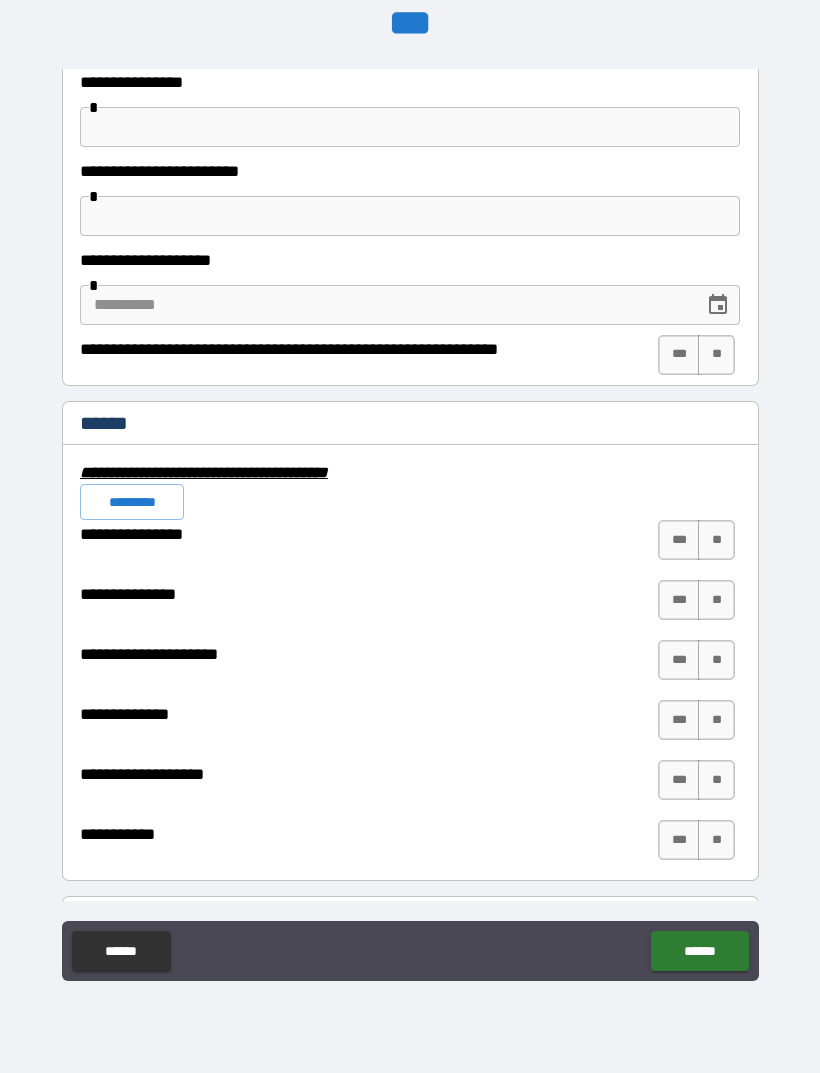 scroll, scrollTop: 4376, scrollLeft: 0, axis: vertical 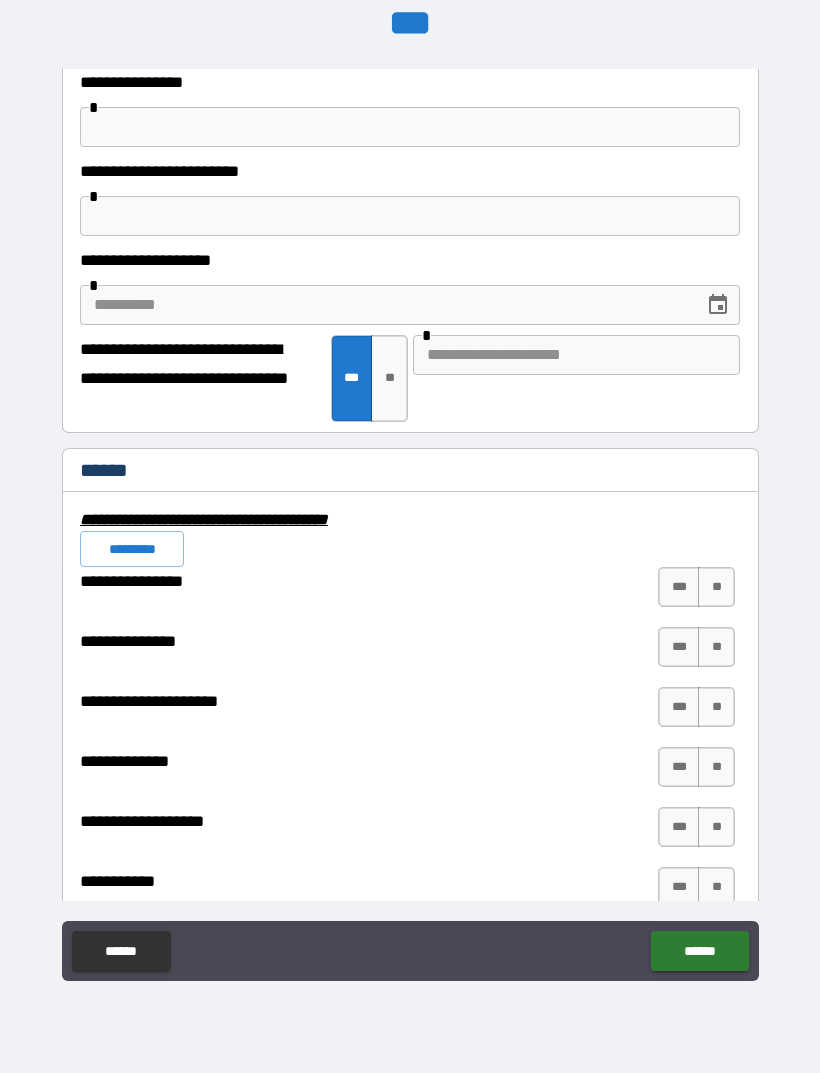 click on "**" at bounding box center [389, 378] 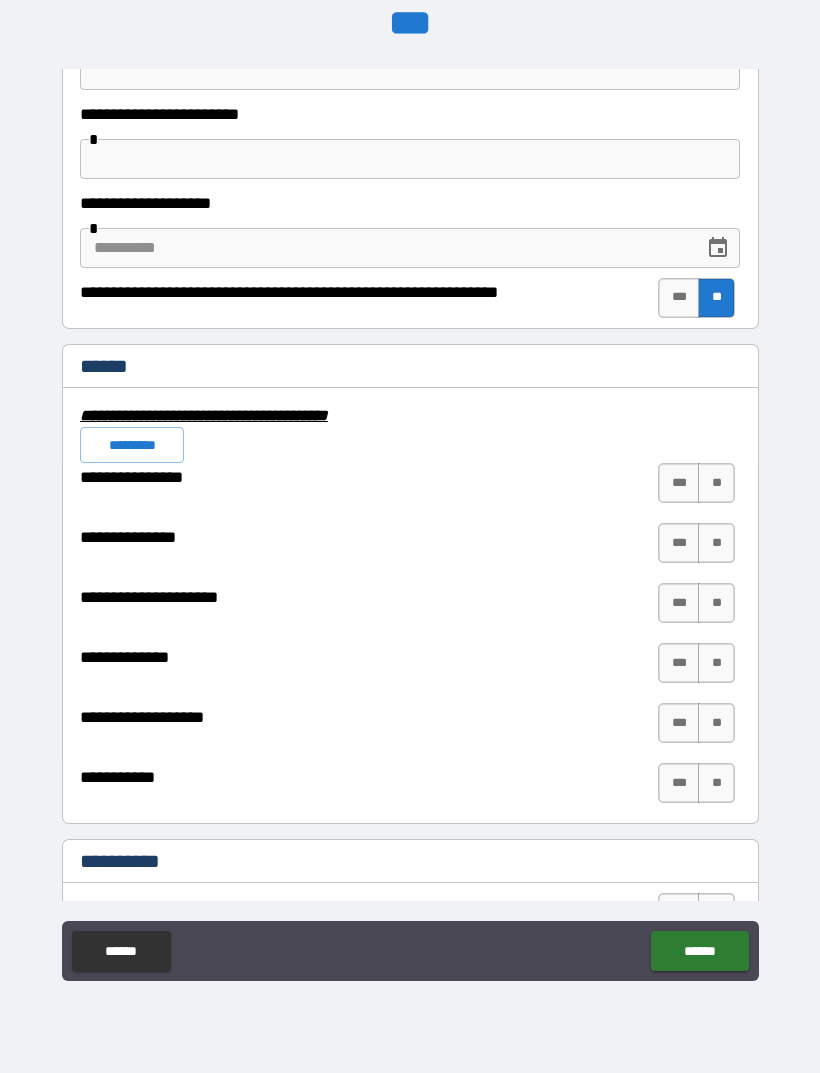 scroll, scrollTop: 4477, scrollLeft: 0, axis: vertical 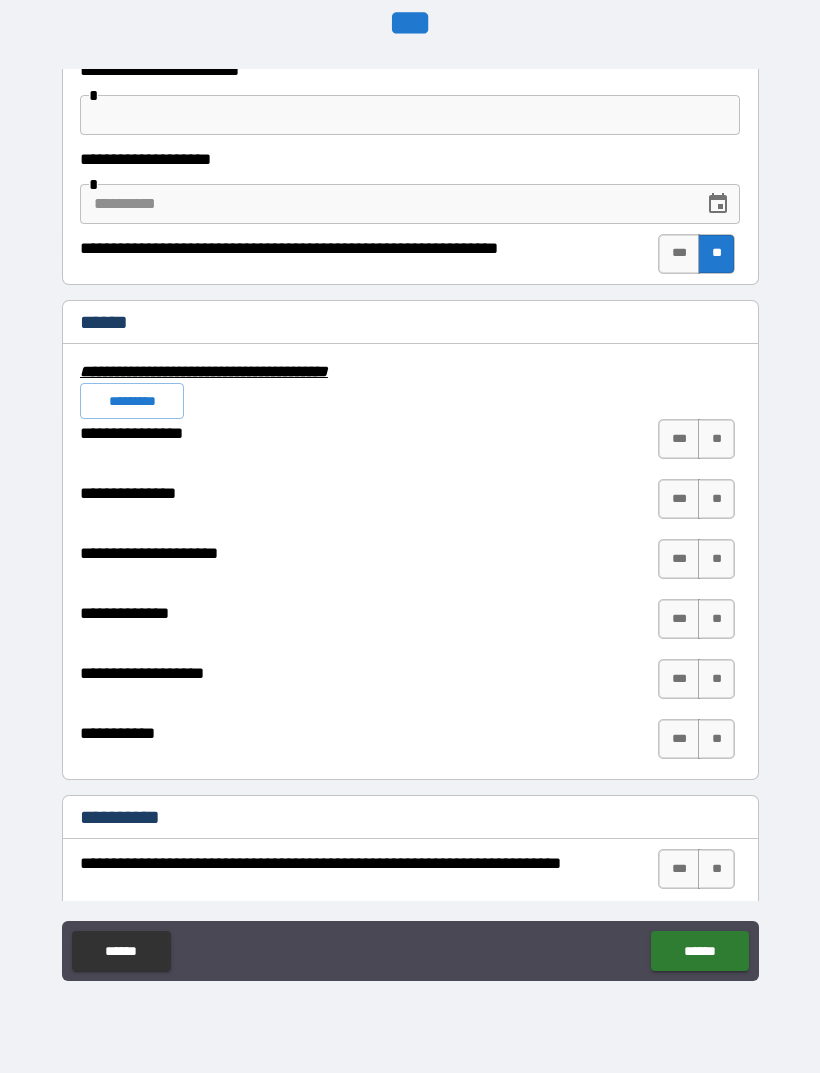 click on "**" at bounding box center [716, 439] 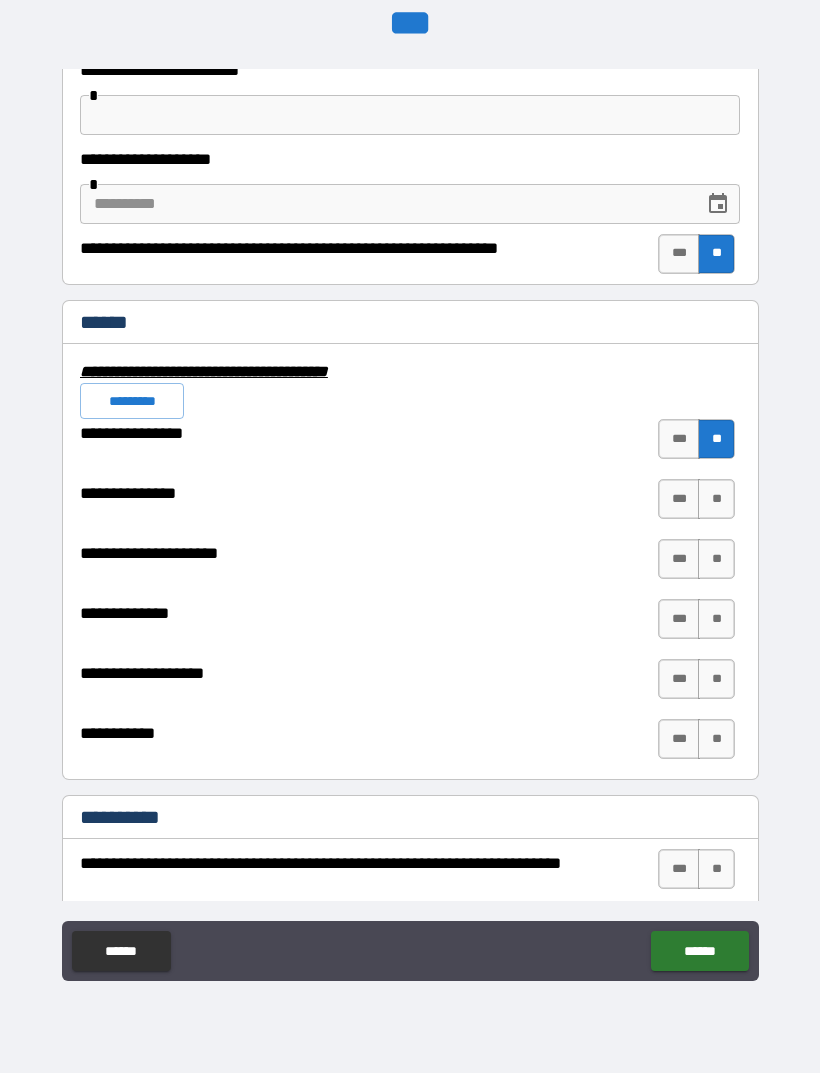 click on "**" at bounding box center (716, 499) 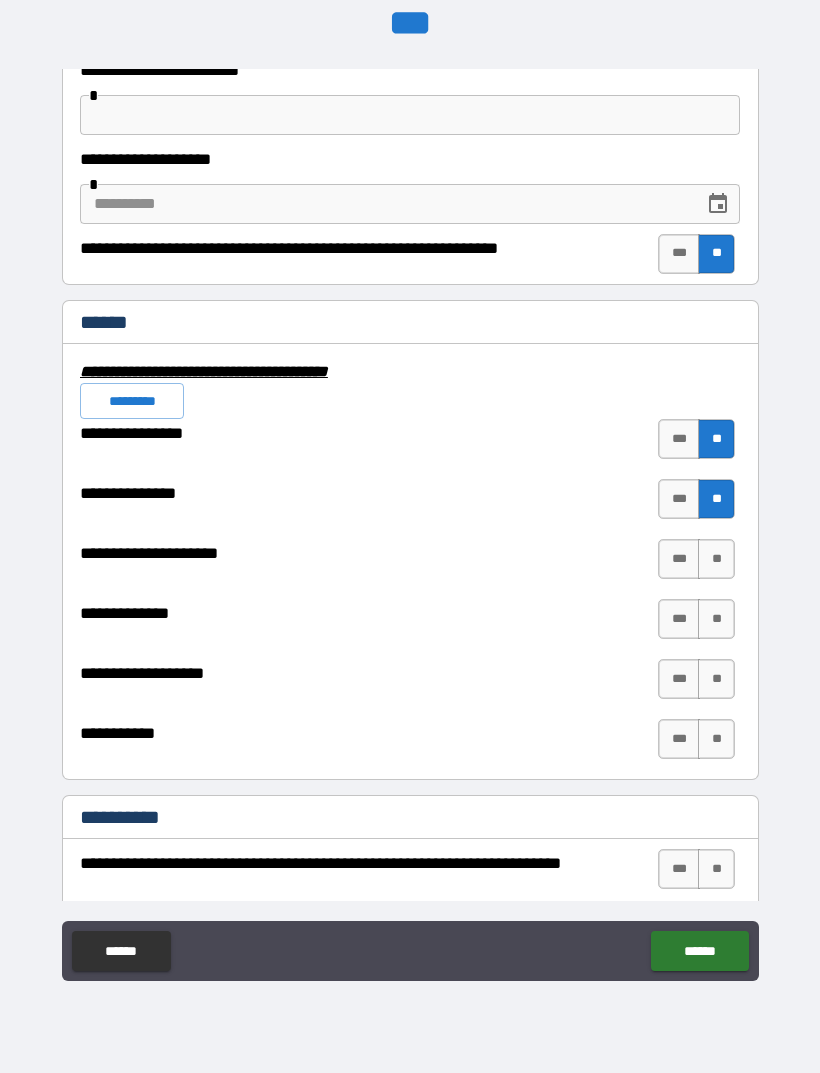 click on "**" at bounding box center (716, 559) 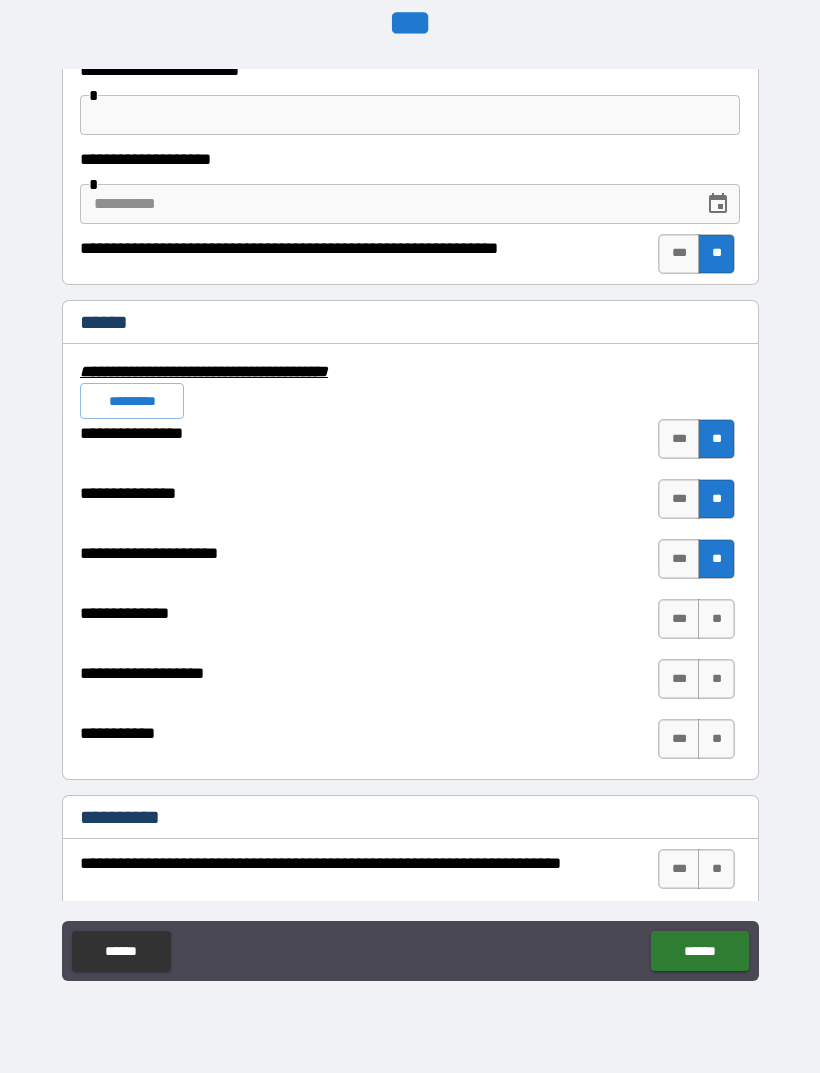 click on "**" at bounding box center [716, 619] 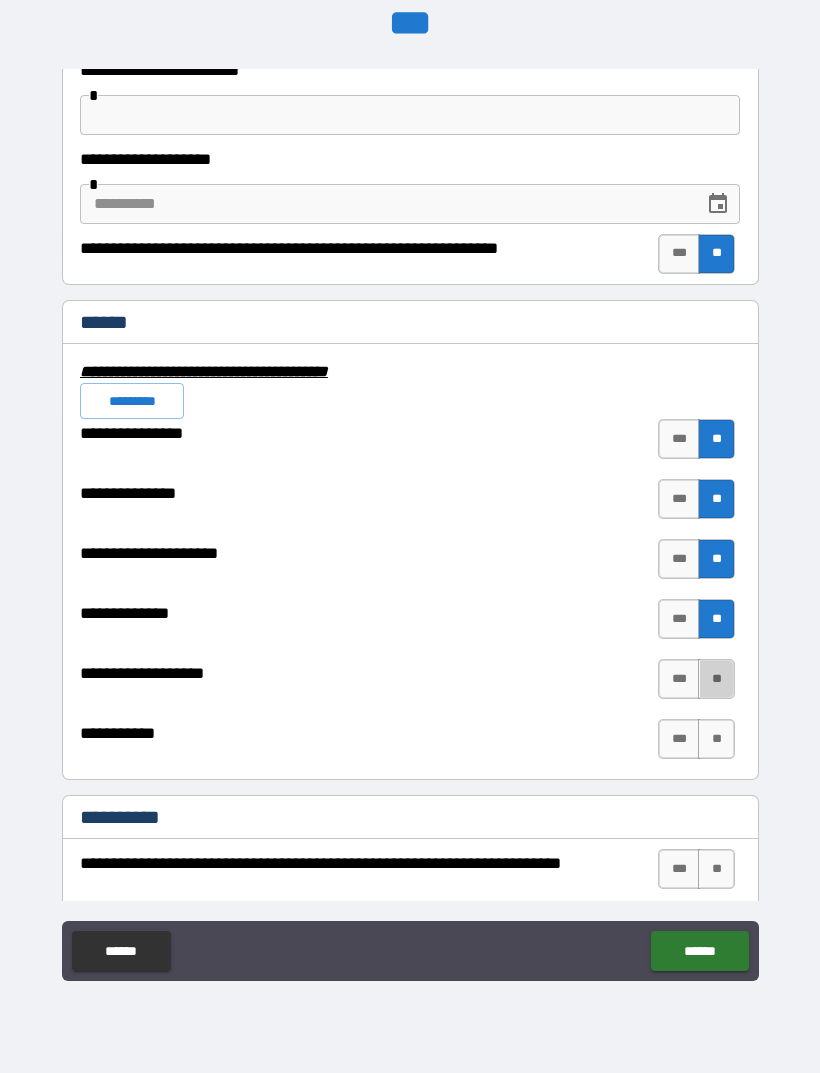 click on "**" at bounding box center [716, 679] 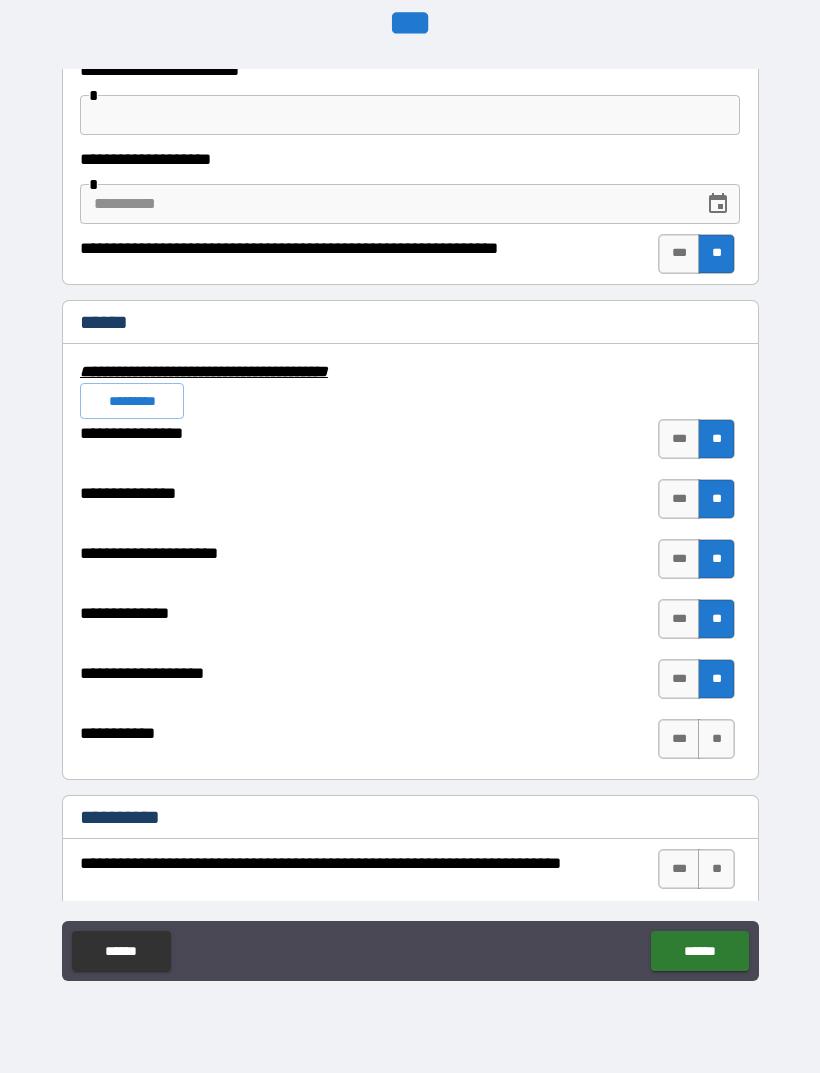 click on "**" at bounding box center [716, 739] 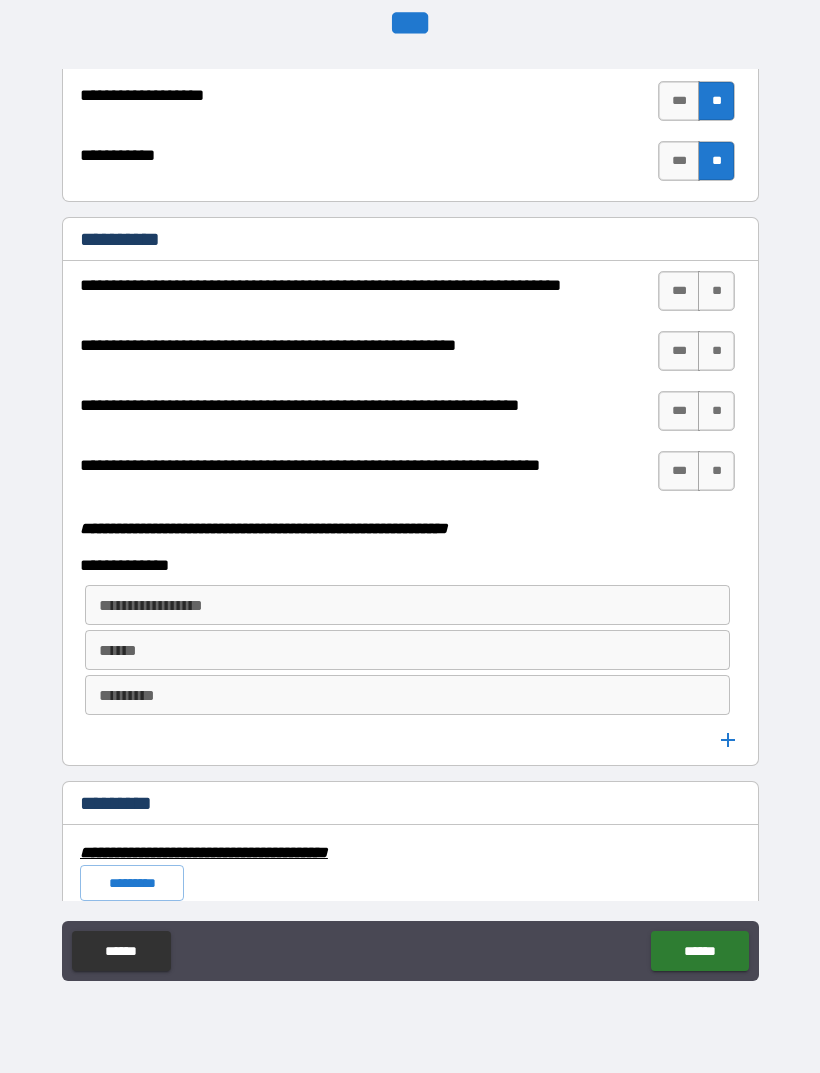 scroll, scrollTop: 5056, scrollLeft: 0, axis: vertical 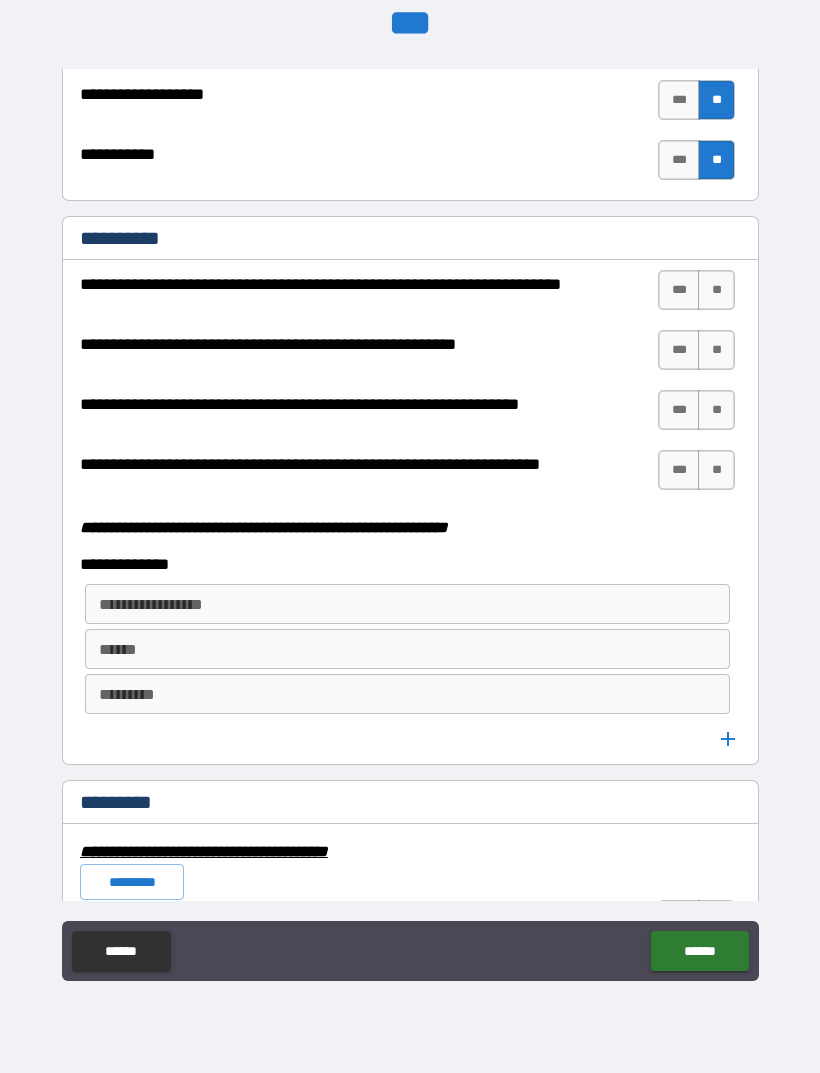 click on "**" at bounding box center [716, 290] 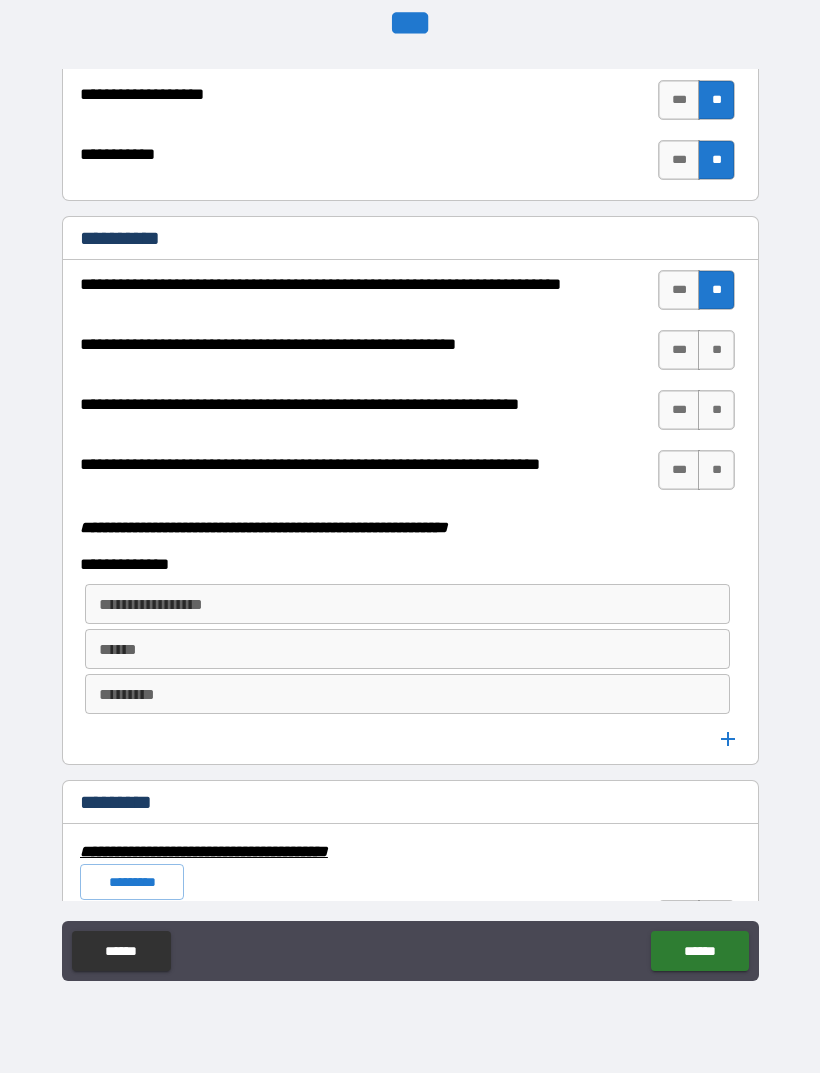 click on "**" at bounding box center (716, 350) 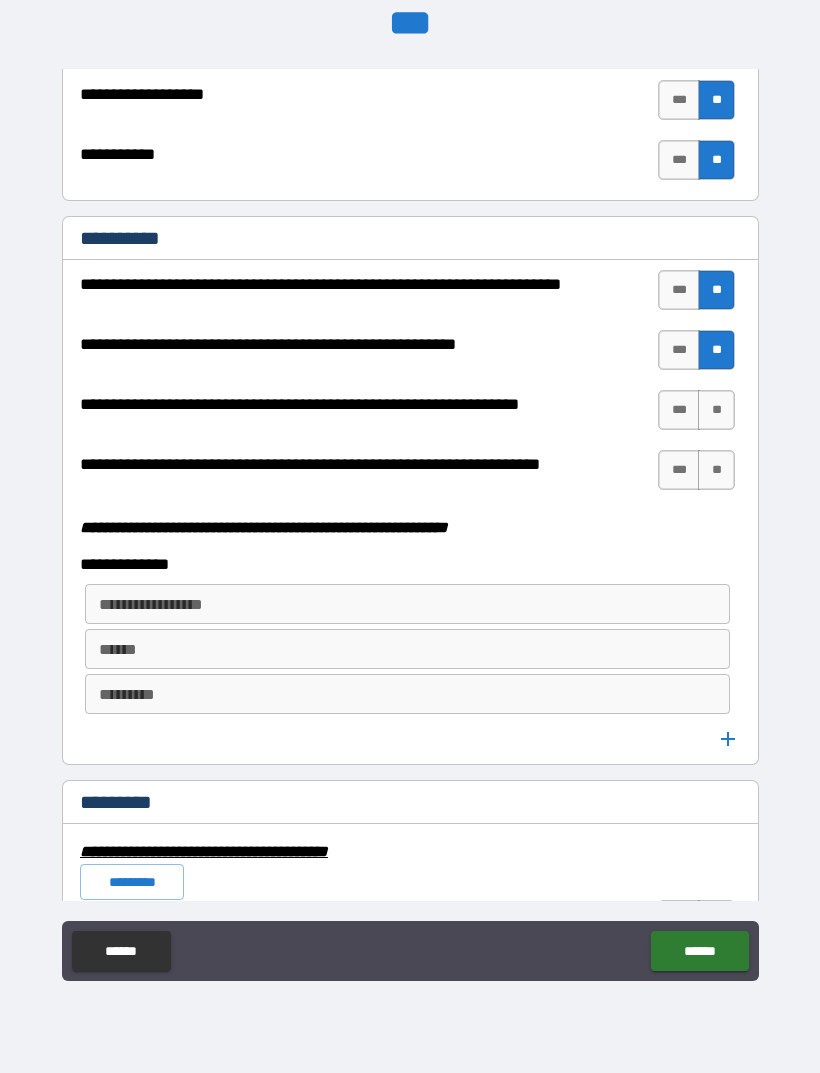 click on "**" at bounding box center [716, 410] 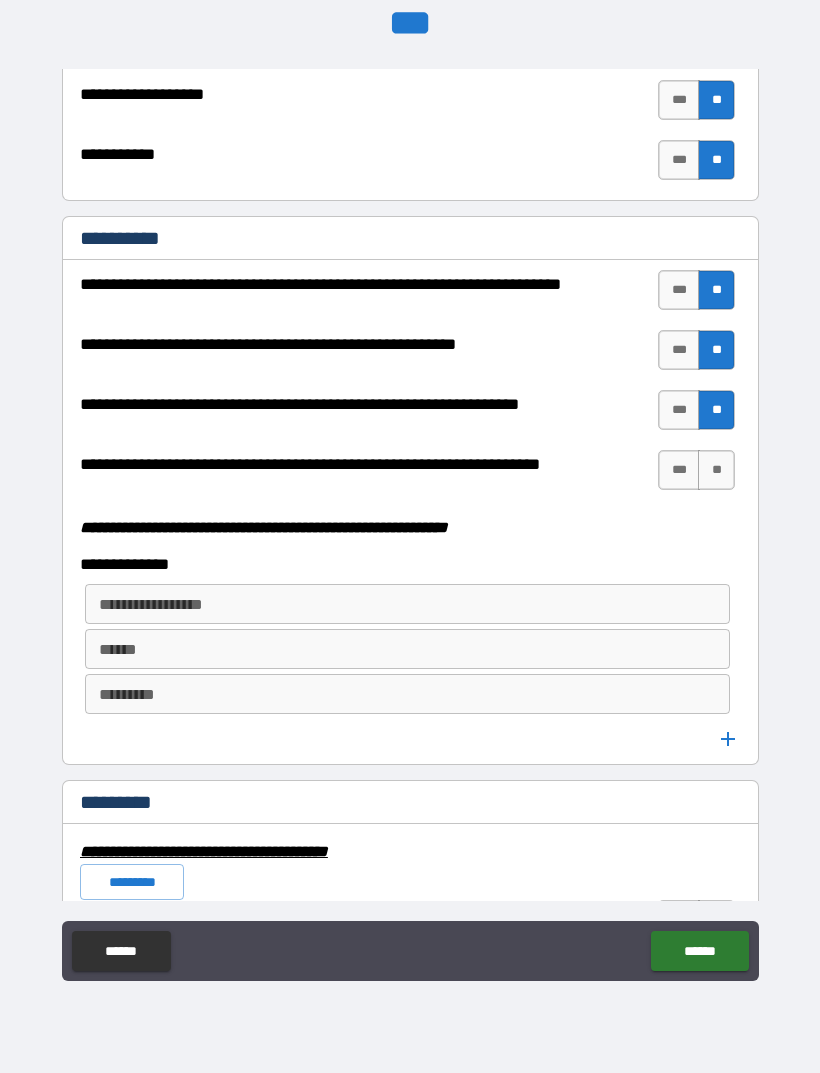 click on "***" at bounding box center [679, 470] 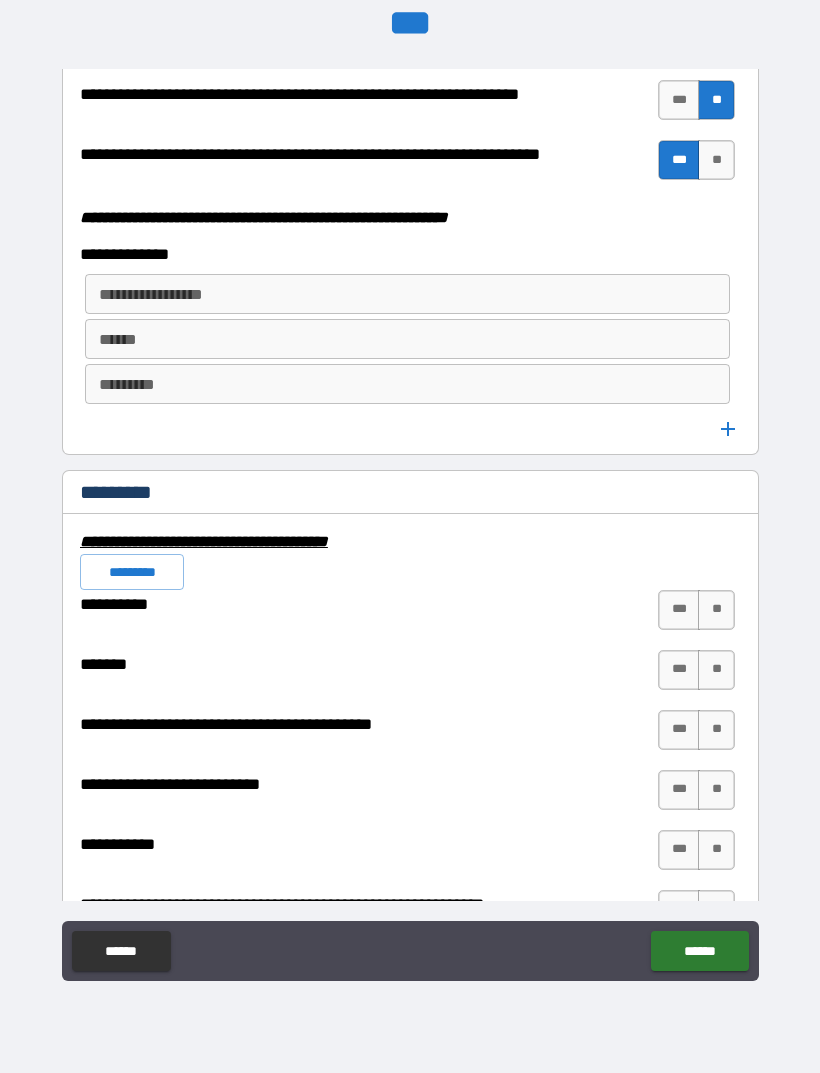scroll, scrollTop: 5368, scrollLeft: 0, axis: vertical 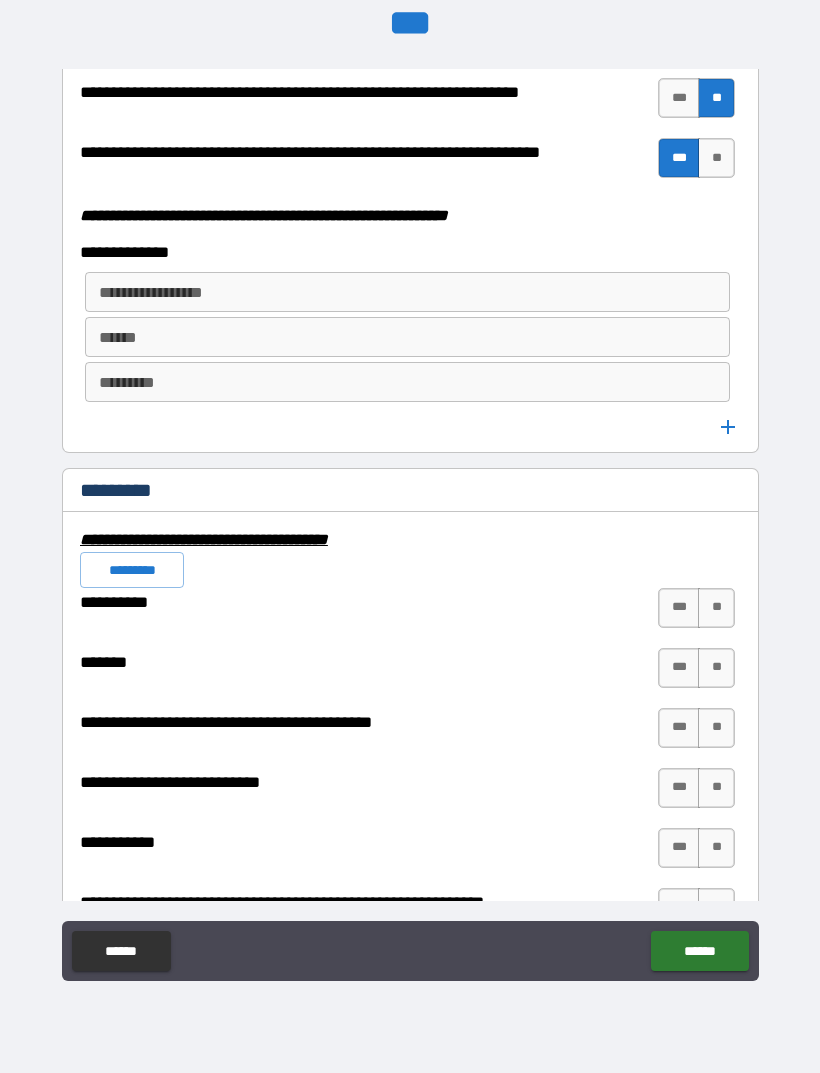 click on "**********" at bounding box center [406, 292] 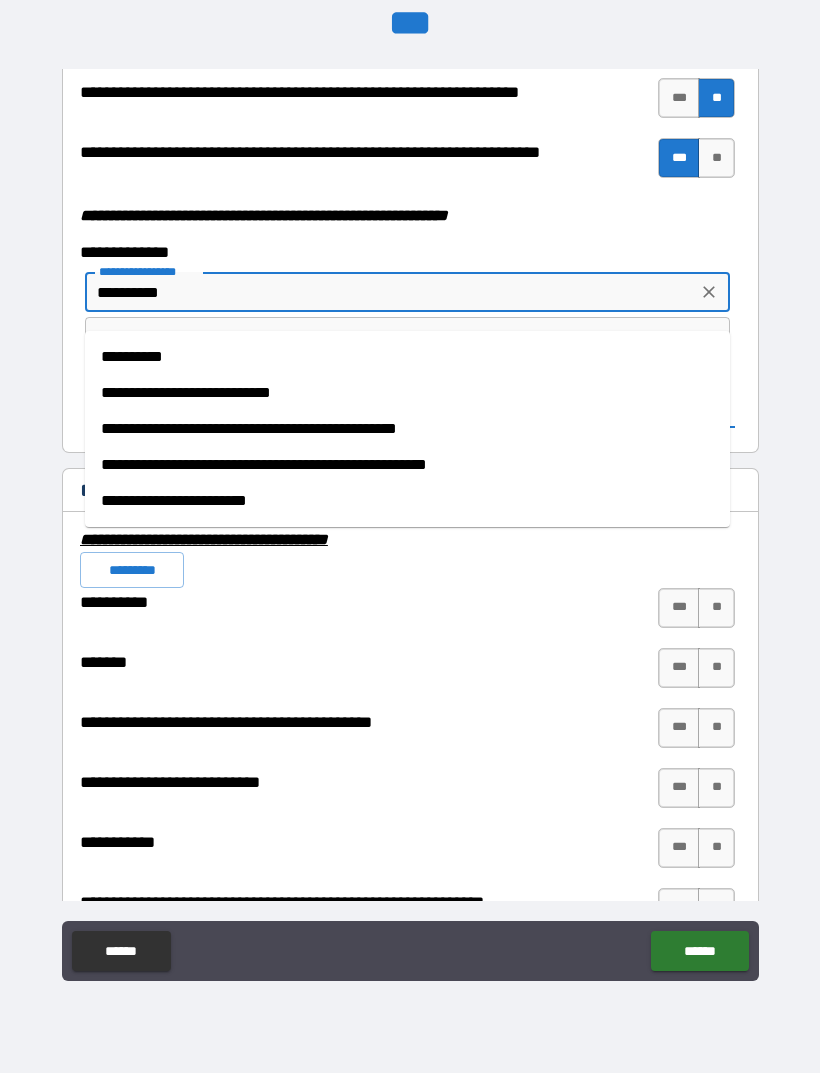 click on "**********" at bounding box center [407, 357] 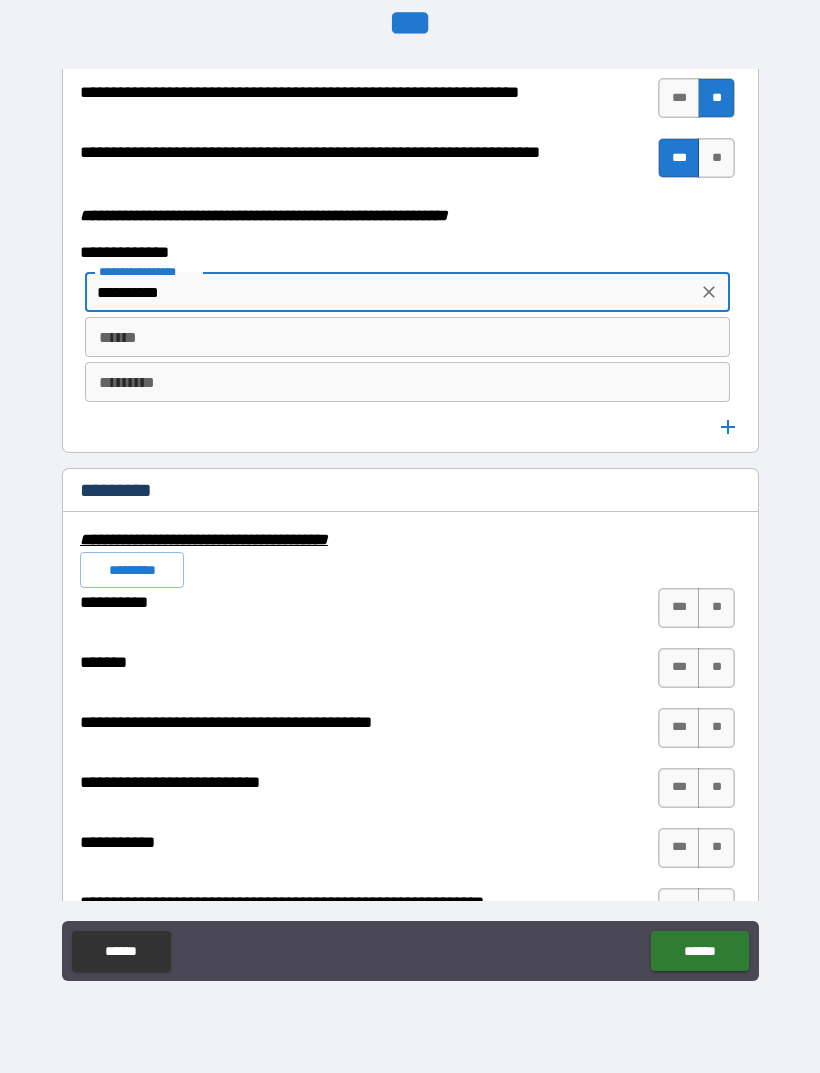 click on "******" at bounding box center (407, 337) 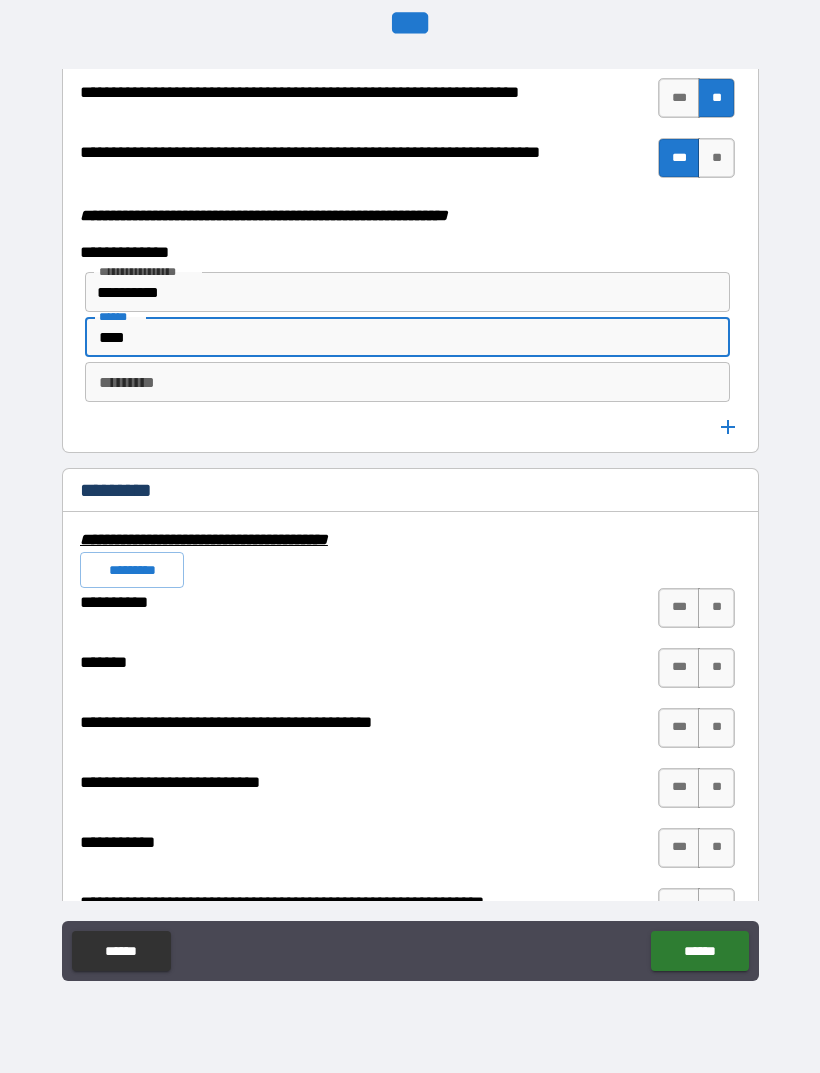 type on "****" 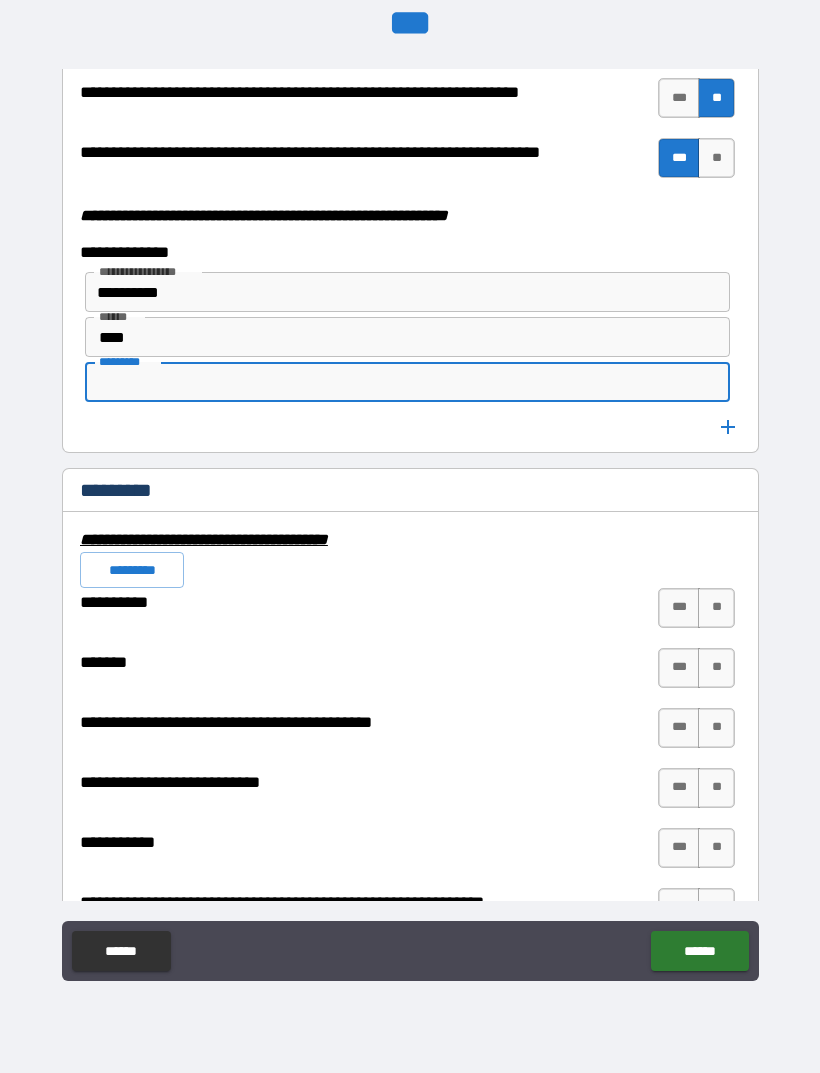 type on "*" 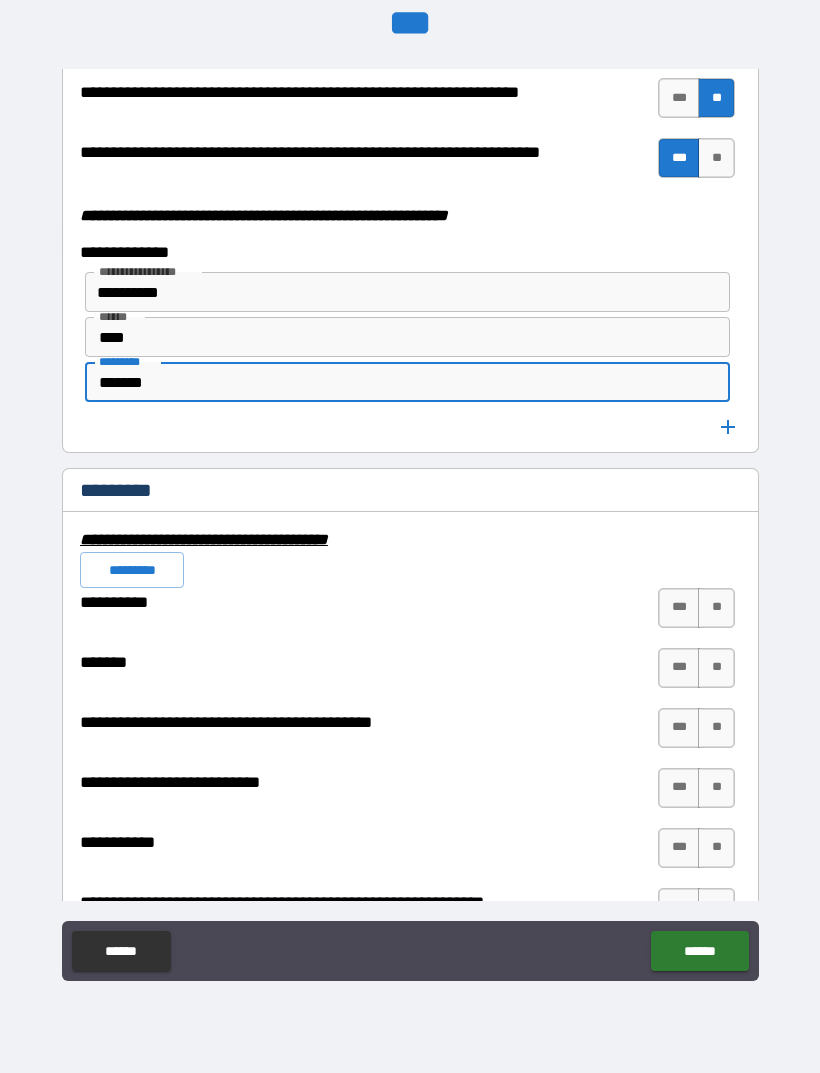 type on "*******" 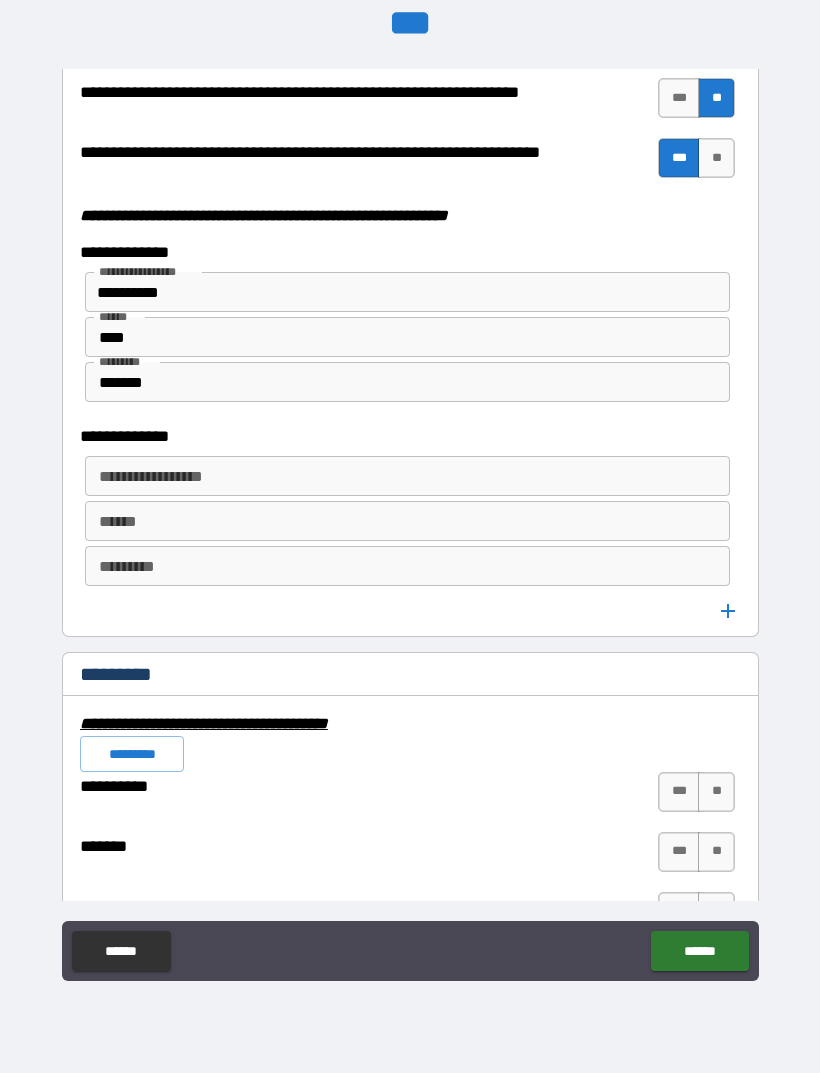 click on "**********" at bounding box center (406, 476) 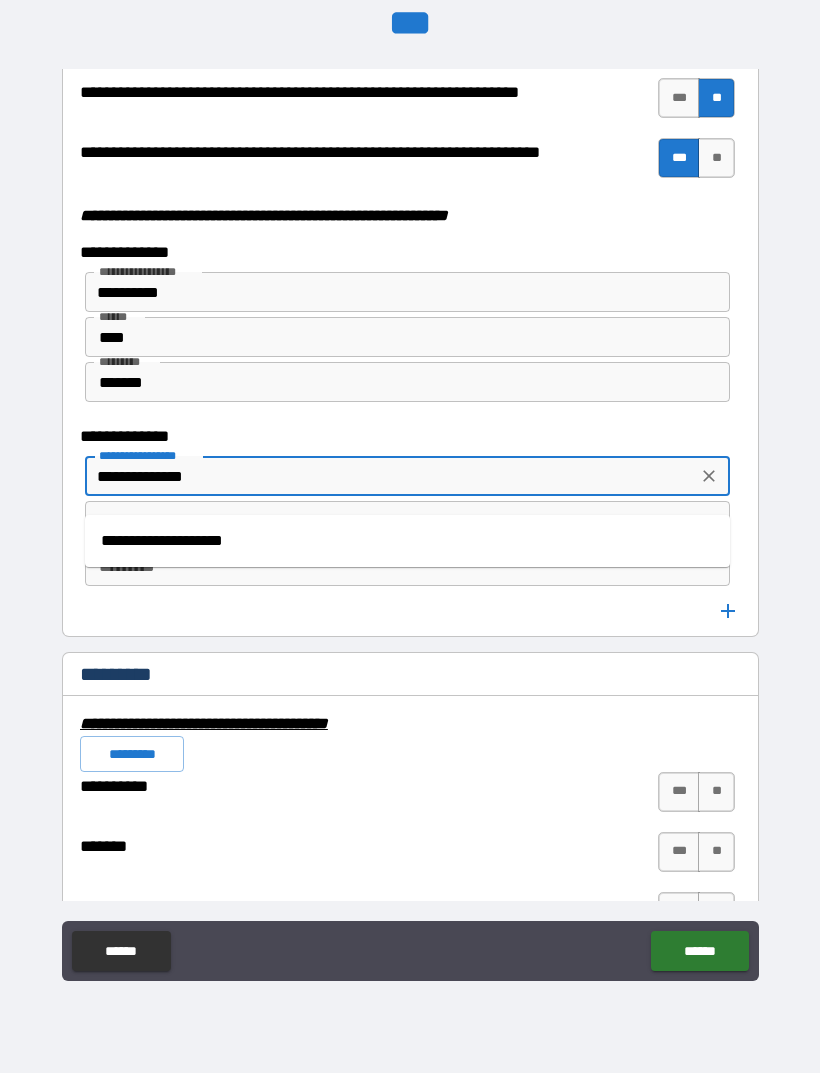 type on "**********" 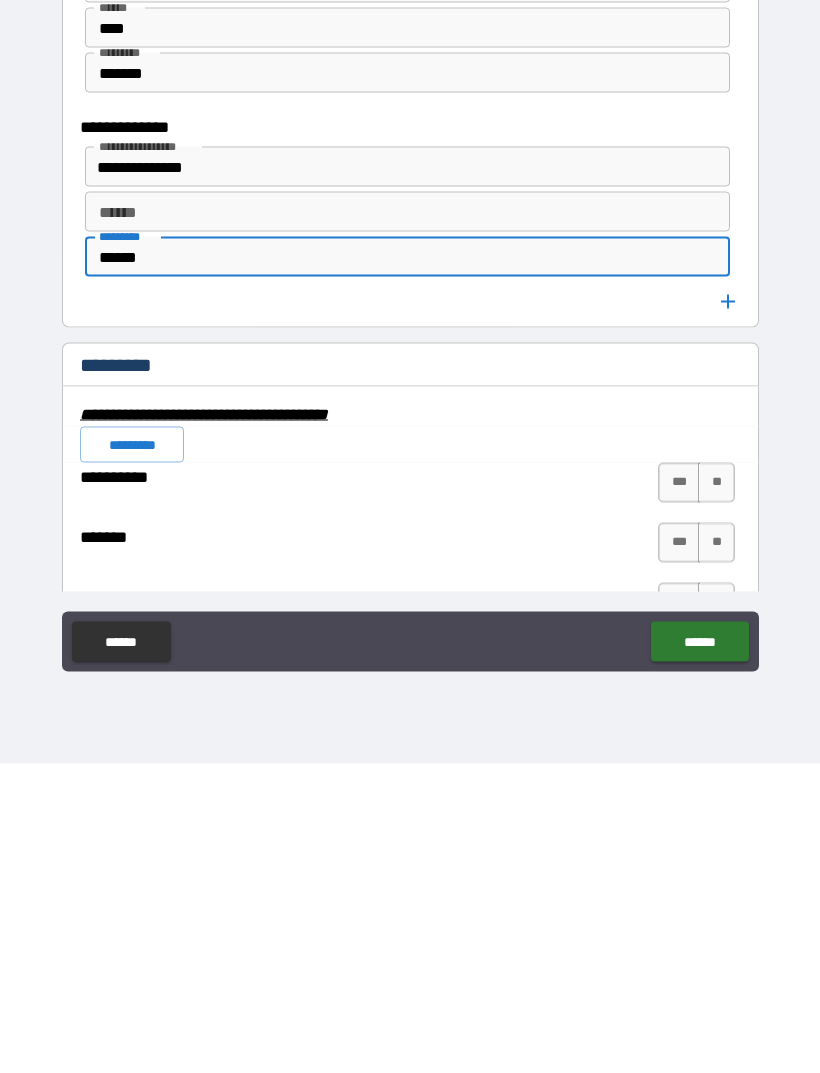 type on "******" 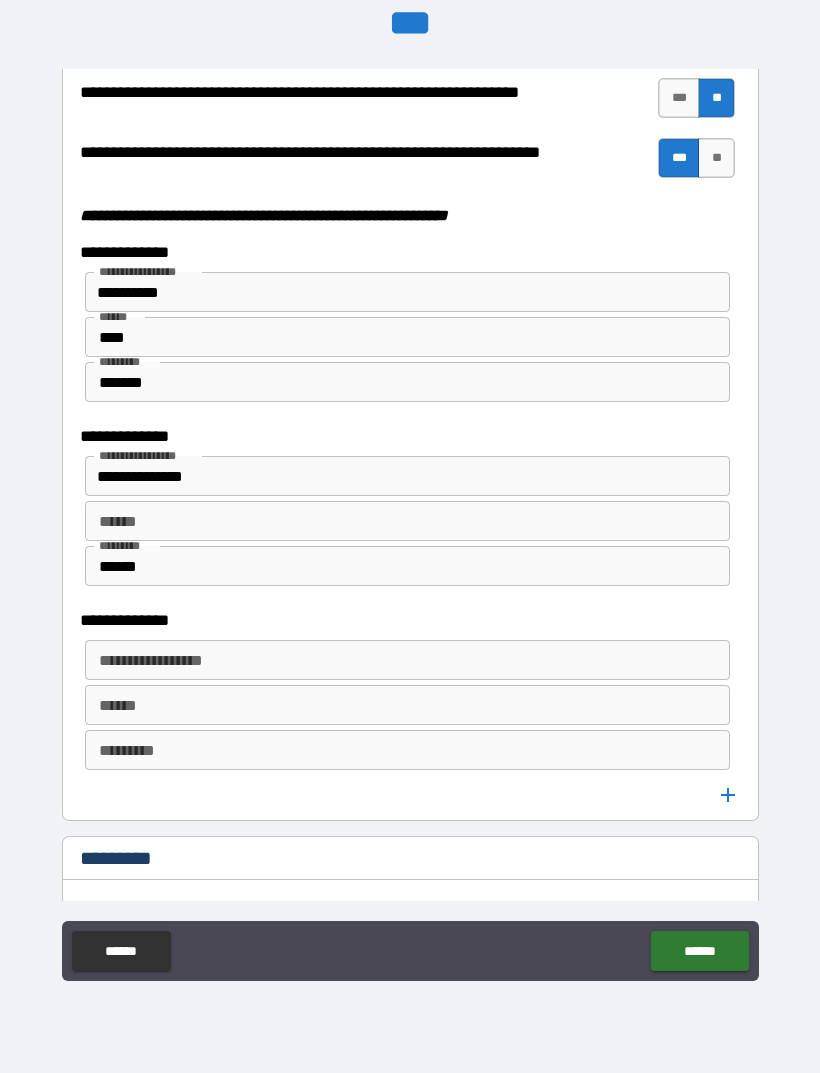 click on "**********" at bounding box center [406, 660] 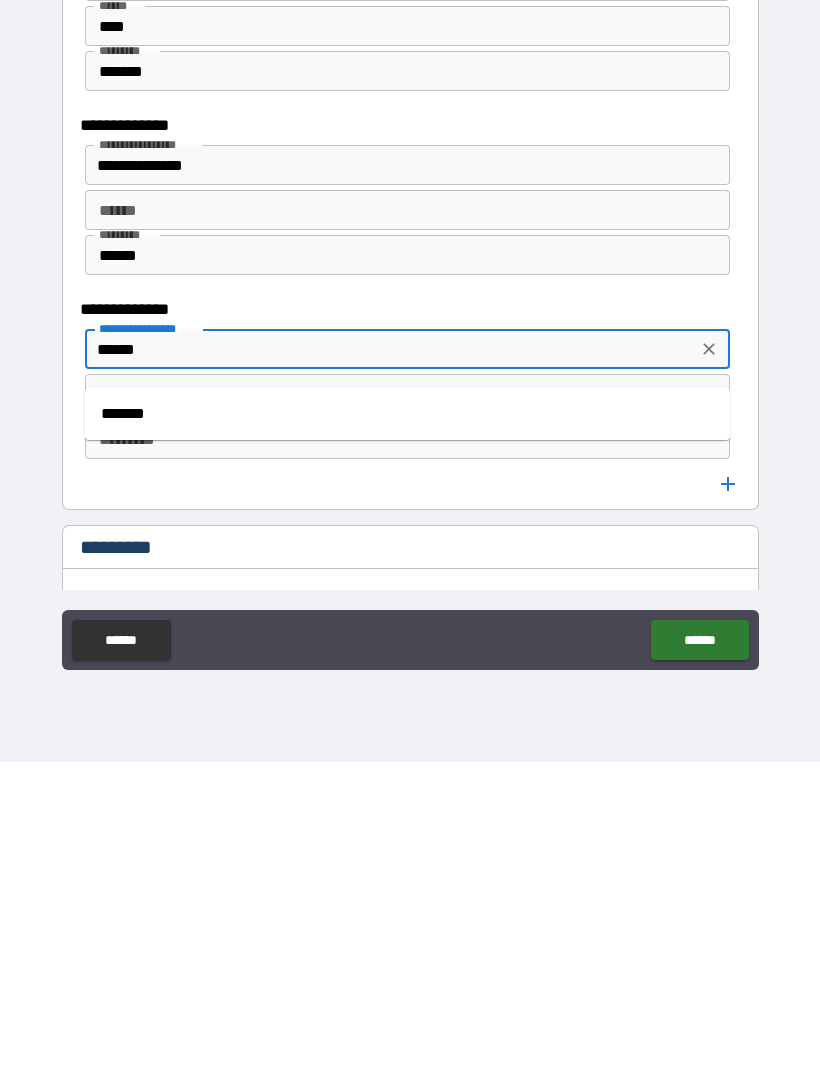 click on "*******" at bounding box center (407, 725) 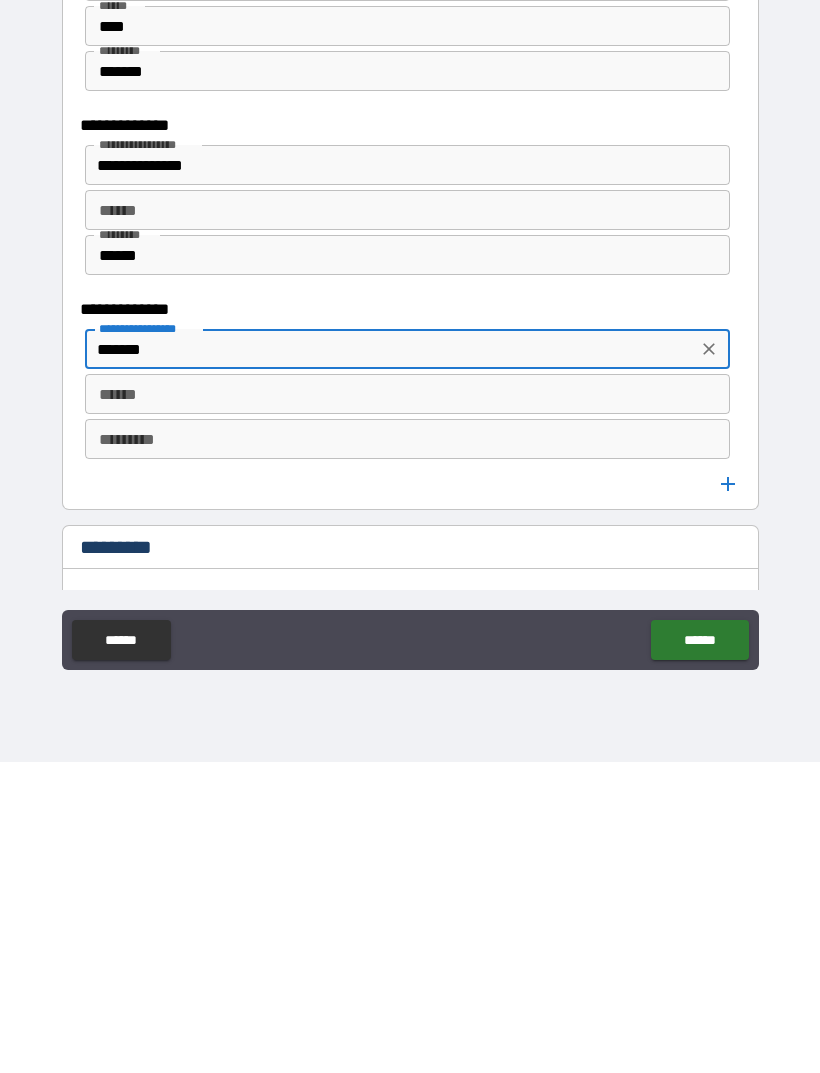 click on "******" at bounding box center [407, 705] 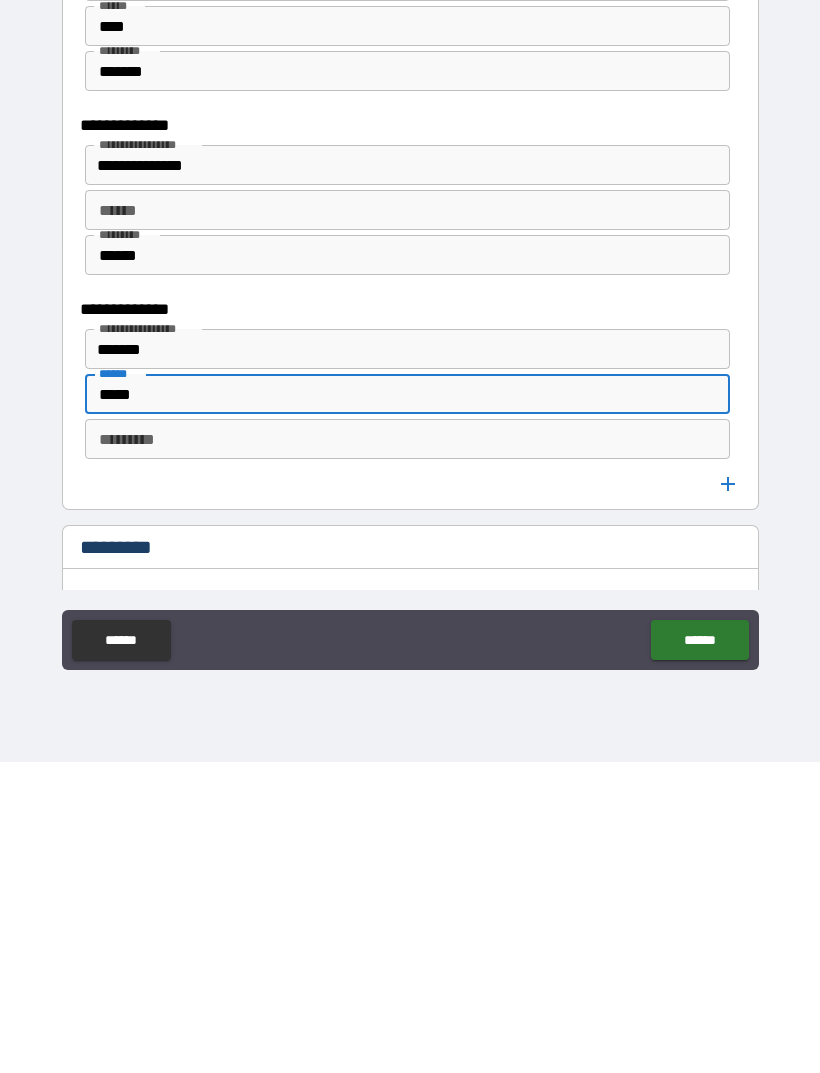 type on "*****" 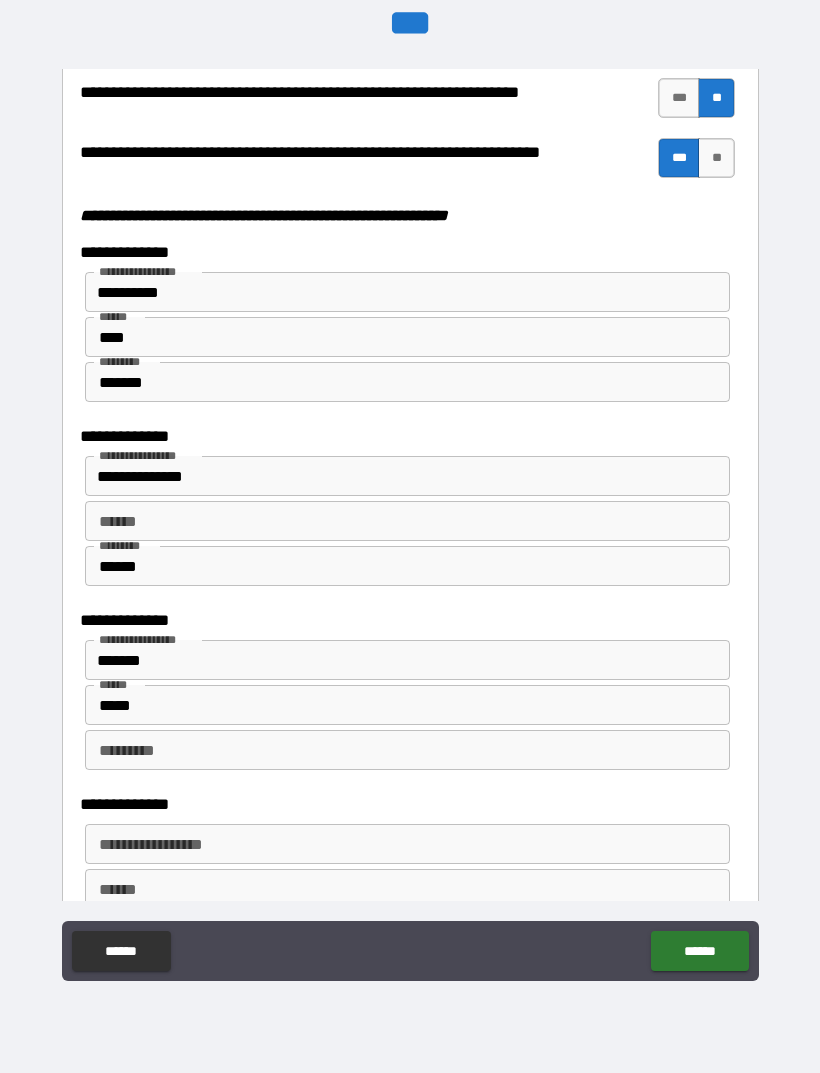 click on "**********" at bounding box center (406, 844) 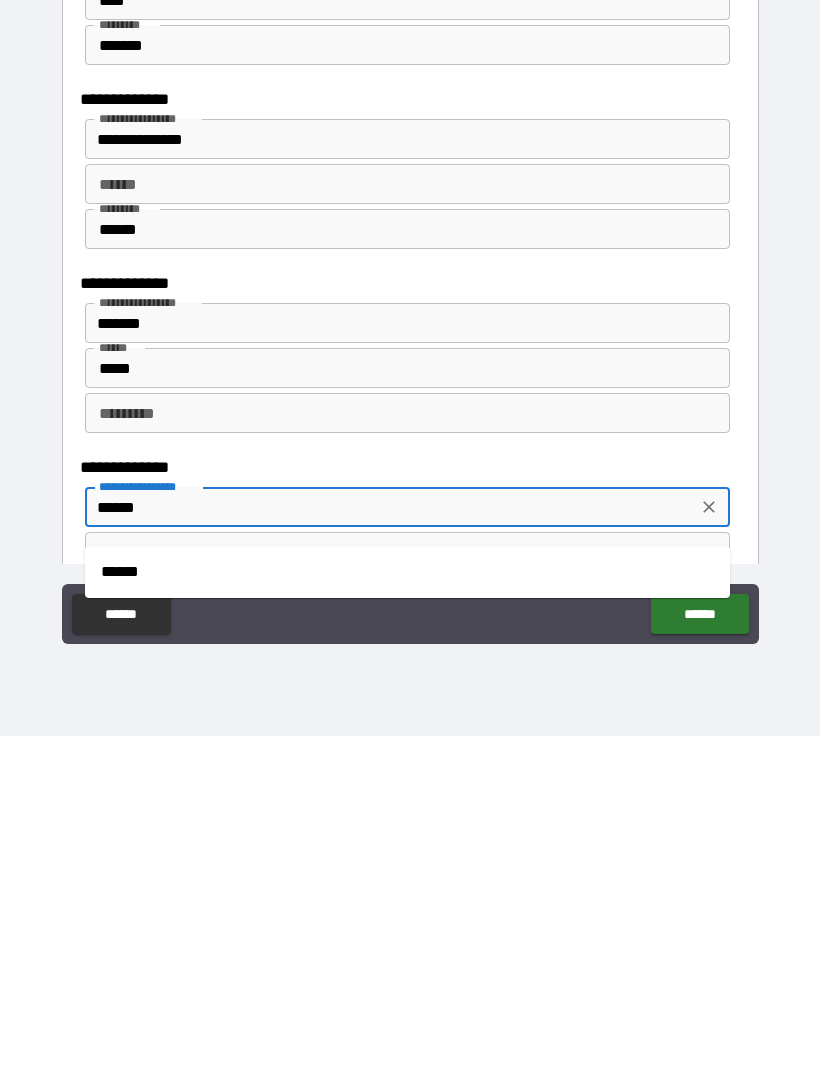 click on "******" at bounding box center (407, 909) 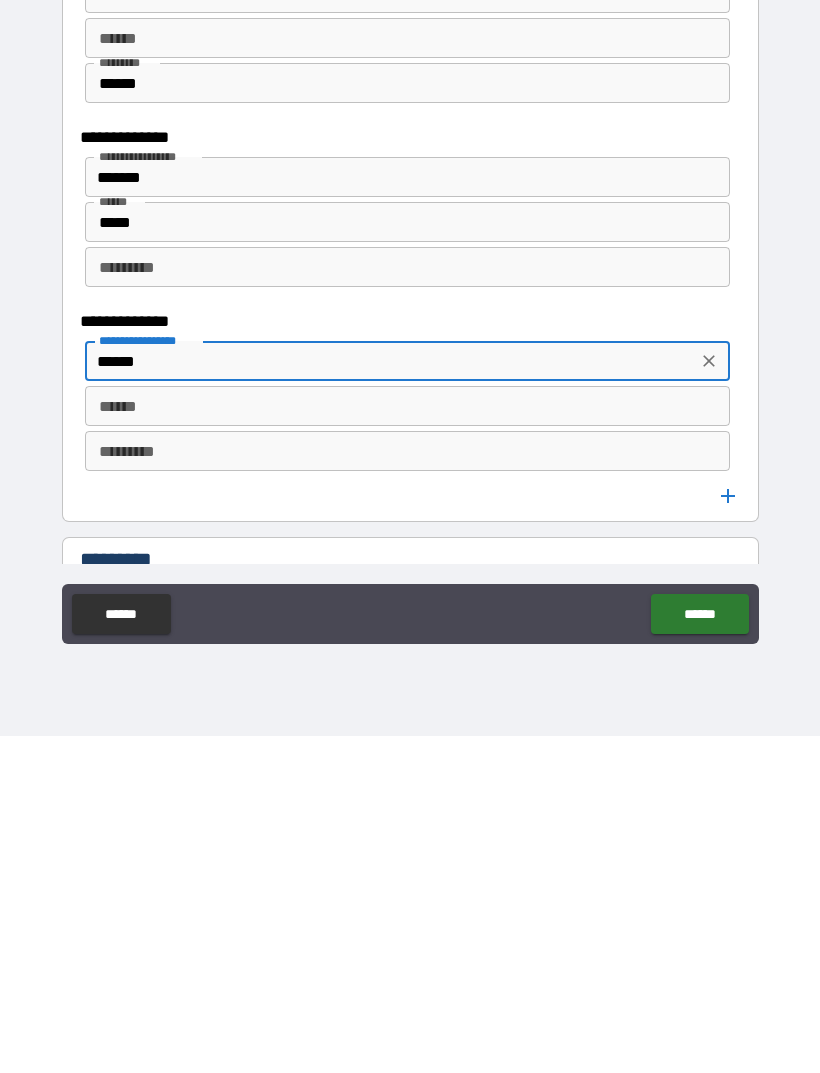 scroll, scrollTop: 5520, scrollLeft: 0, axis: vertical 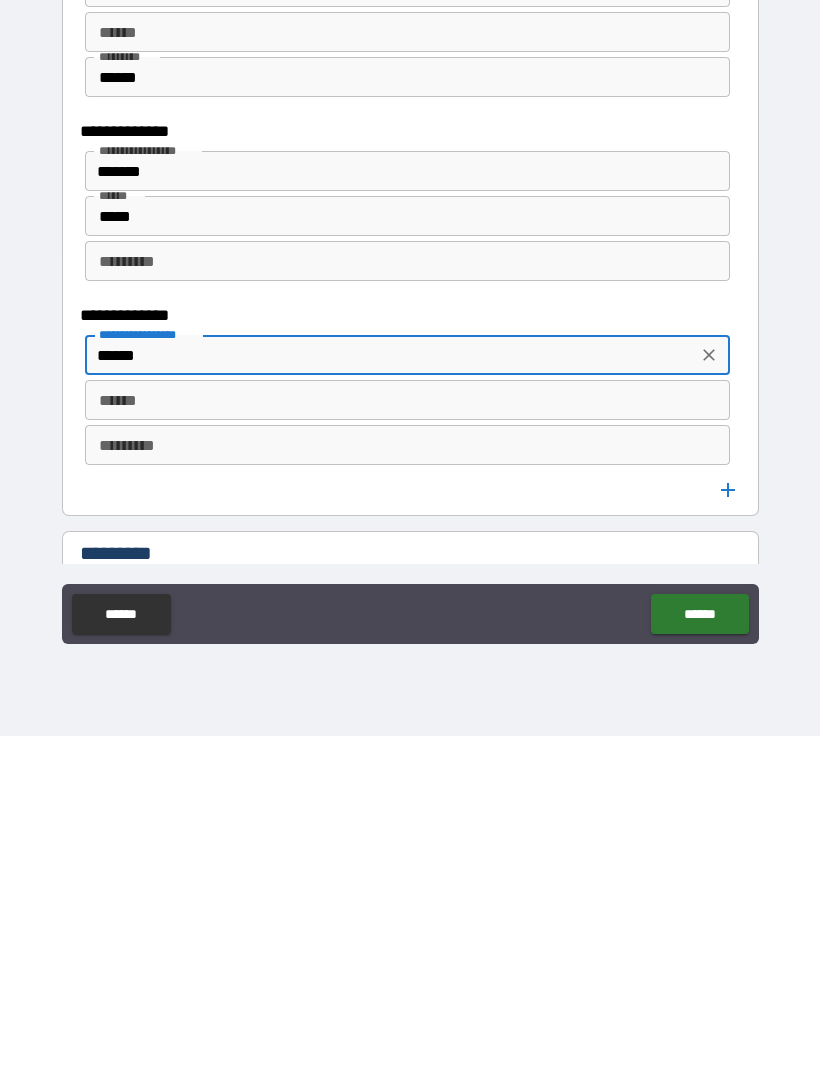 click on "******" at bounding box center [407, 737] 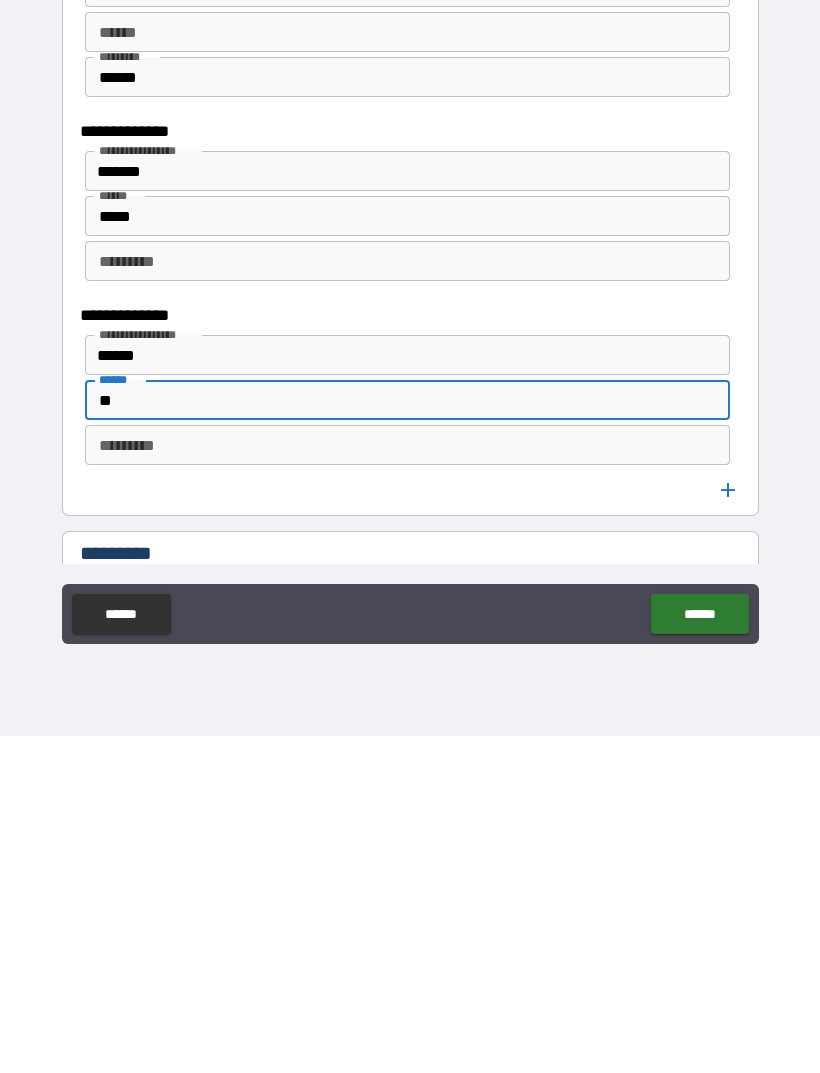 type on "*" 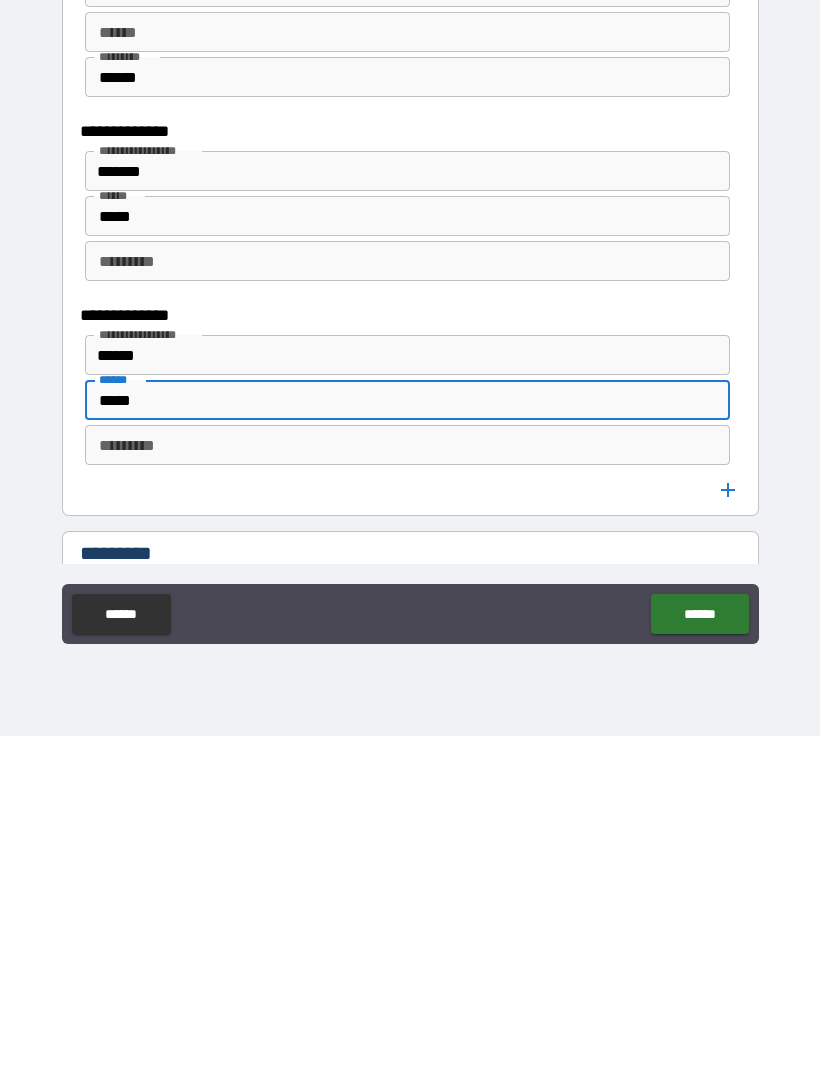 type on "*****" 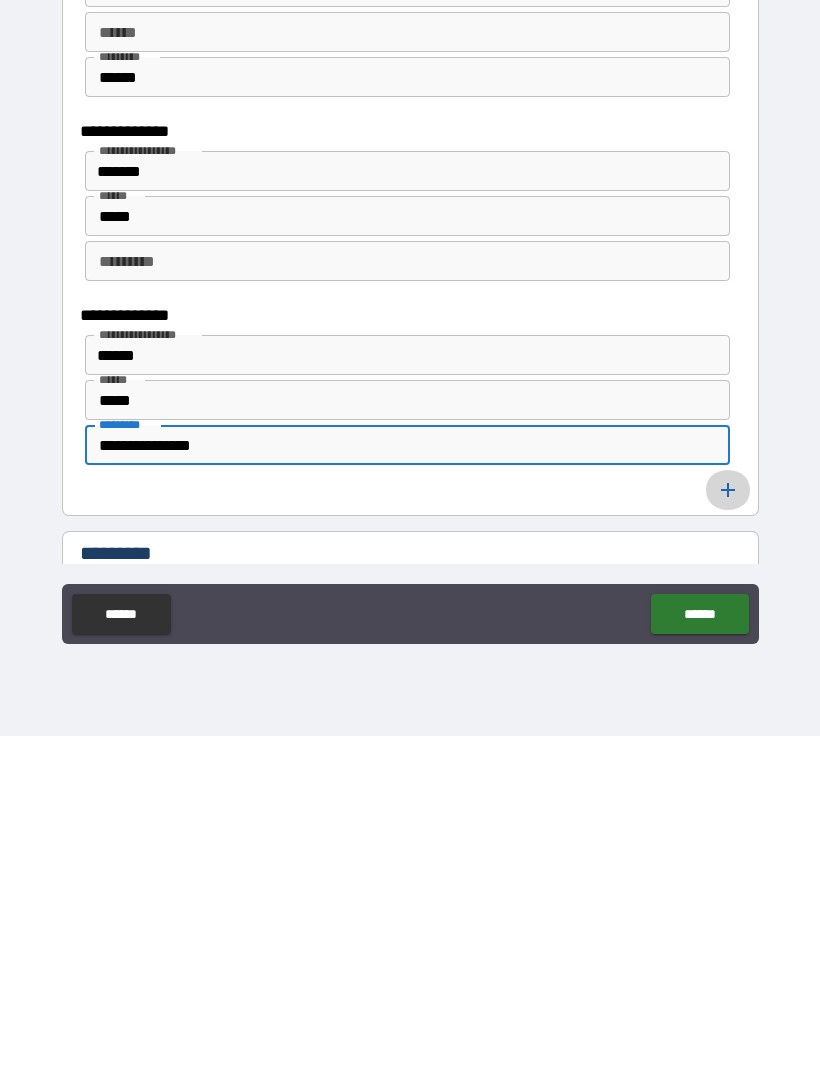 type on "**********" 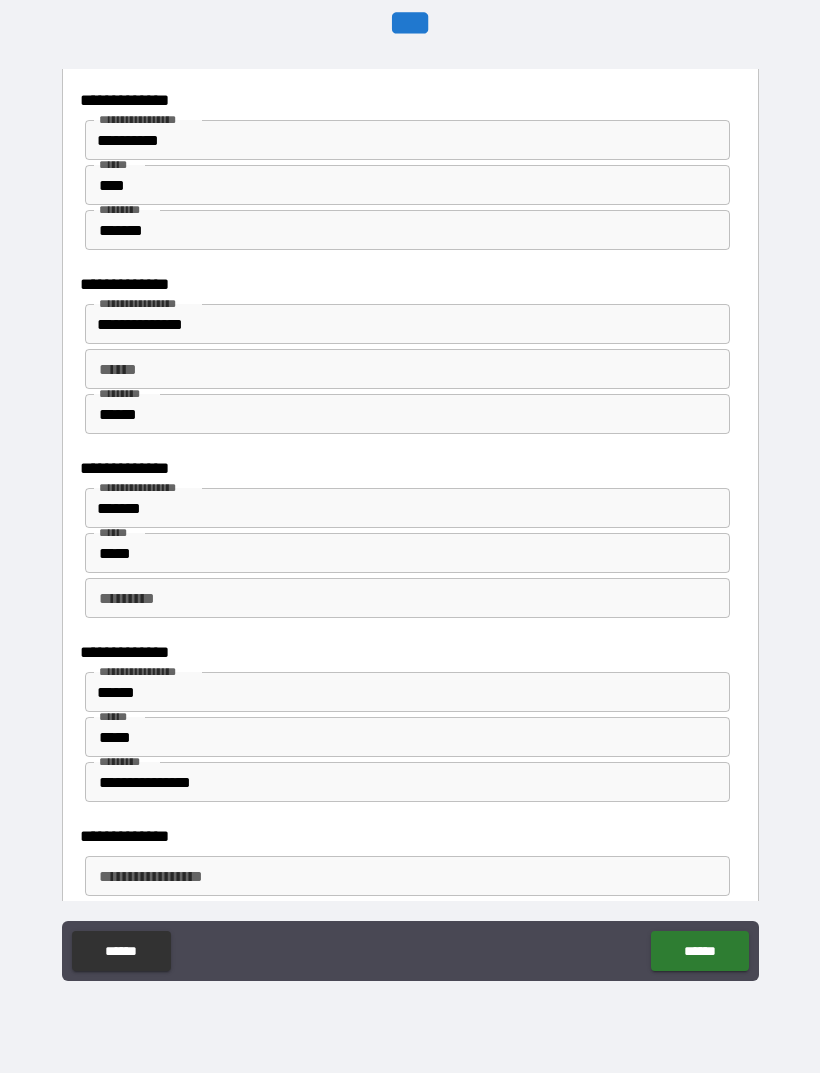 click on "**********" at bounding box center (406, 876) 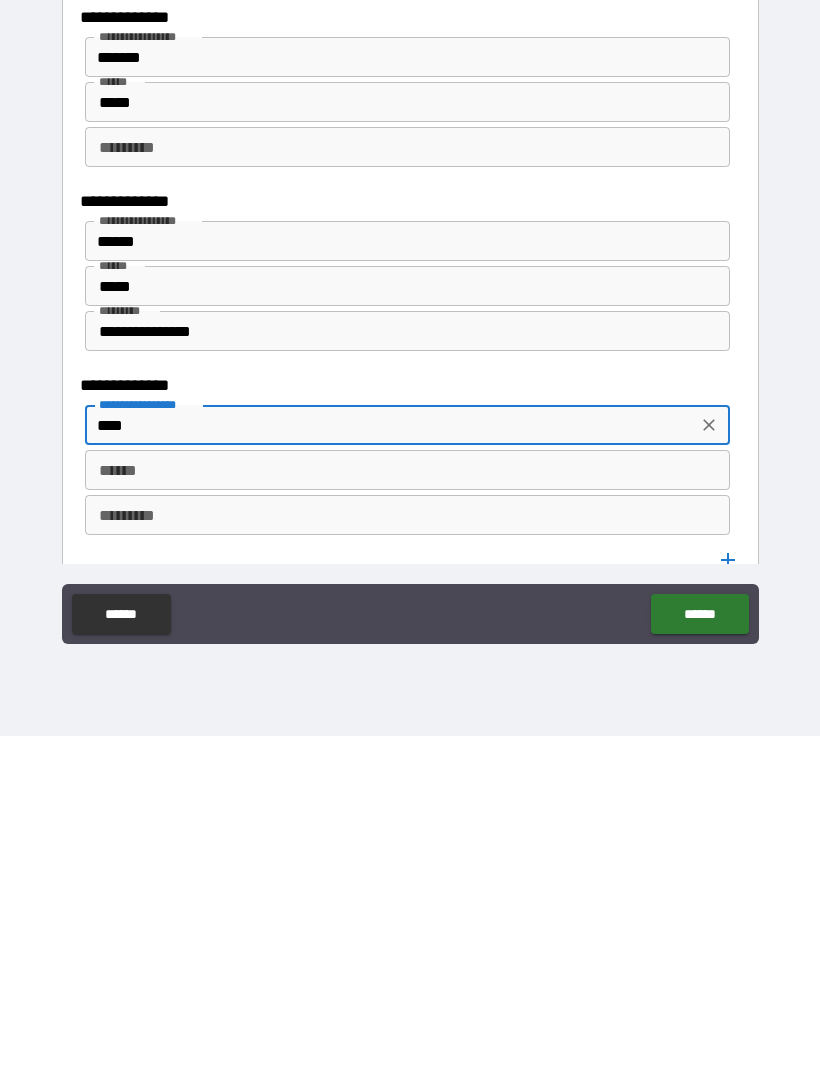 scroll, scrollTop: 5652, scrollLeft: 0, axis: vertical 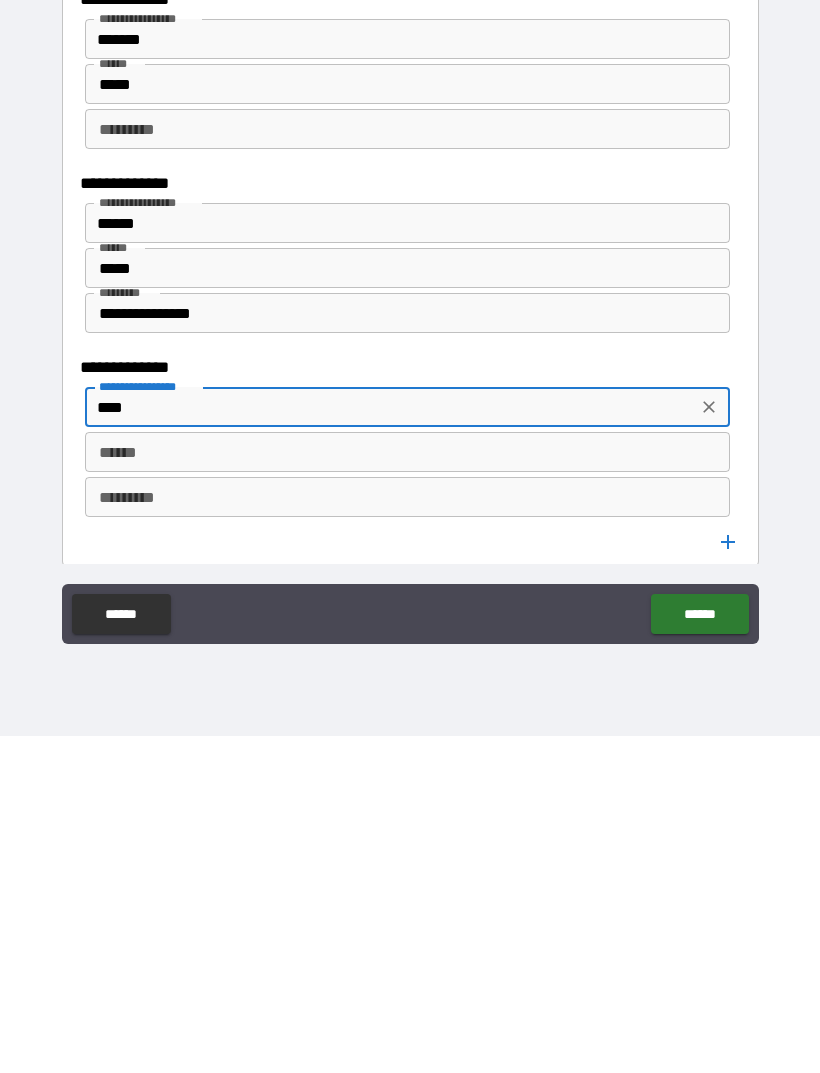 type on "****" 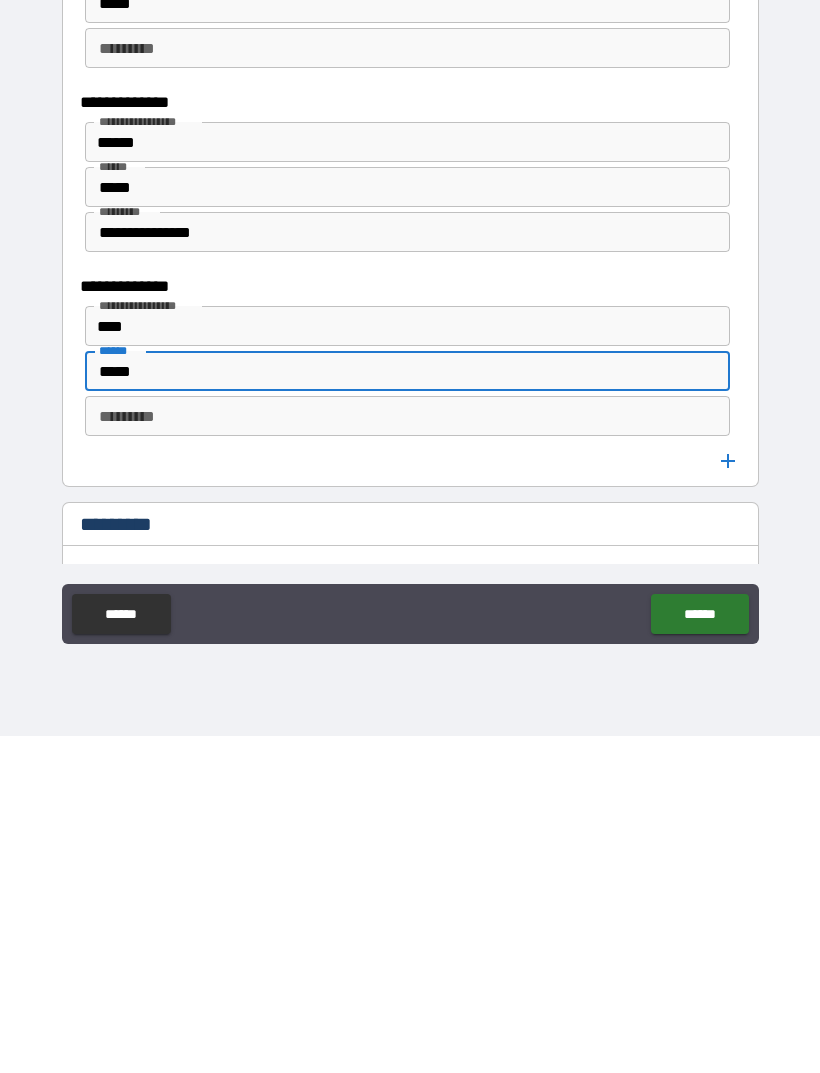 scroll, scrollTop: 5742, scrollLeft: 0, axis: vertical 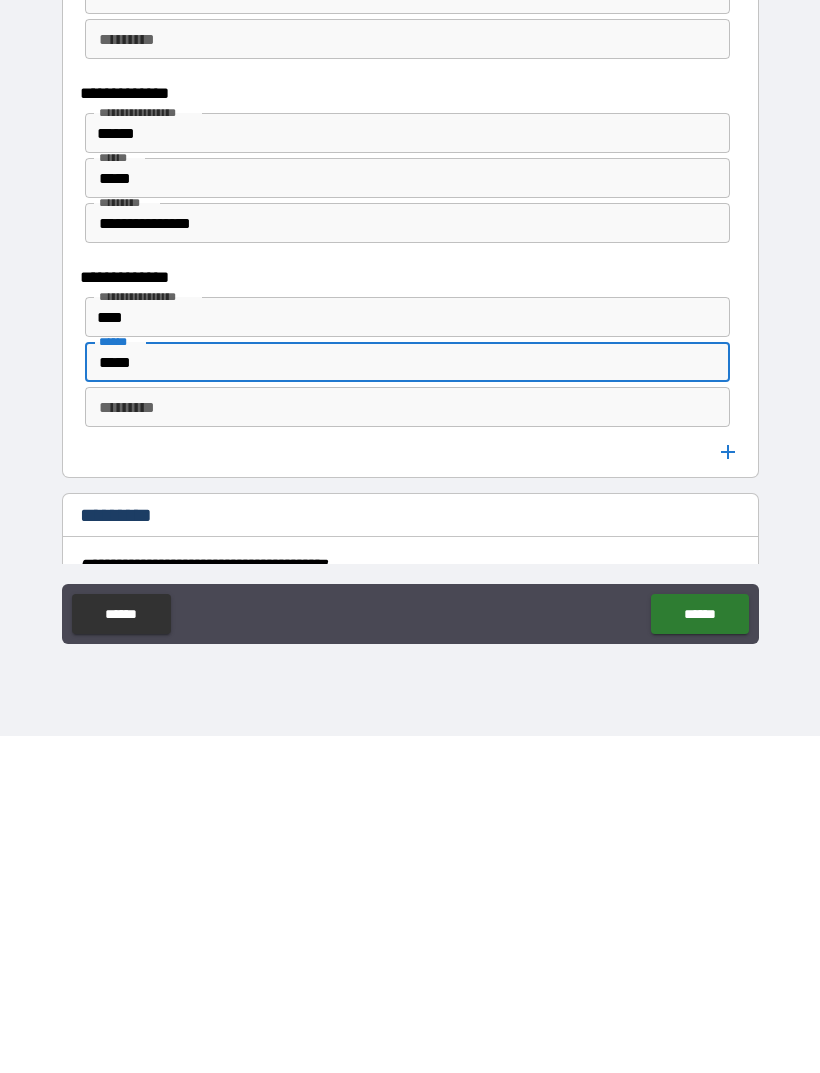 type on "*****" 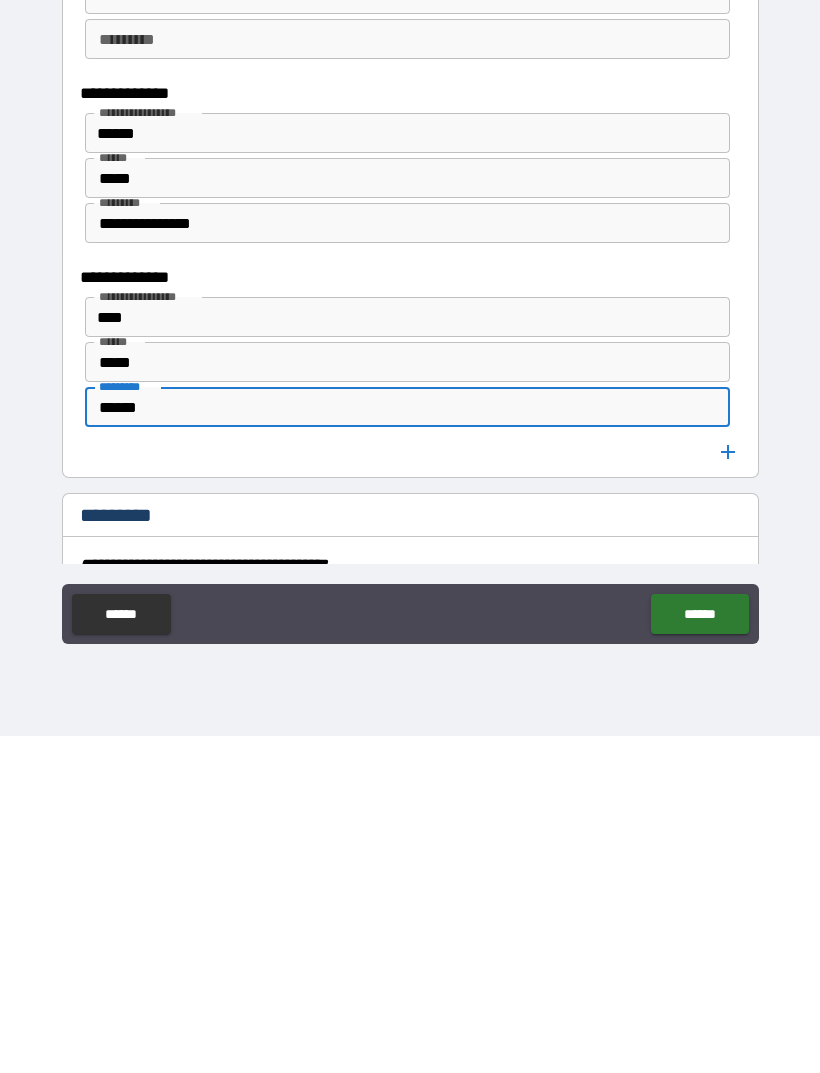 type on "******" 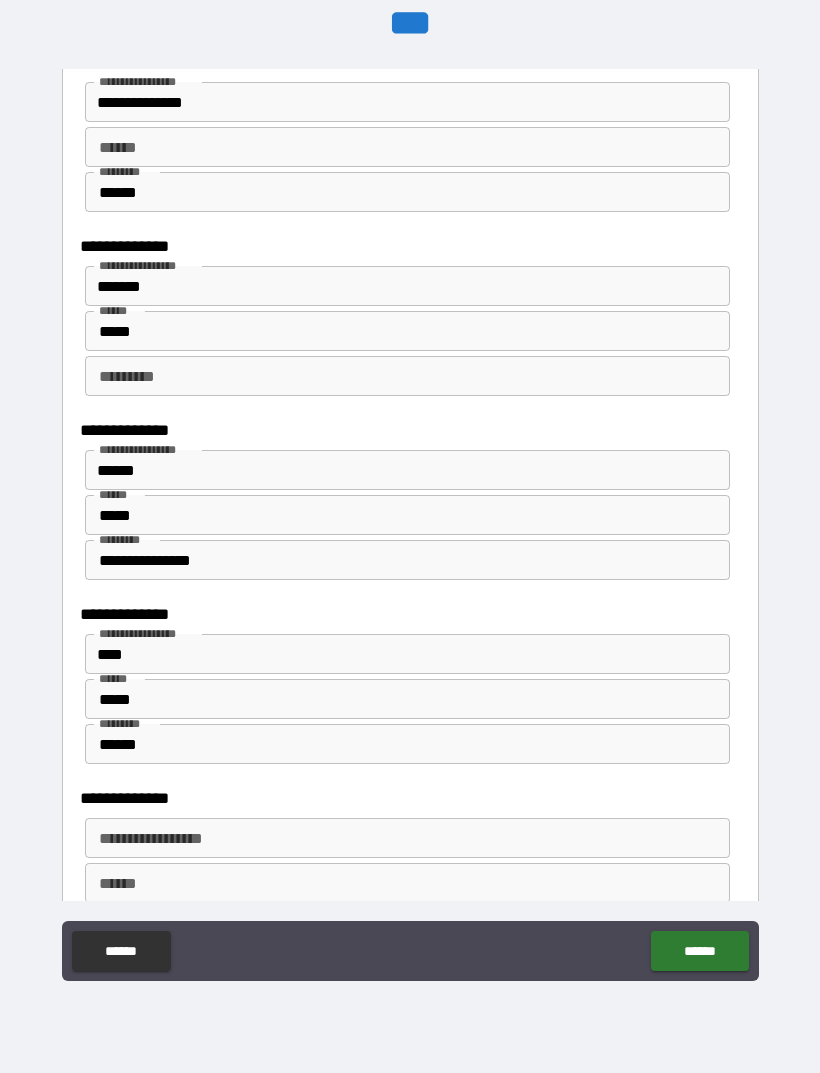 click on "**********" at bounding box center (406, 838) 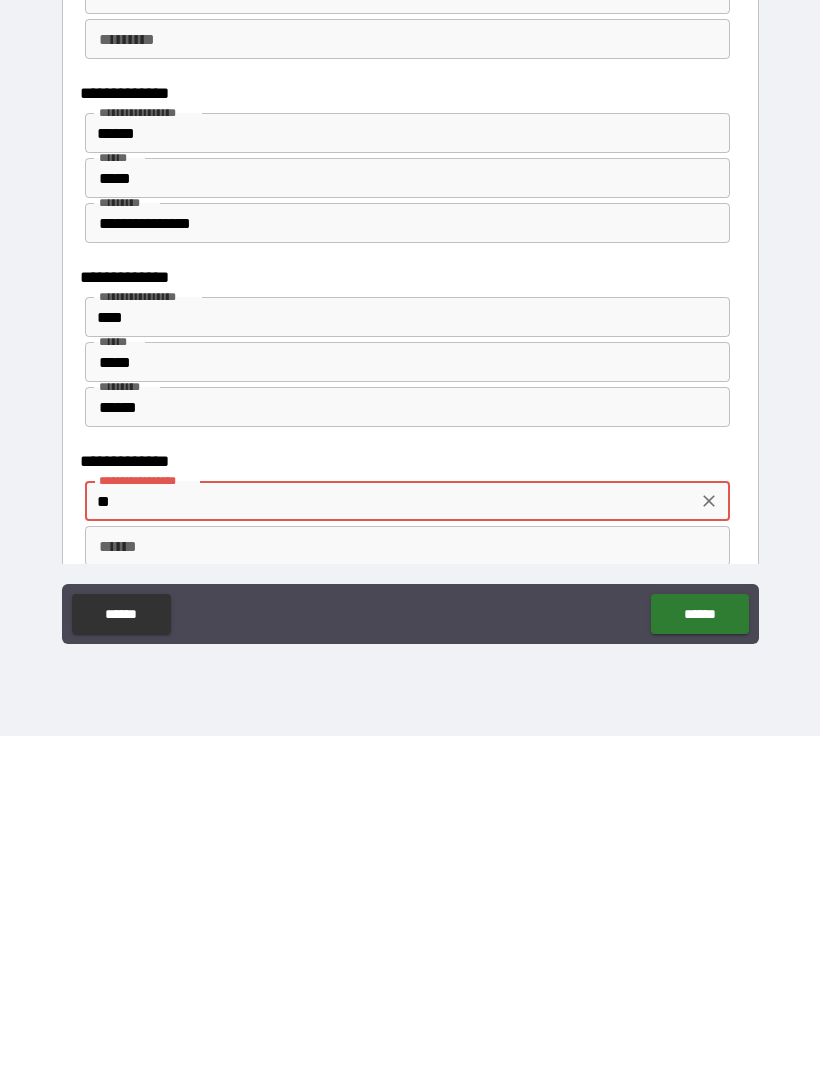 type on "**" 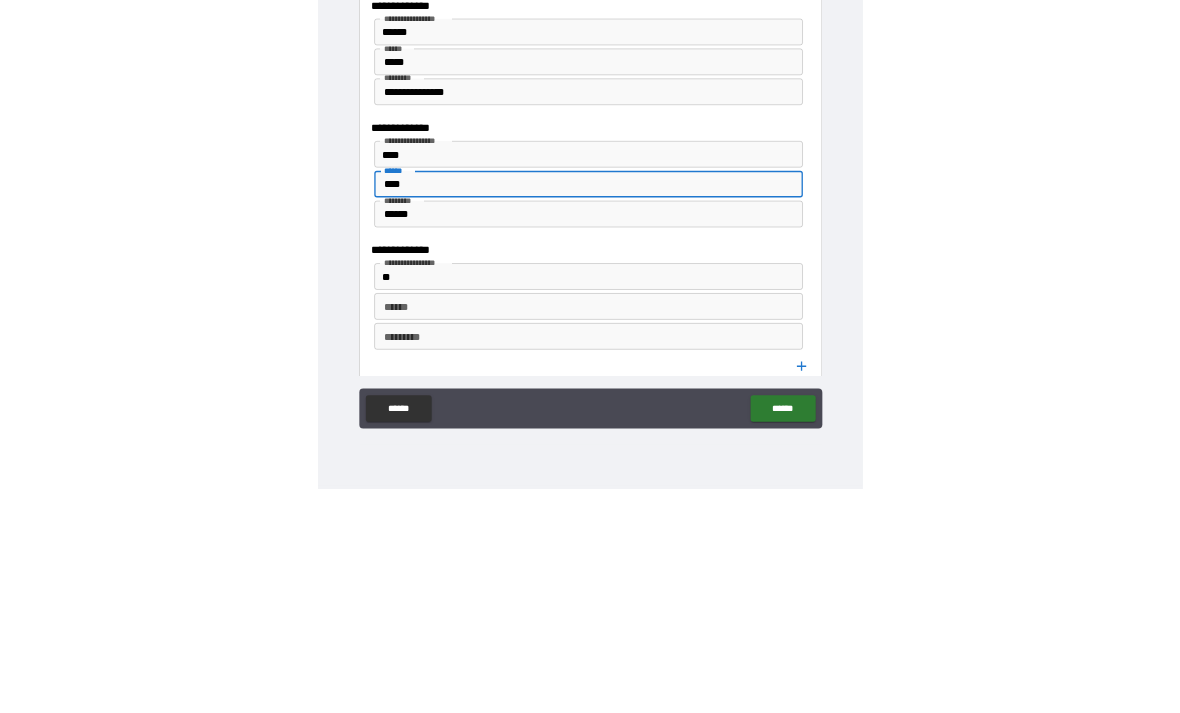 scroll, scrollTop: 5846, scrollLeft: 0, axis: vertical 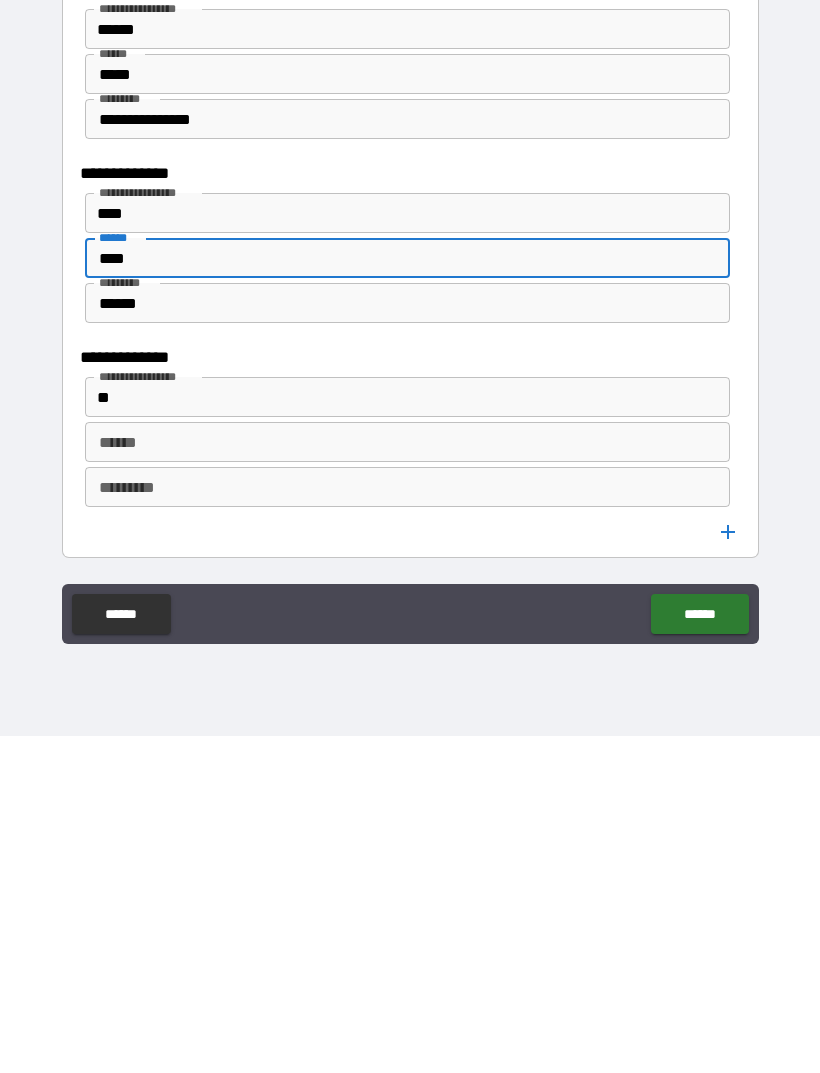 type on "****" 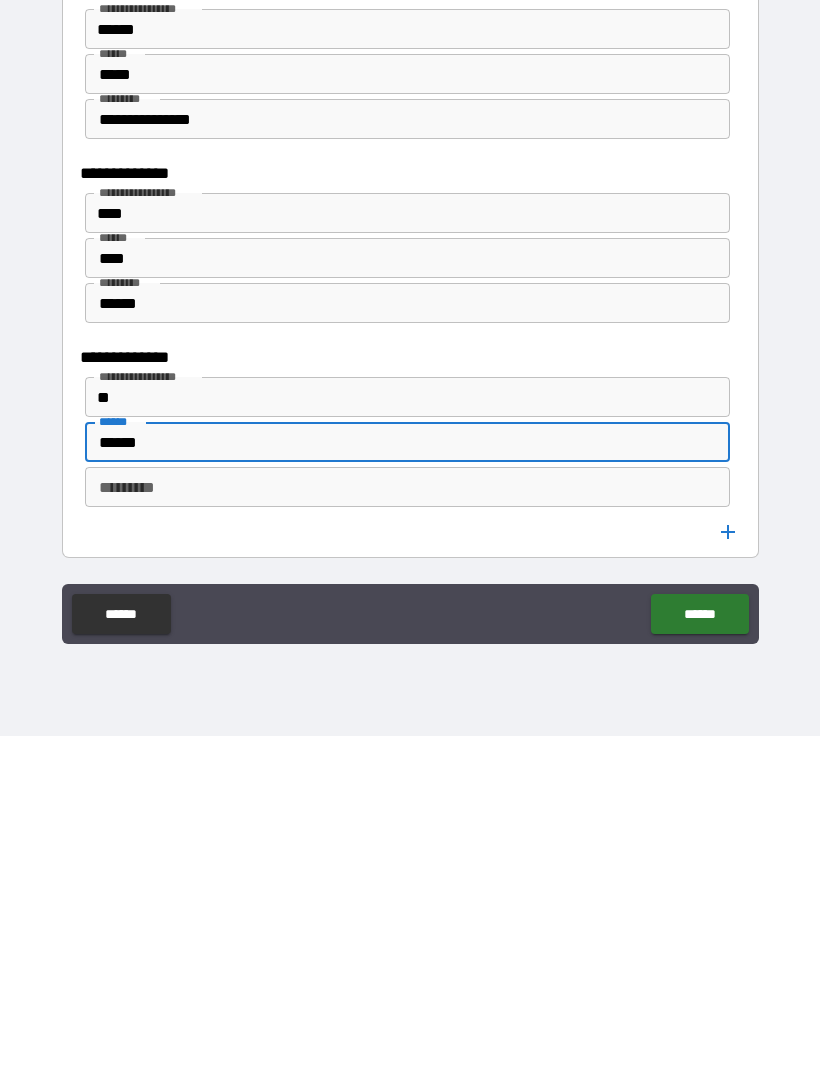 type on "******" 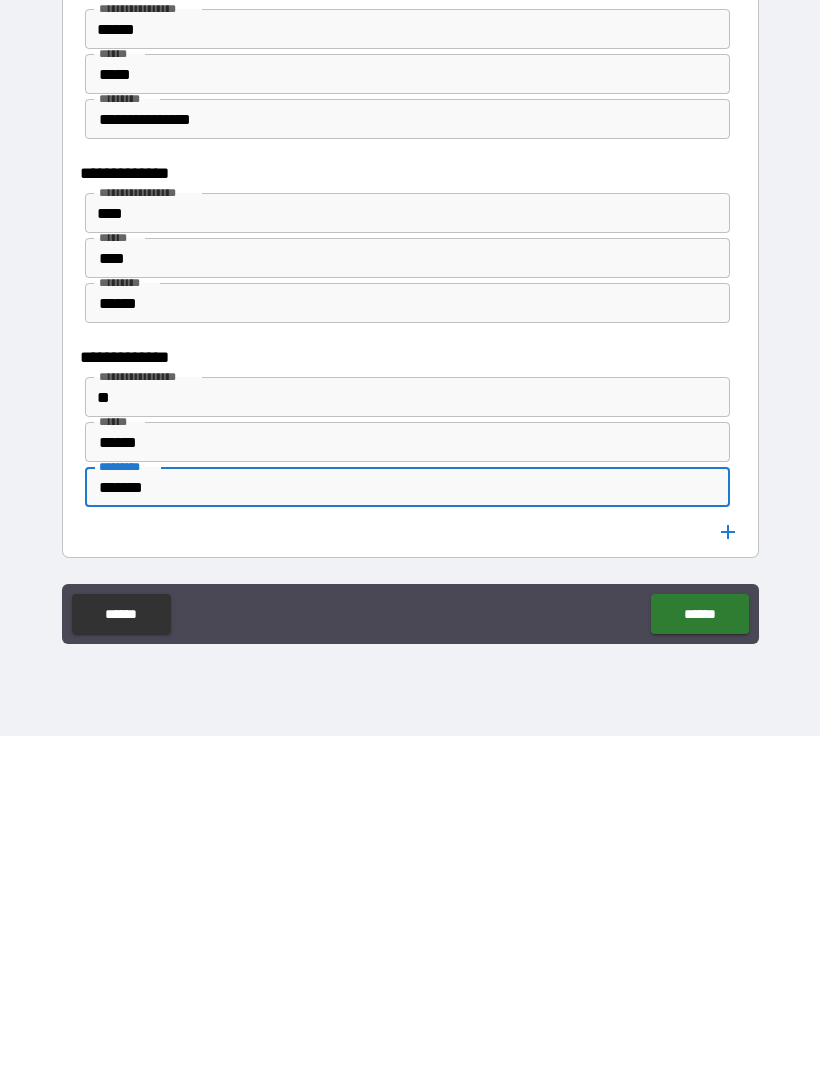click 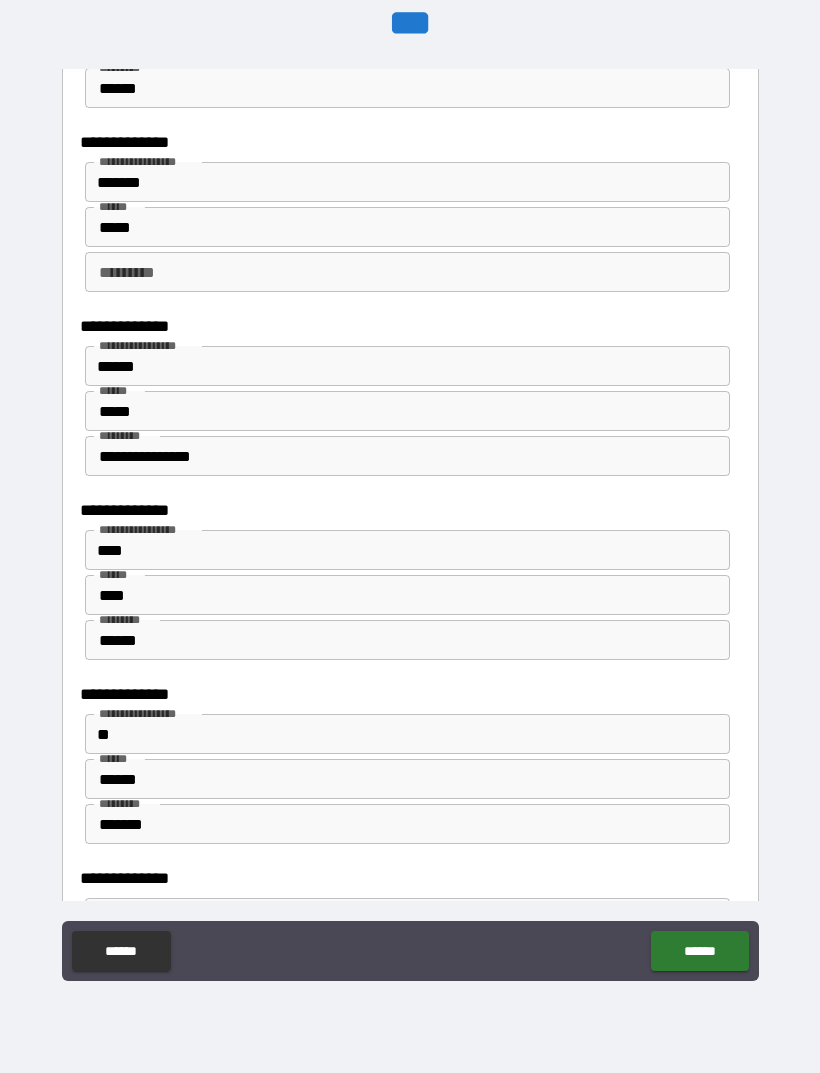 click on "**********" at bounding box center [410, 878] 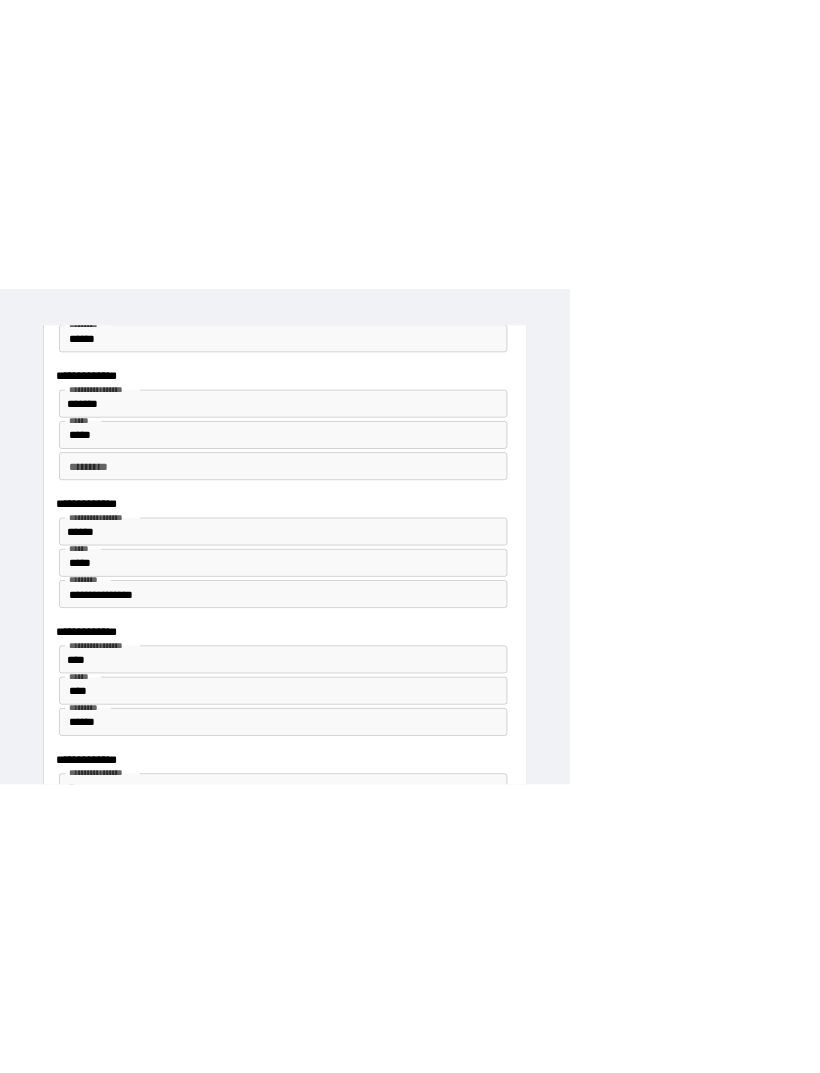 scroll, scrollTop: 6209, scrollLeft: 0, axis: vertical 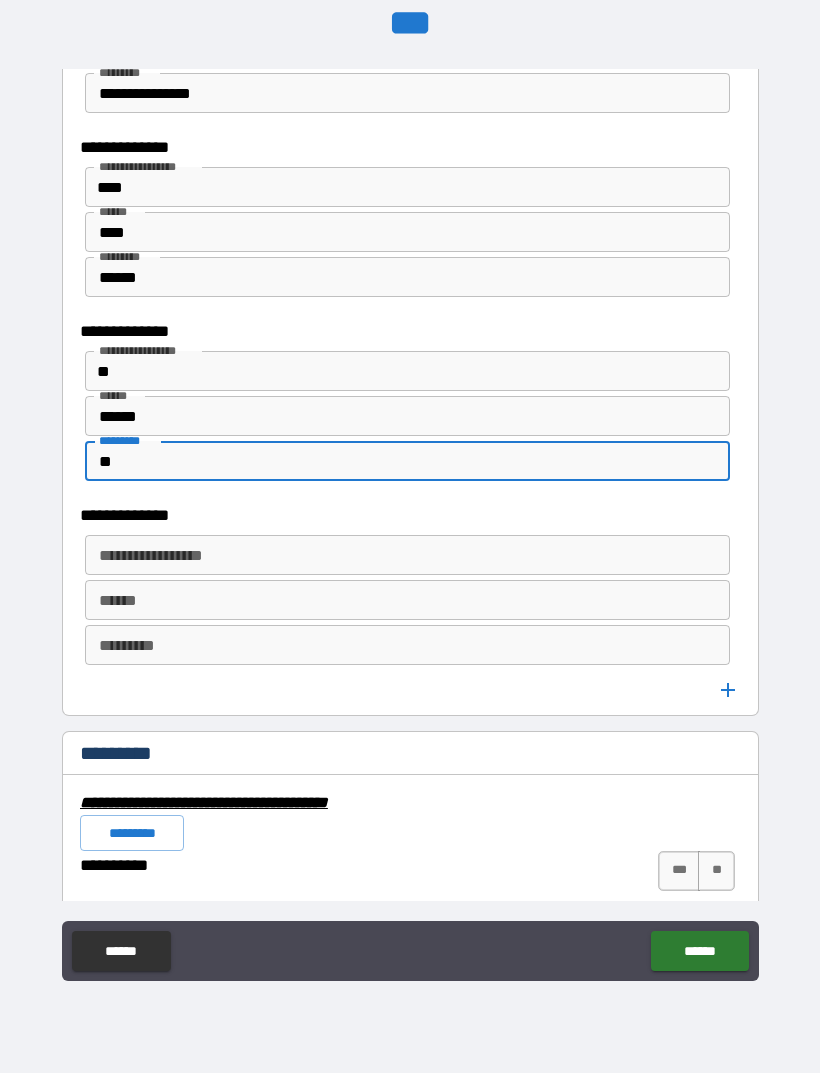 type on "*" 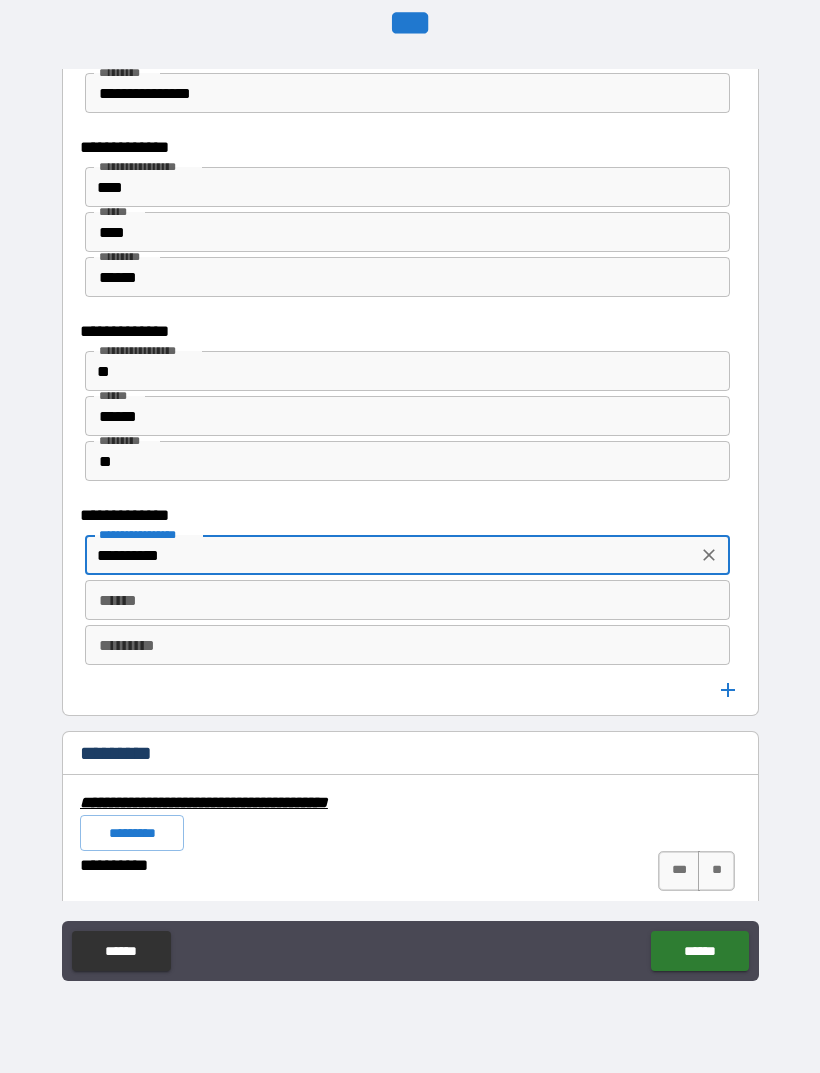 type on "*********" 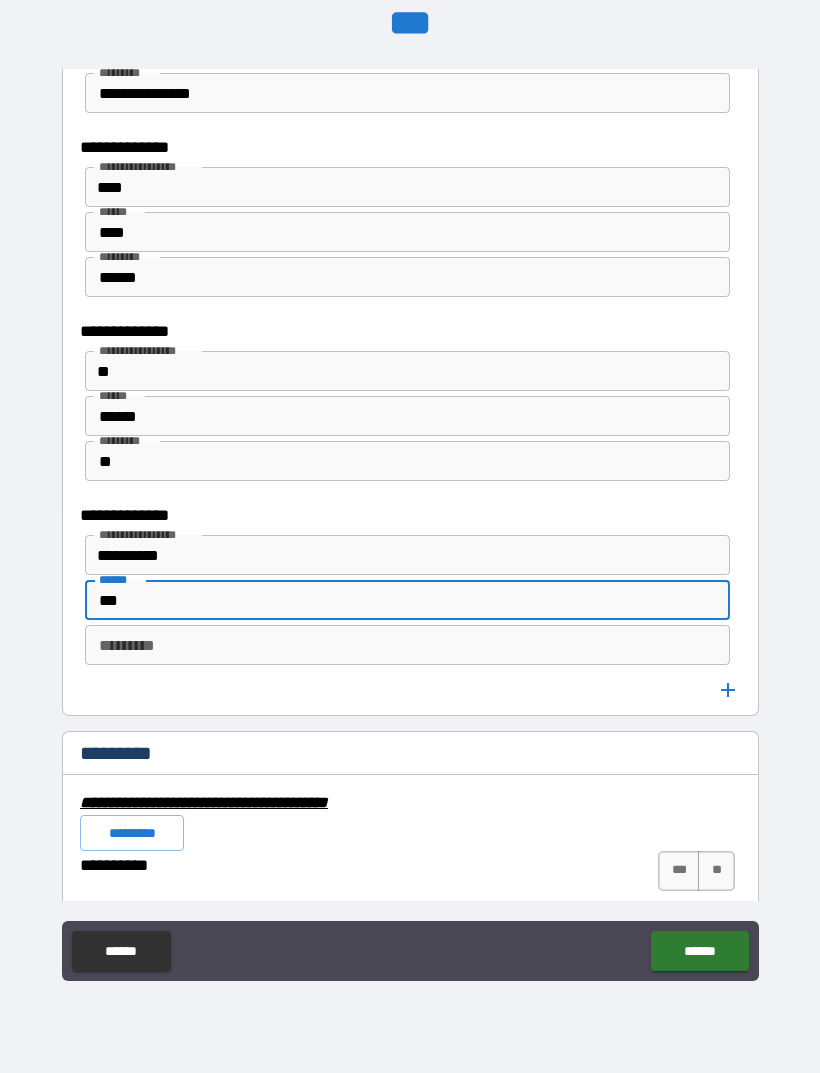 type on "***" 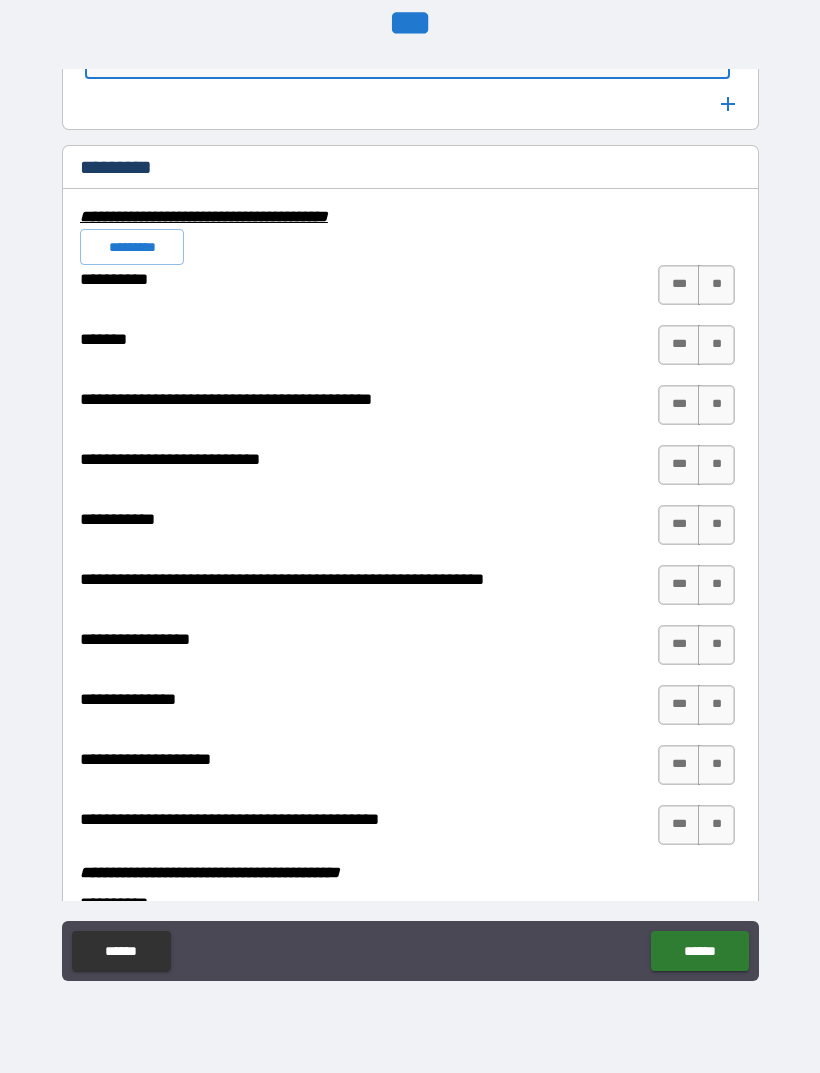 scroll, scrollTop: 6803, scrollLeft: 0, axis: vertical 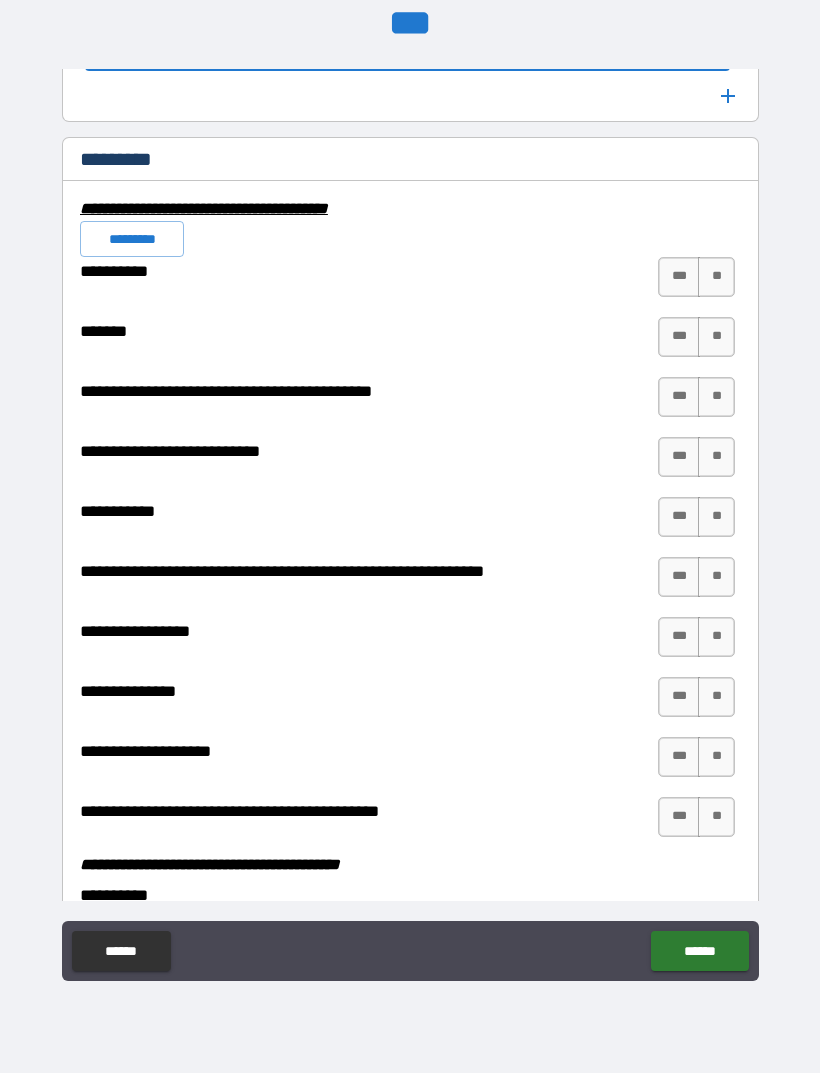 type on "*********" 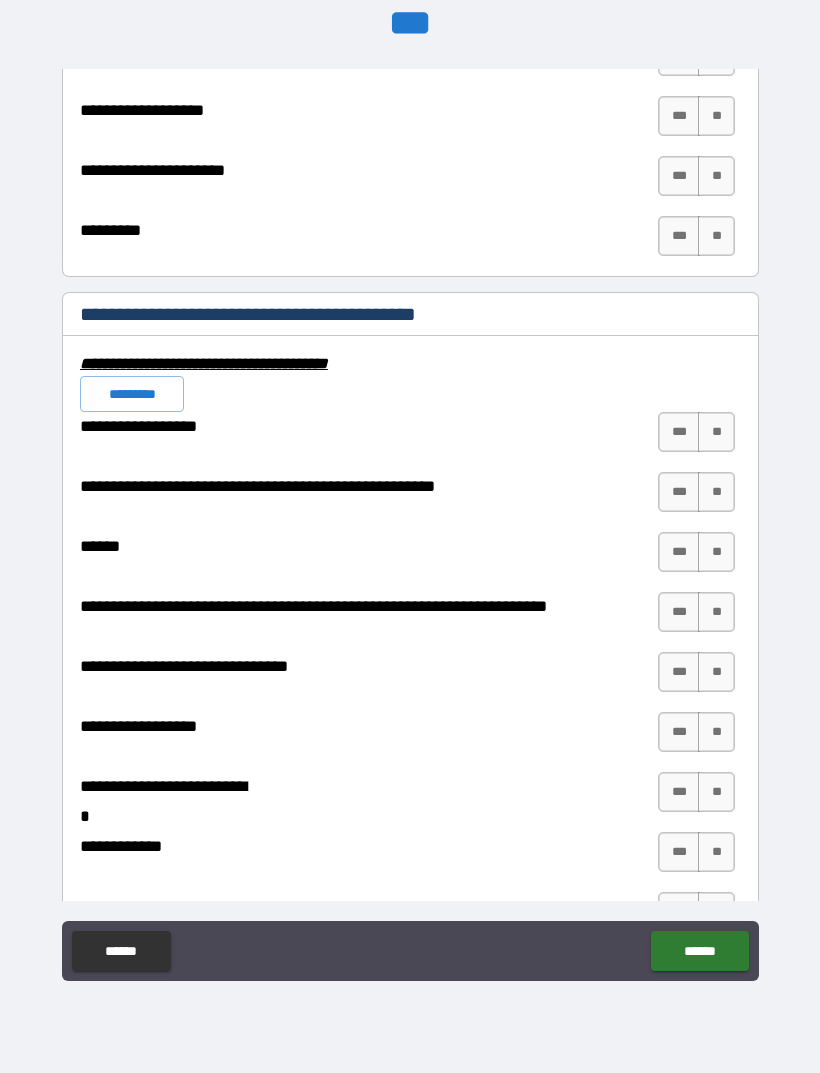 scroll, scrollTop: 8721, scrollLeft: 0, axis: vertical 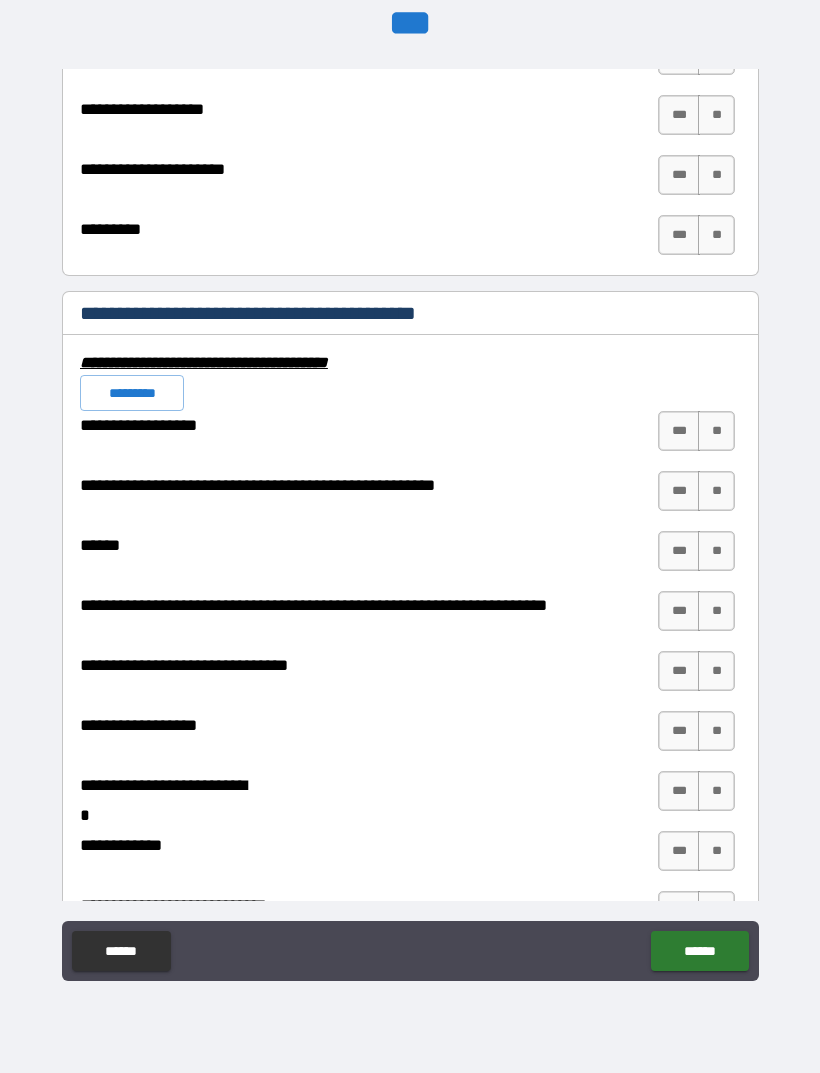 click on "*********" at bounding box center (132, 393) 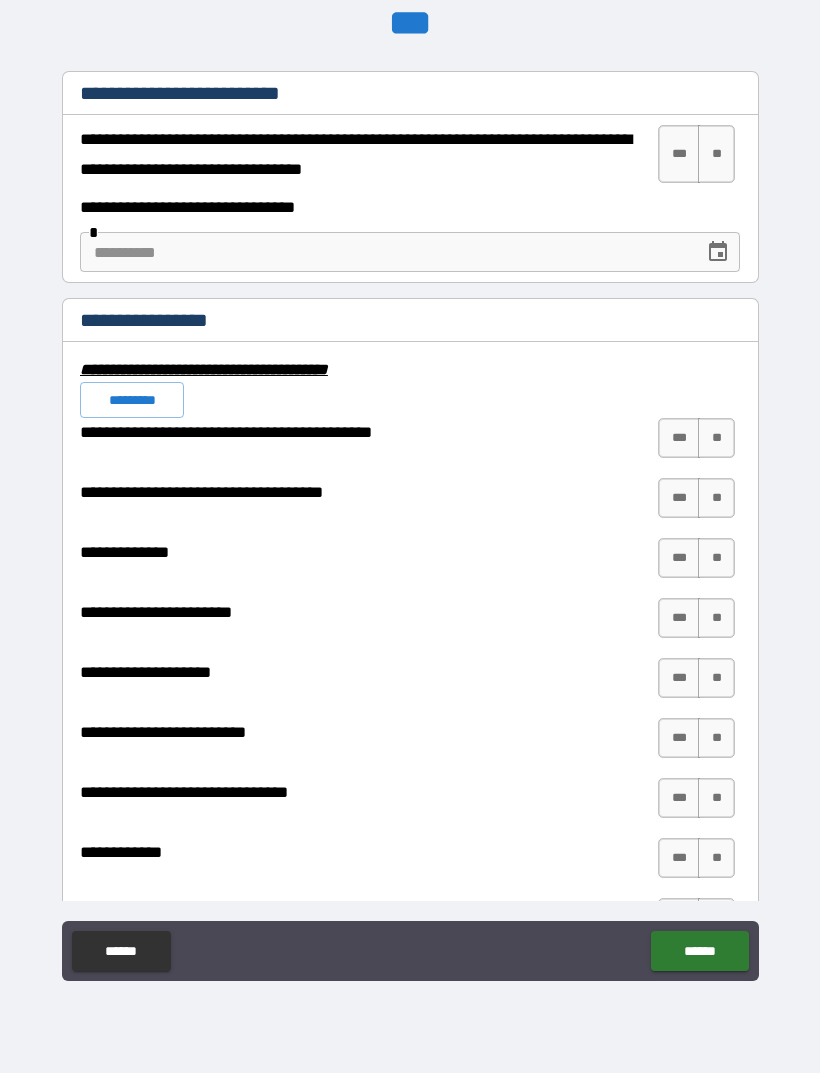 scroll, scrollTop: 7715, scrollLeft: 0, axis: vertical 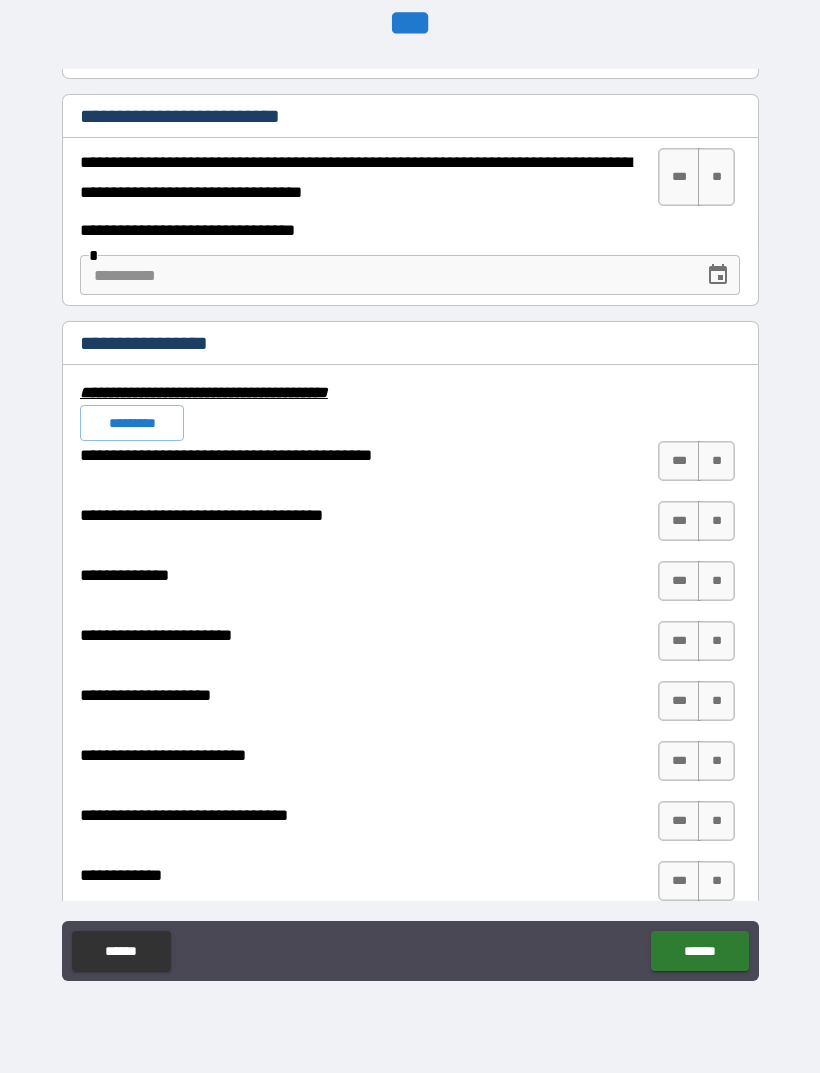 click on "*********" at bounding box center [132, 423] 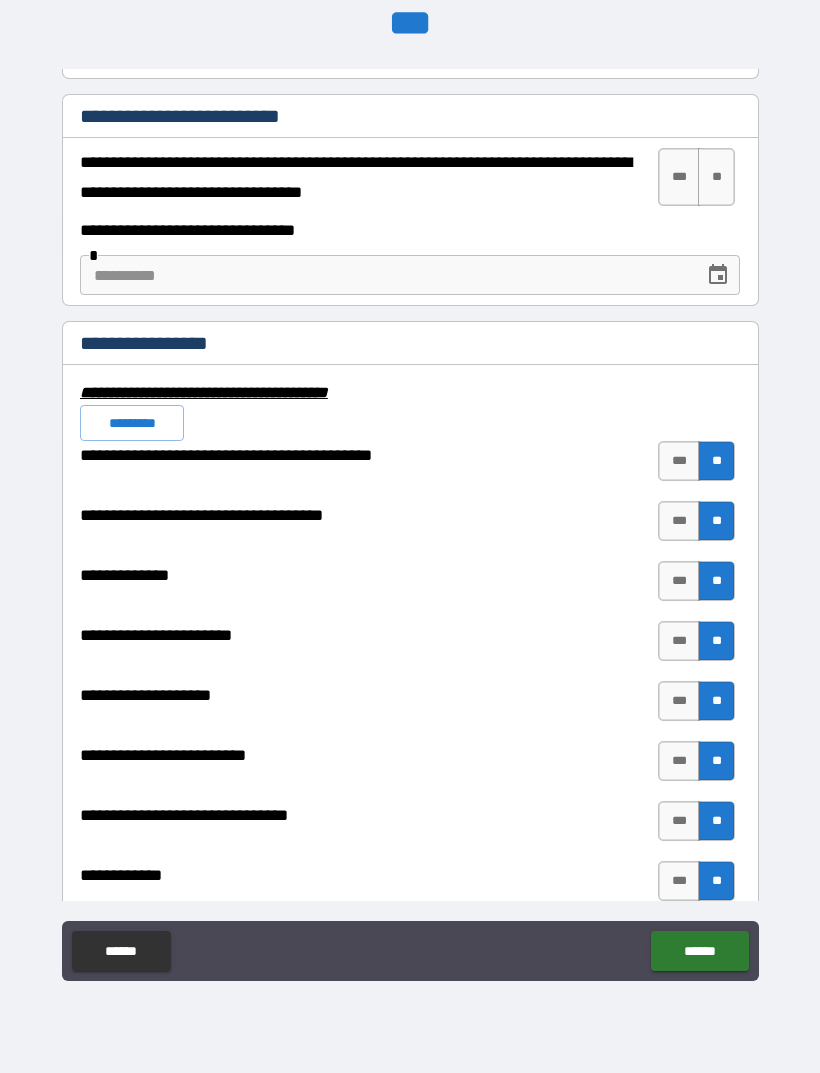 click on "**" at bounding box center (716, 177) 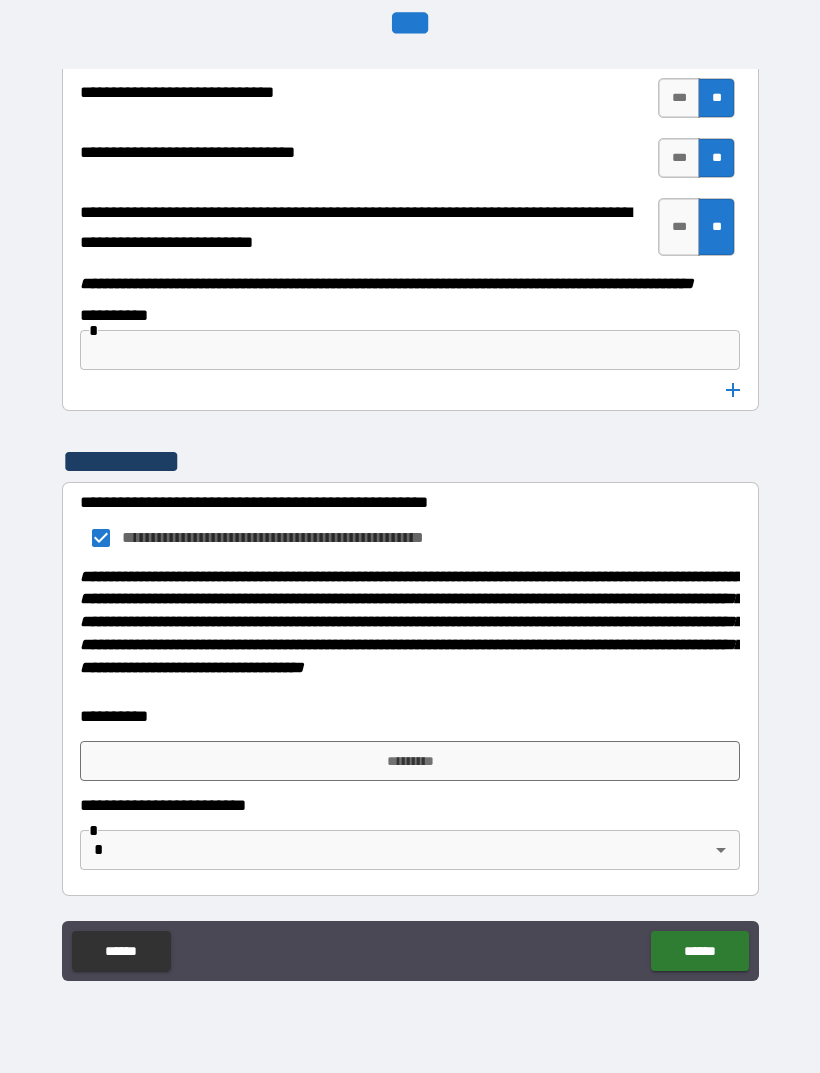 scroll, scrollTop: 11387, scrollLeft: 0, axis: vertical 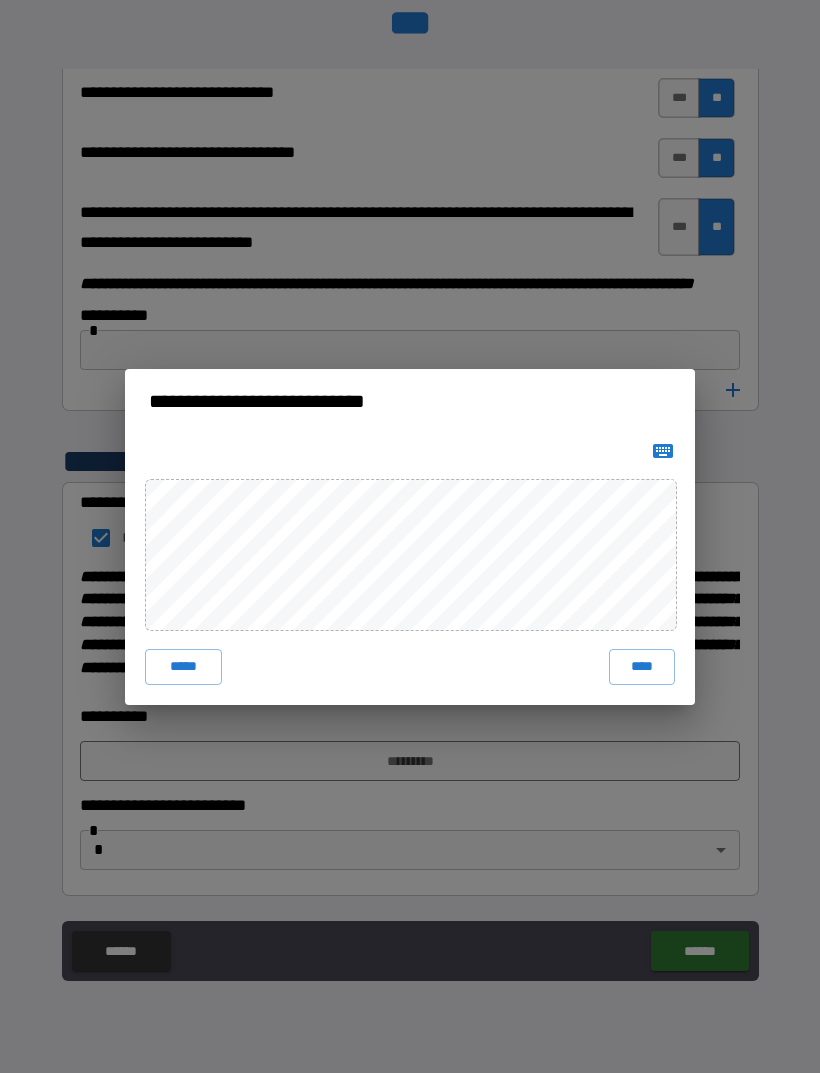 click on "**********" at bounding box center (410, 536) 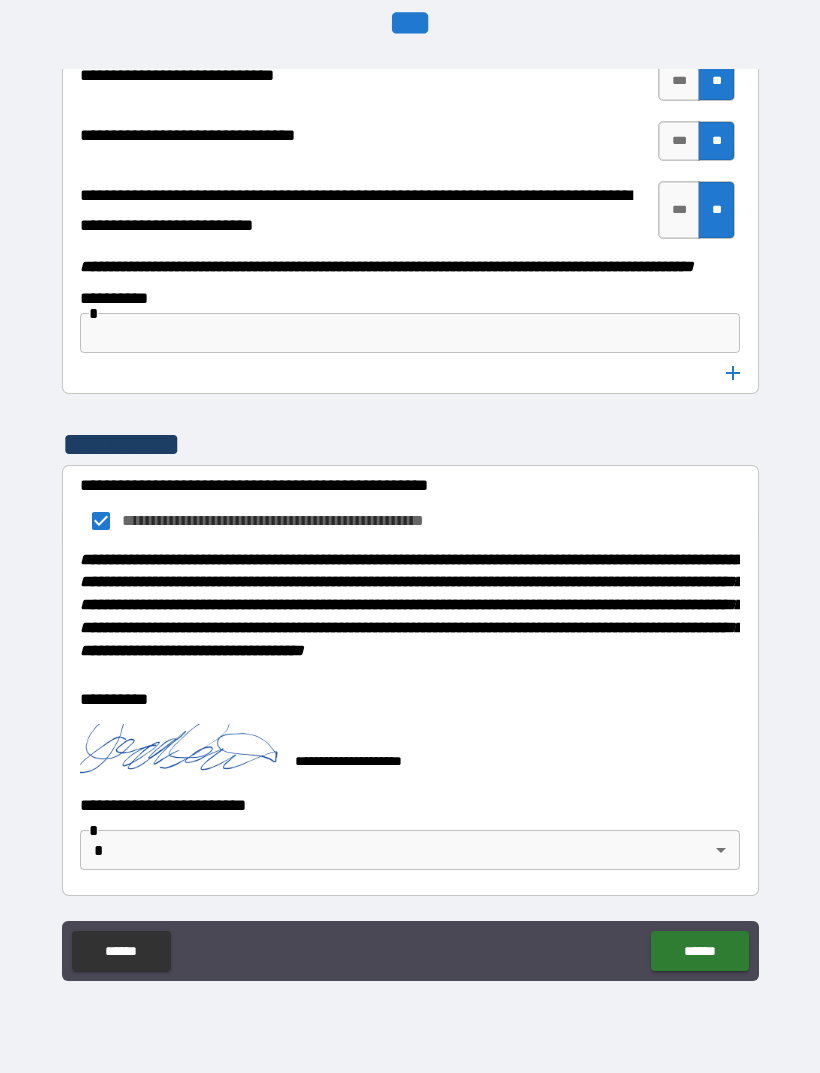 scroll, scrollTop: 11404, scrollLeft: 0, axis: vertical 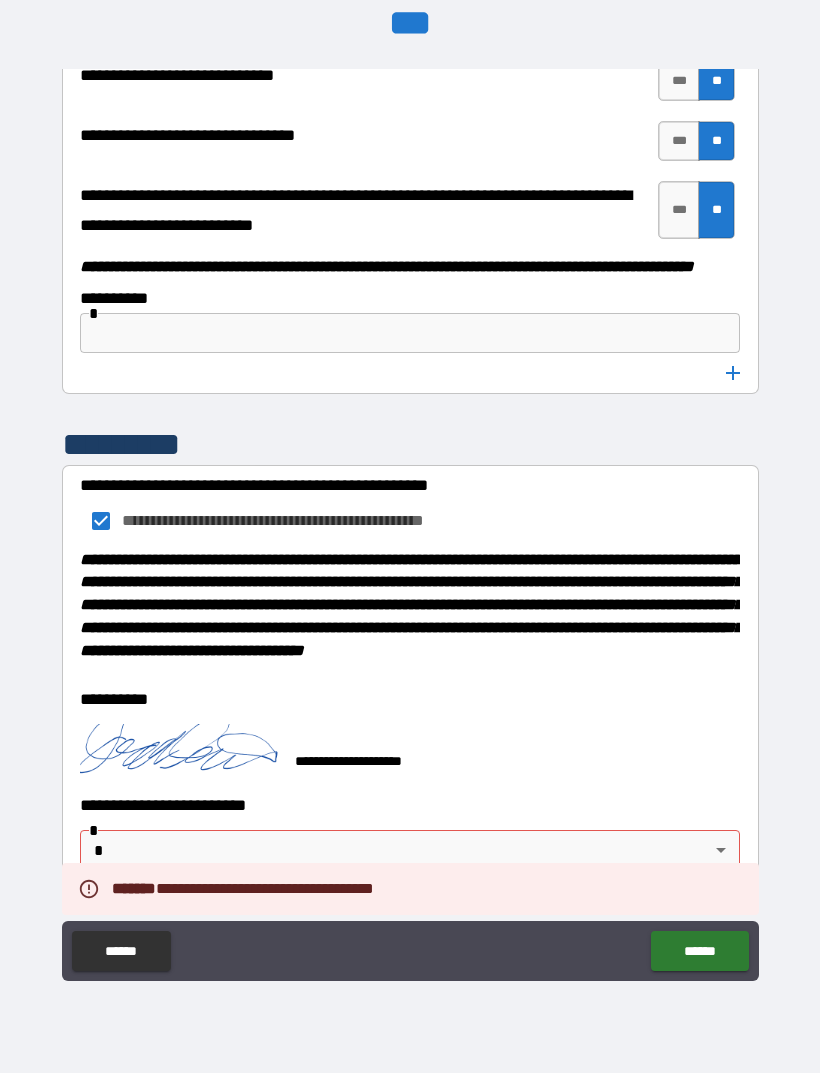 click on "**********" at bounding box center (410, 504) 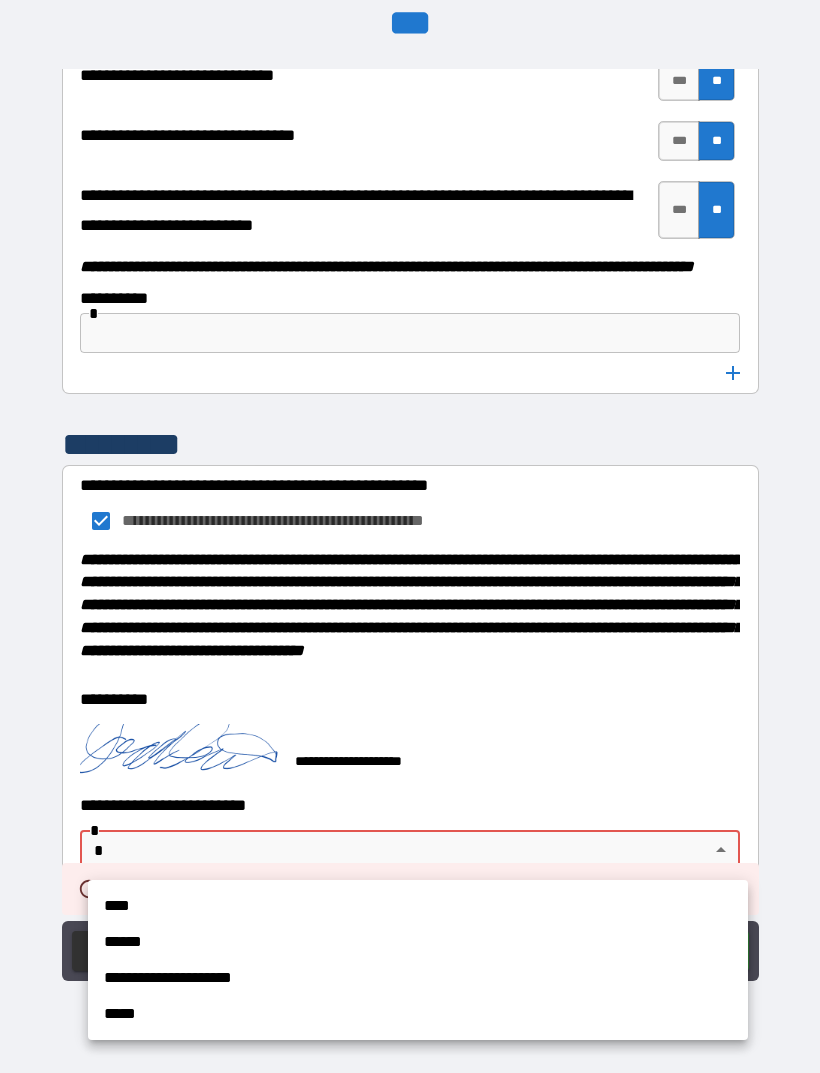 click on "****" at bounding box center (418, 906) 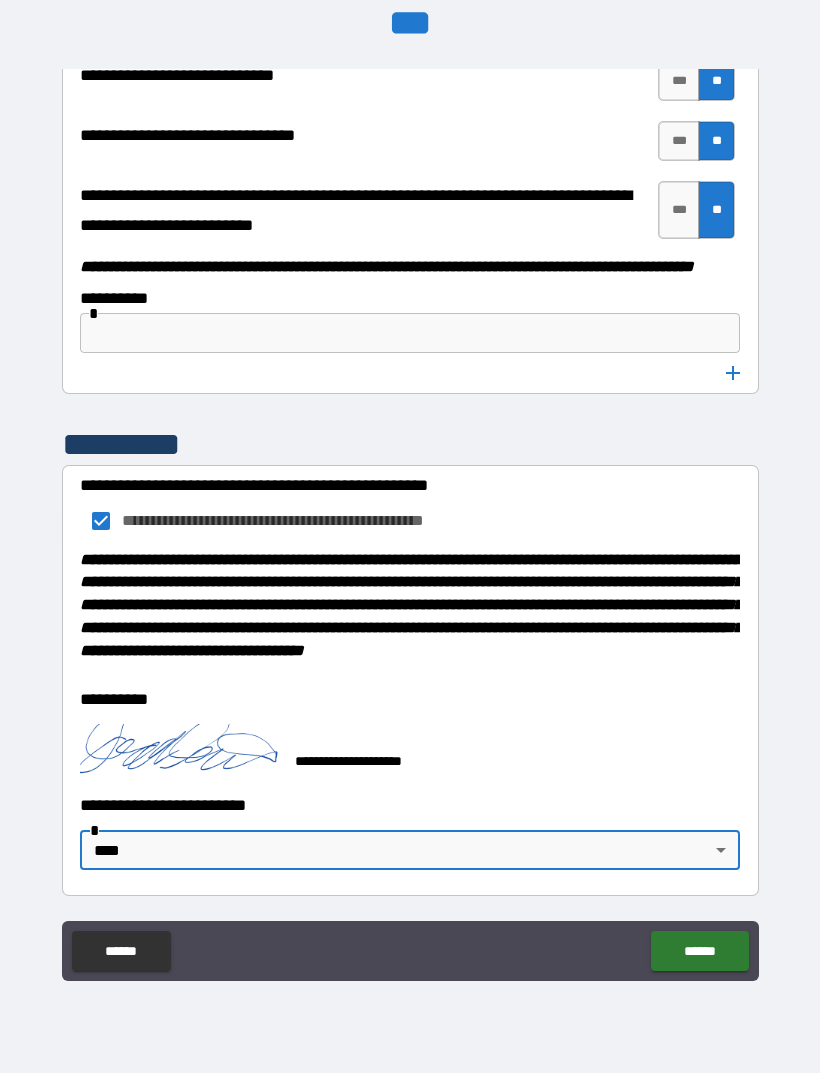 click on "******" at bounding box center [699, 951] 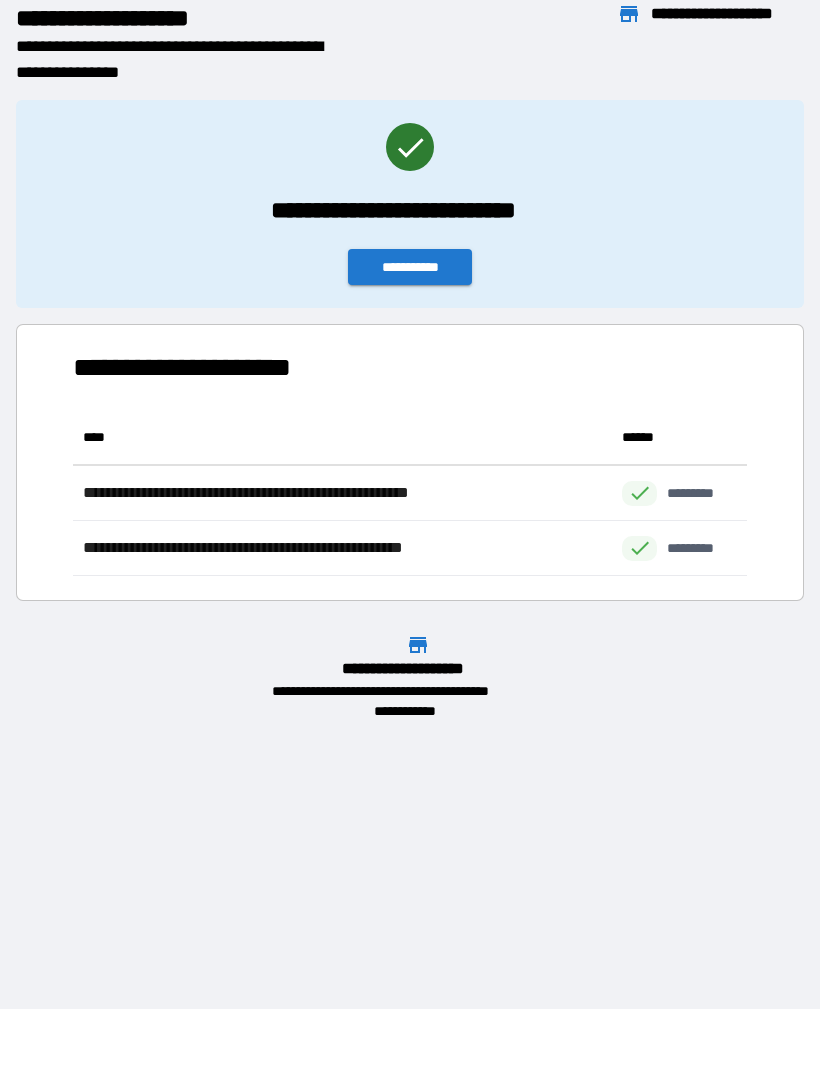 scroll, scrollTop: 1, scrollLeft: 1, axis: both 